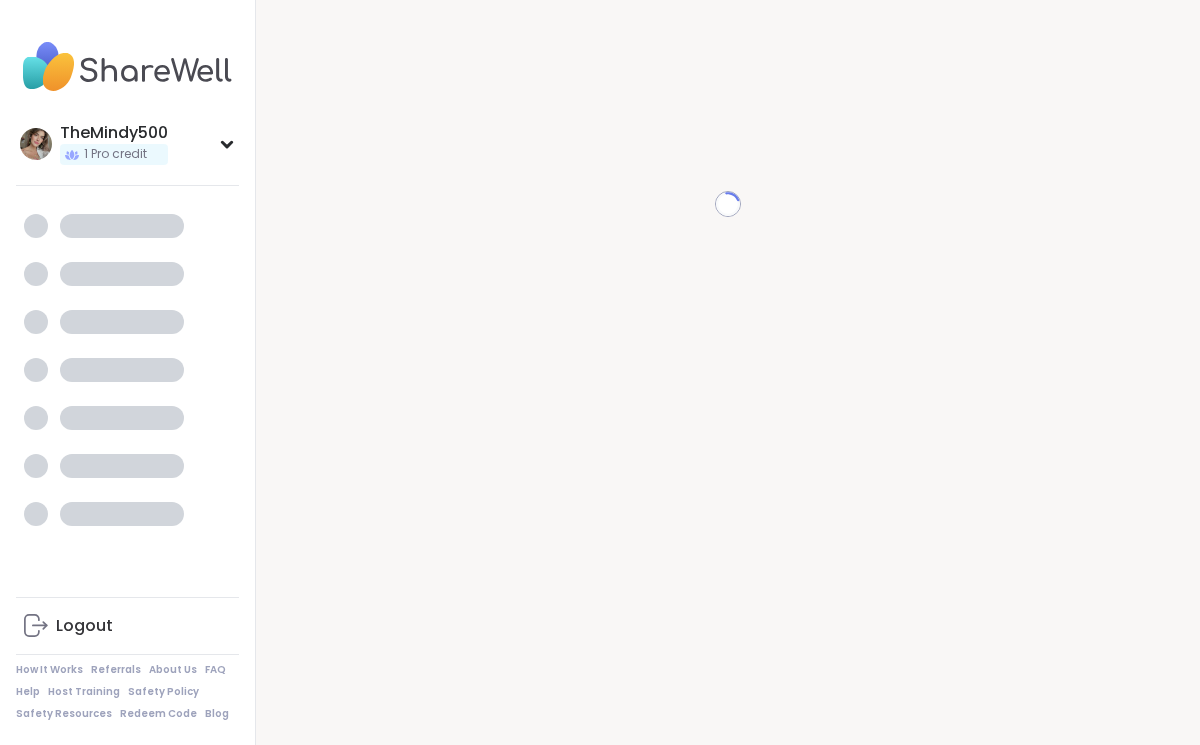 scroll, scrollTop: 0, scrollLeft: 0, axis: both 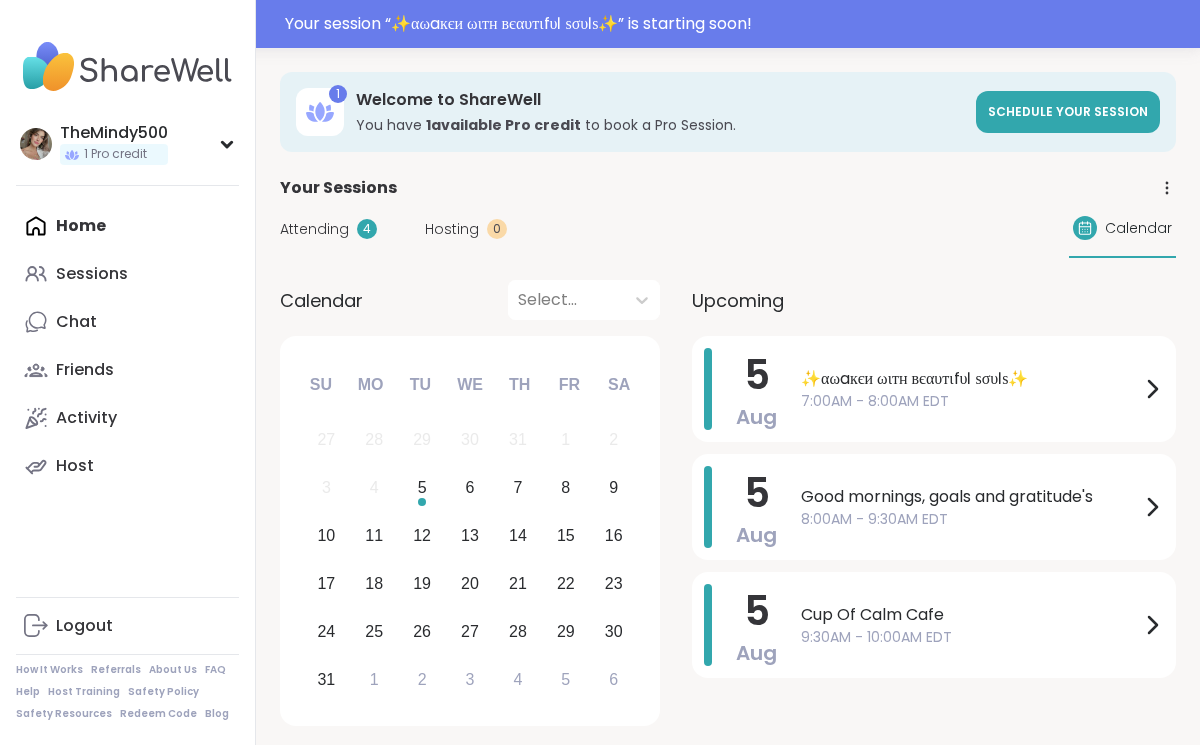 click on "Attending" at bounding box center (314, 229) 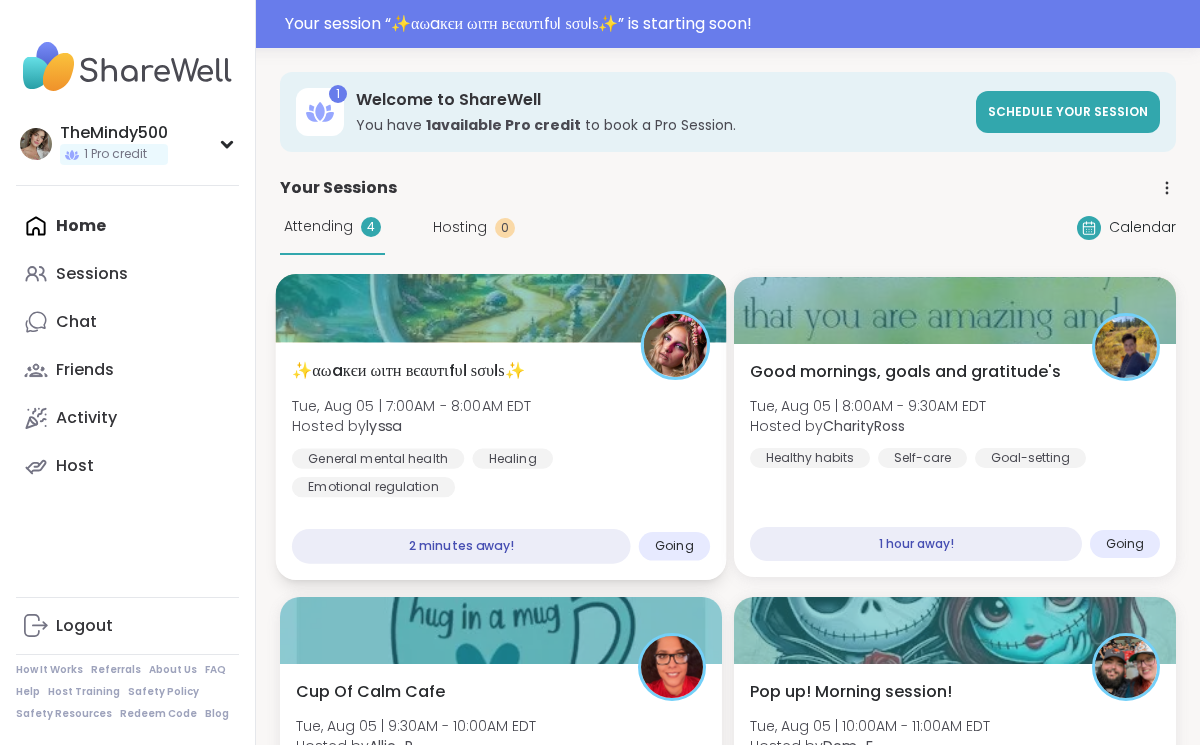 click on "✨αωaкєи ωιтн вєαυтιfυℓ ѕσυℓѕ✨ Tue, Aug 05 | 7:00AM - 8:00AM EDT Hosted by  lyssa General mental health Healing Emotional regulation" at bounding box center [501, 428] 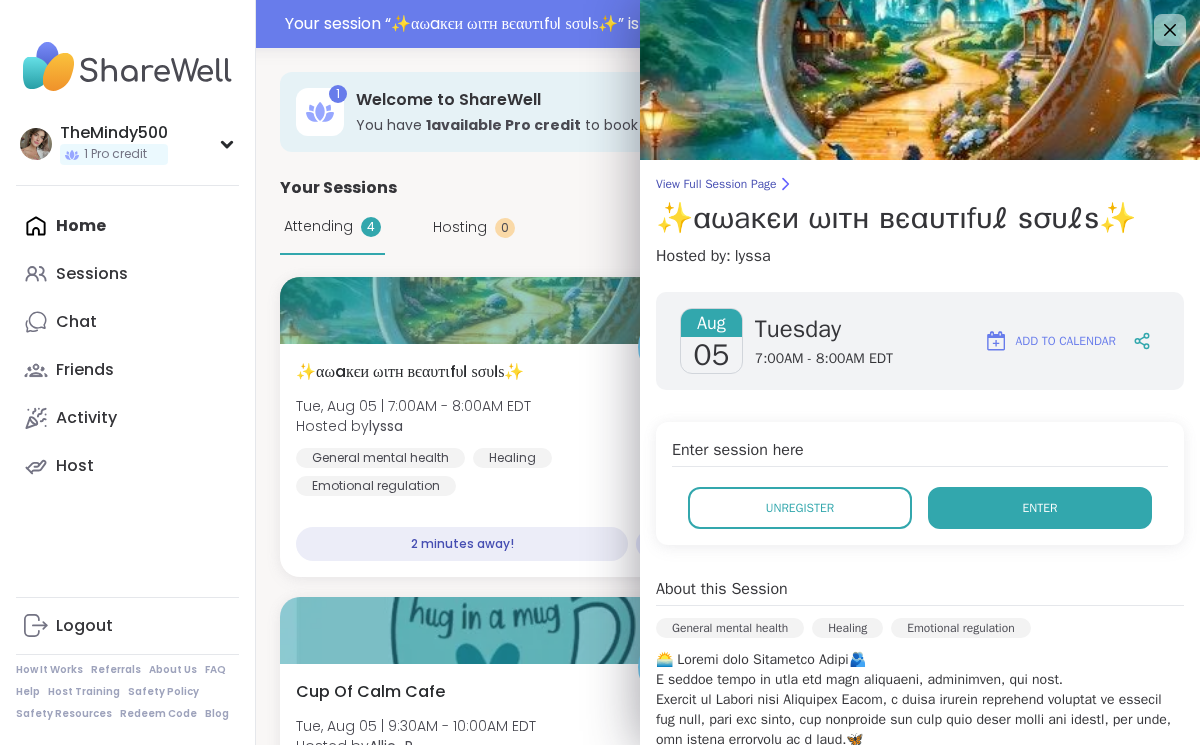 click on "Enter" at bounding box center (1040, 508) 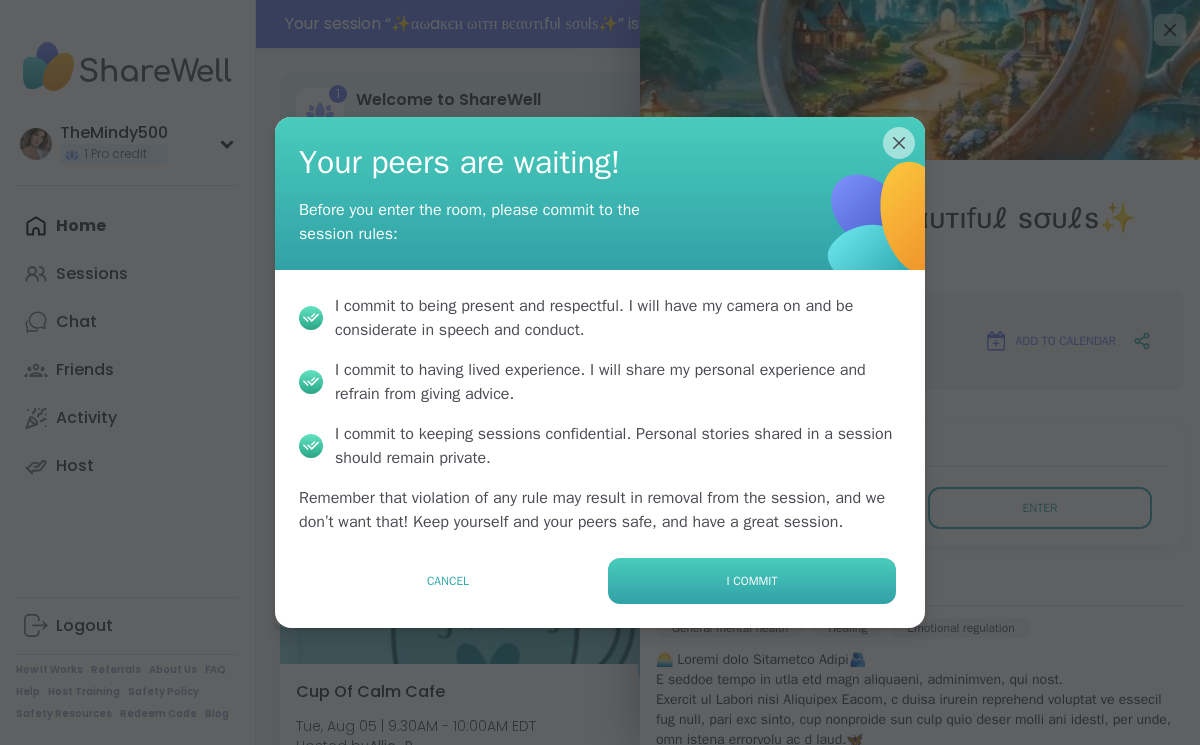 click on "I commit" at bounding box center (752, 581) 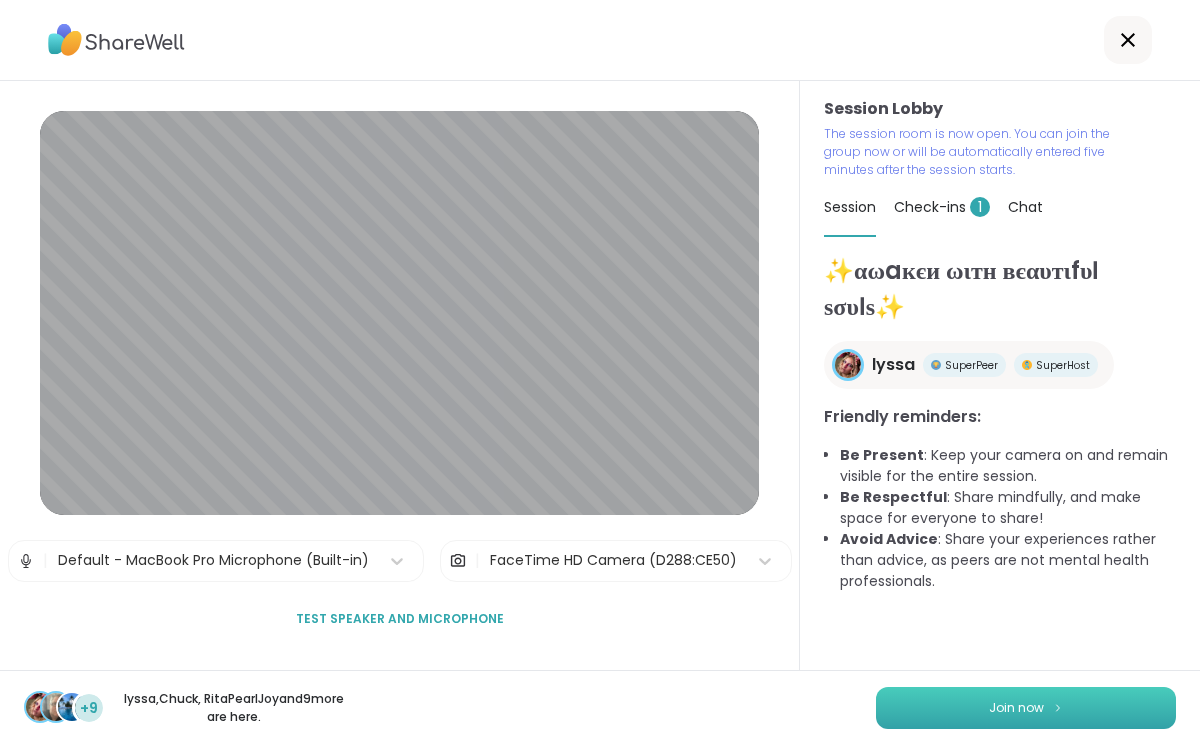 click on "Join now" at bounding box center (1026, 708) 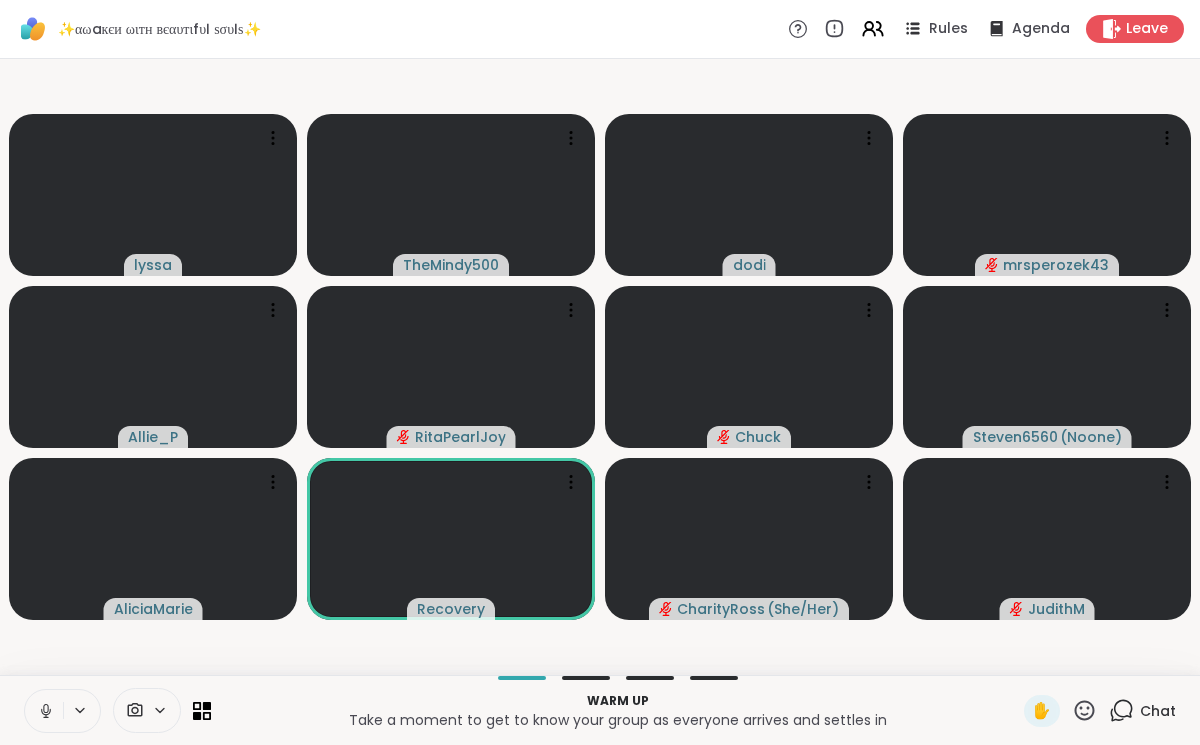 click 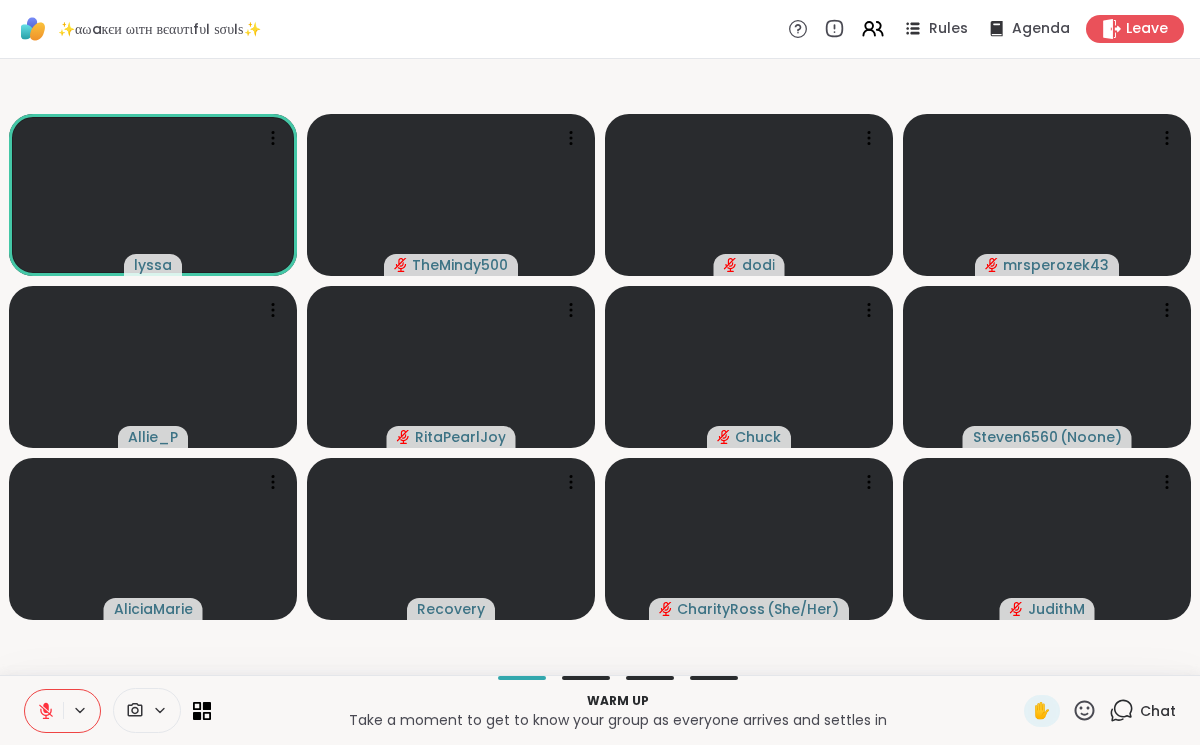 click 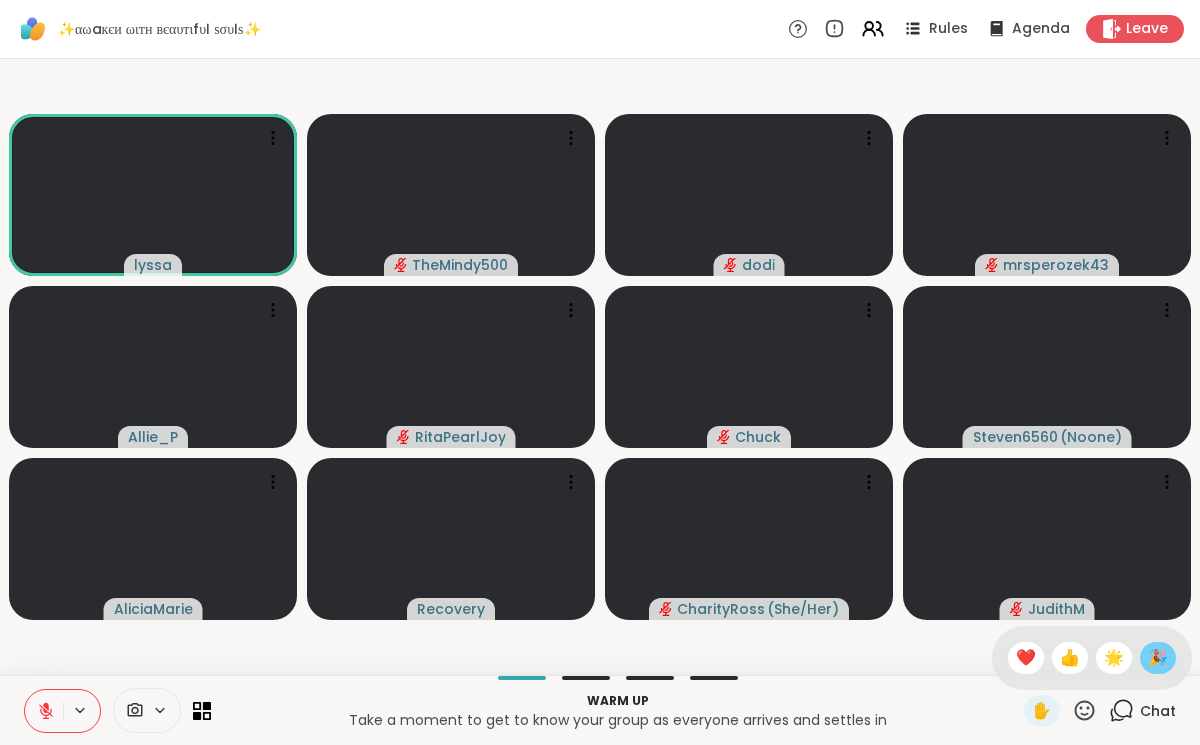 click on "🎉" at bounding box center (1158, 658) 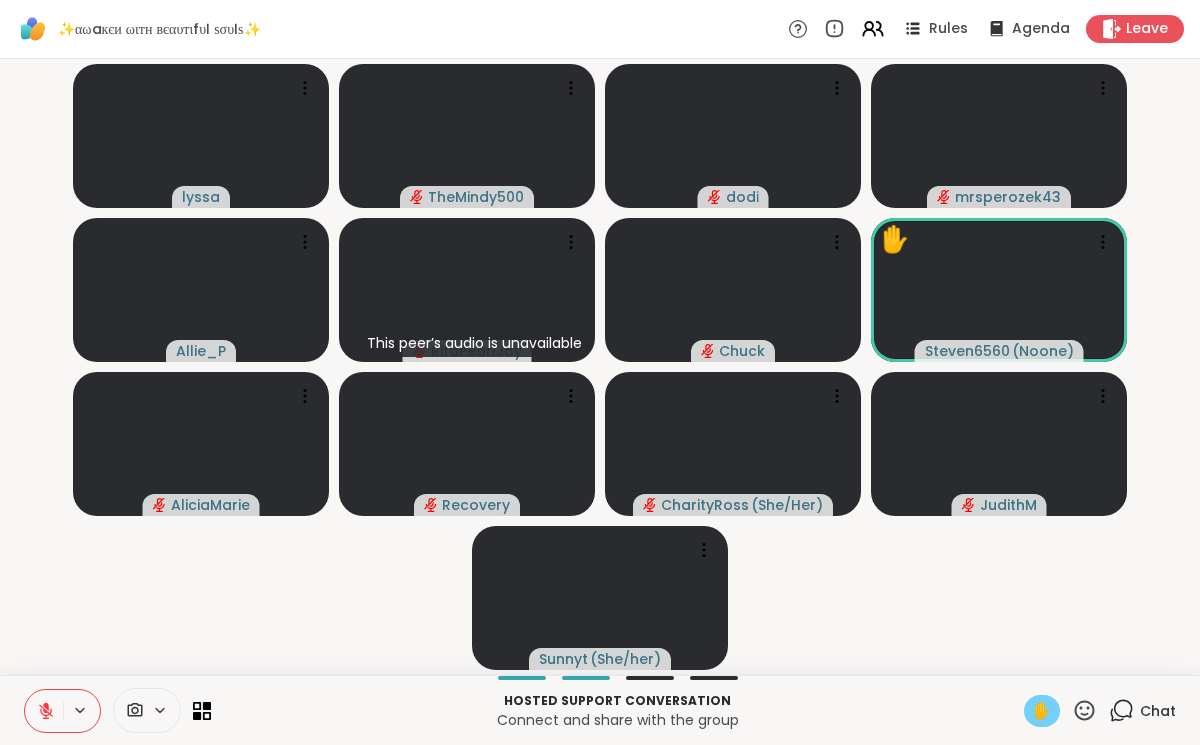 click on "✋" at bounding box center (1042, 711) 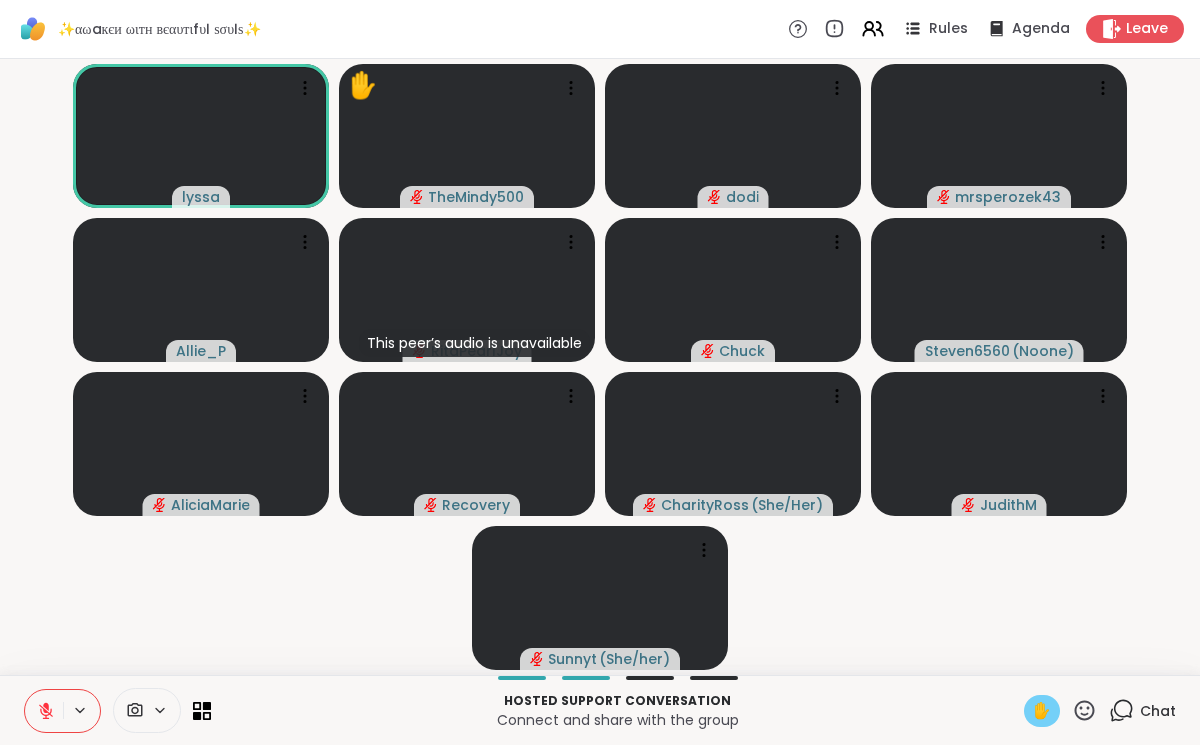 click on "✋" at bounding box center (1042, 711) 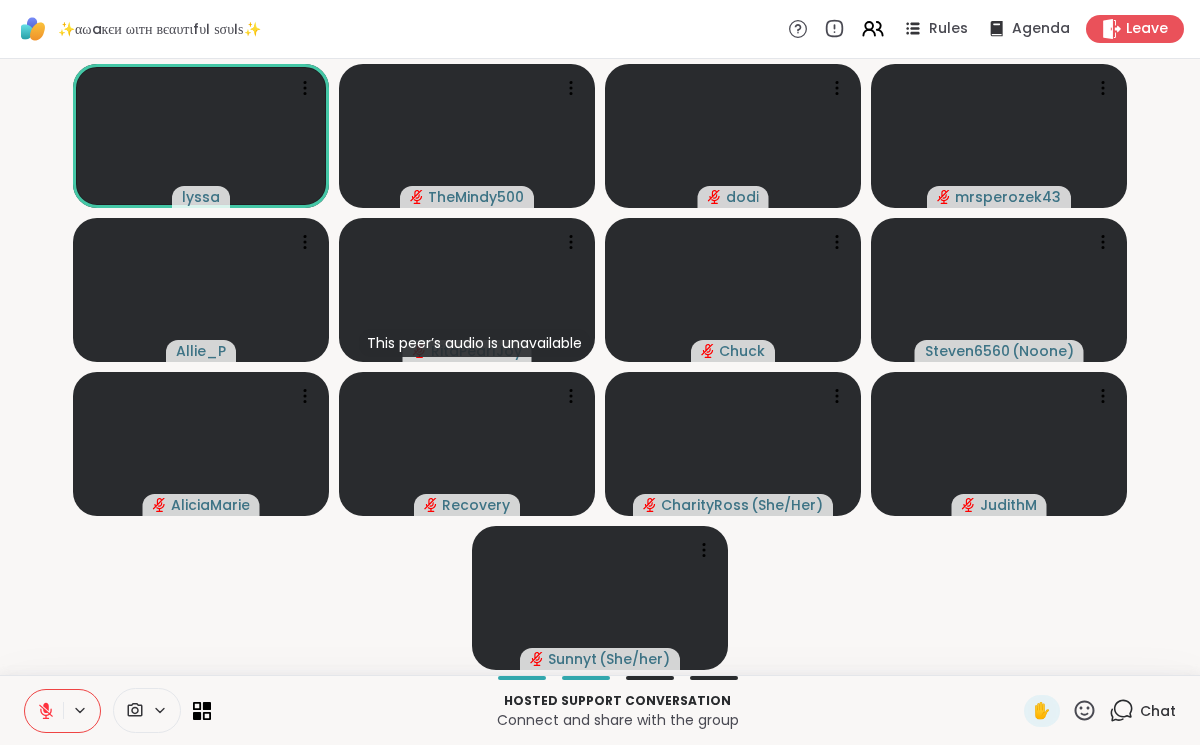 click 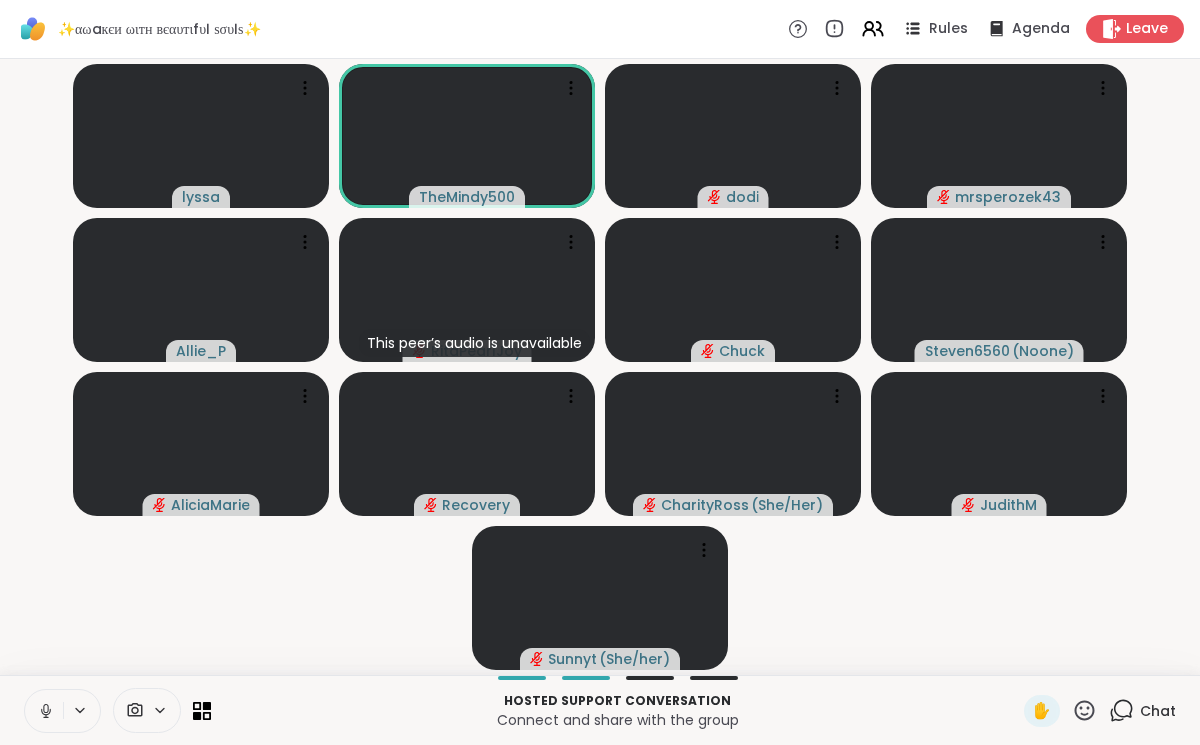 click at bounding box center (44, 711) 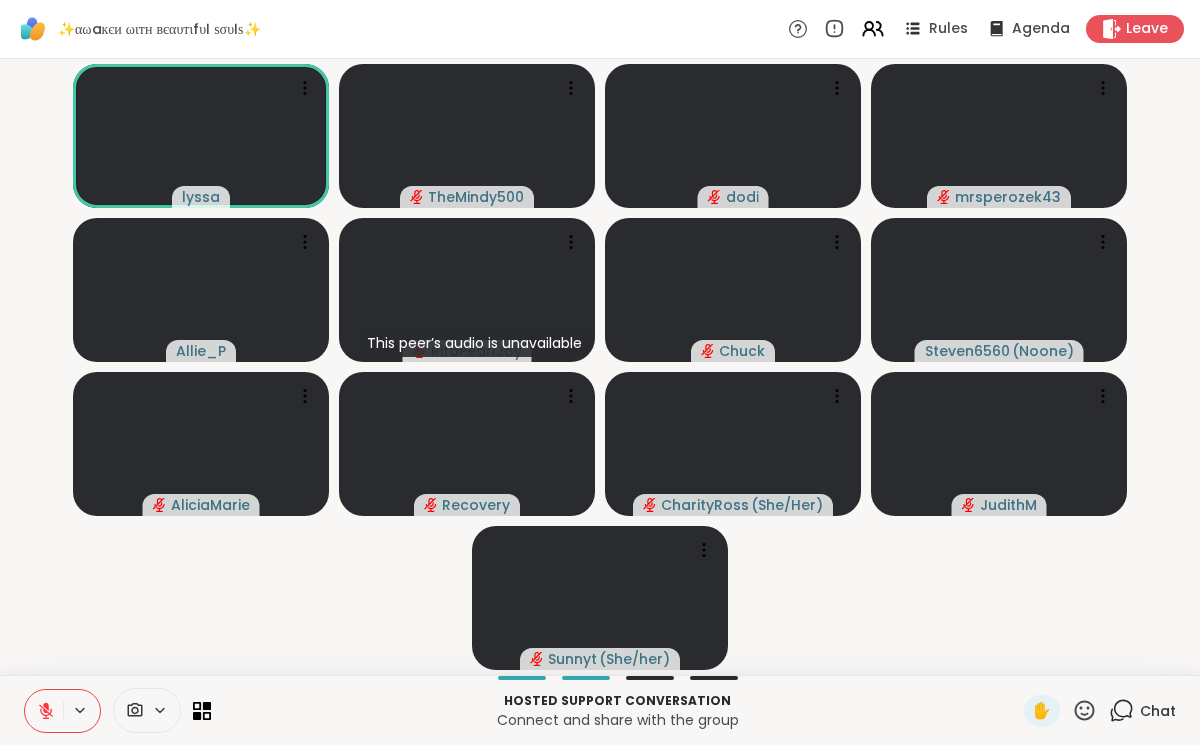 click at bounding box center (44, 711) 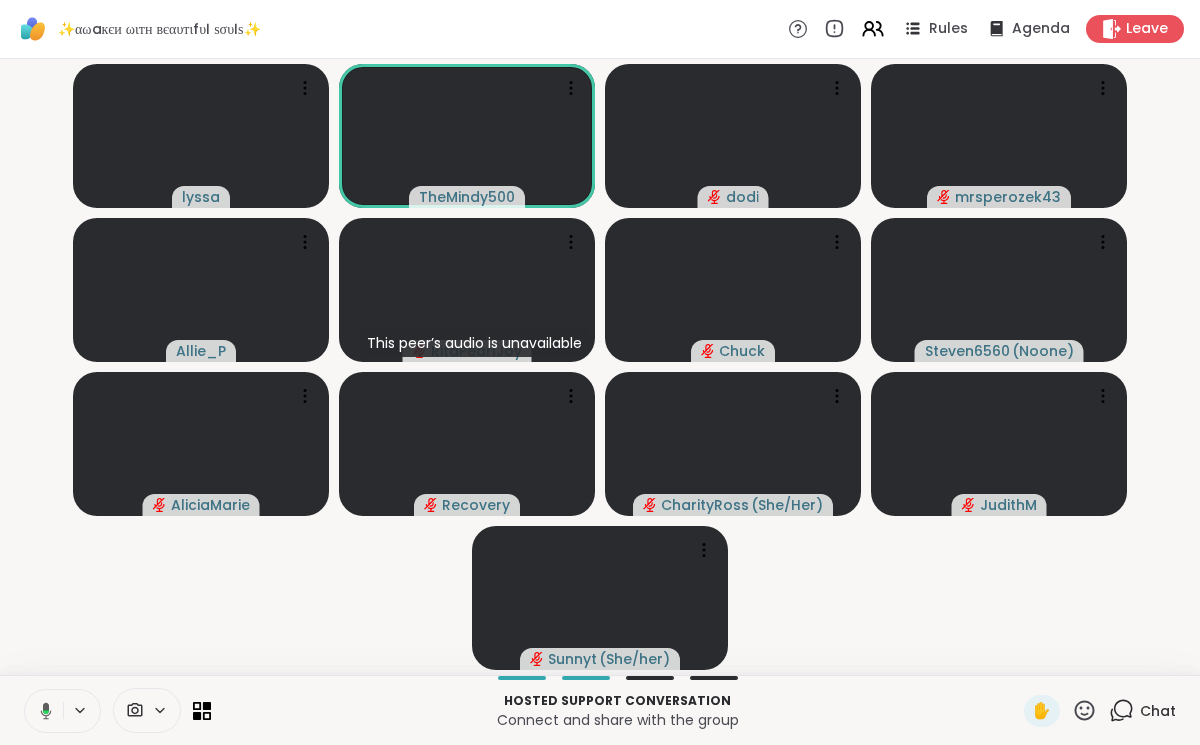 click at bounding box center (42, 711) 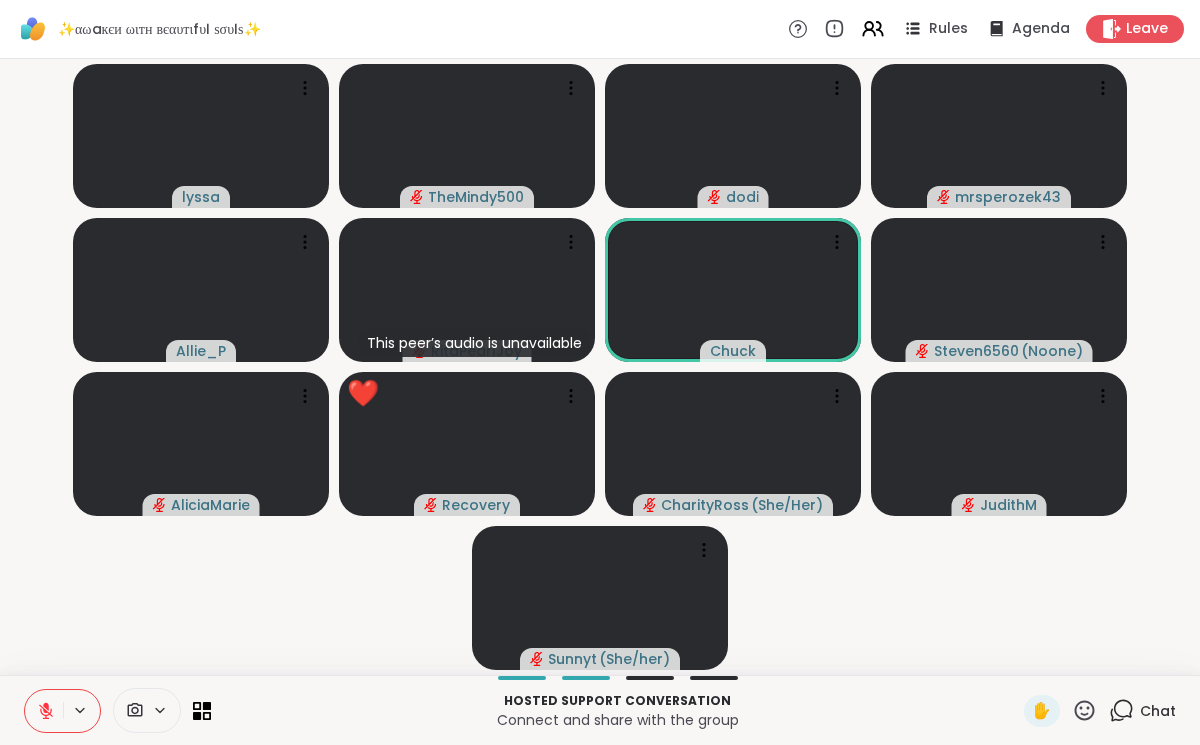 click 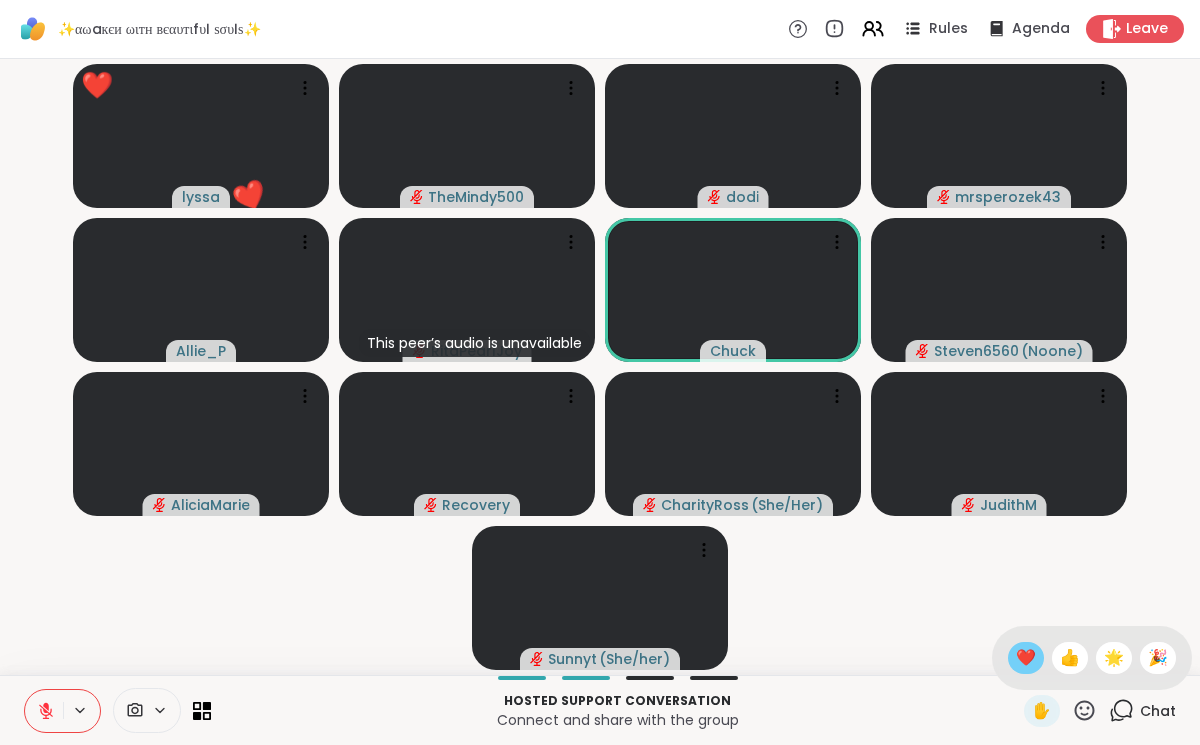 click on "❤️" at bounding box center [1026, 658] 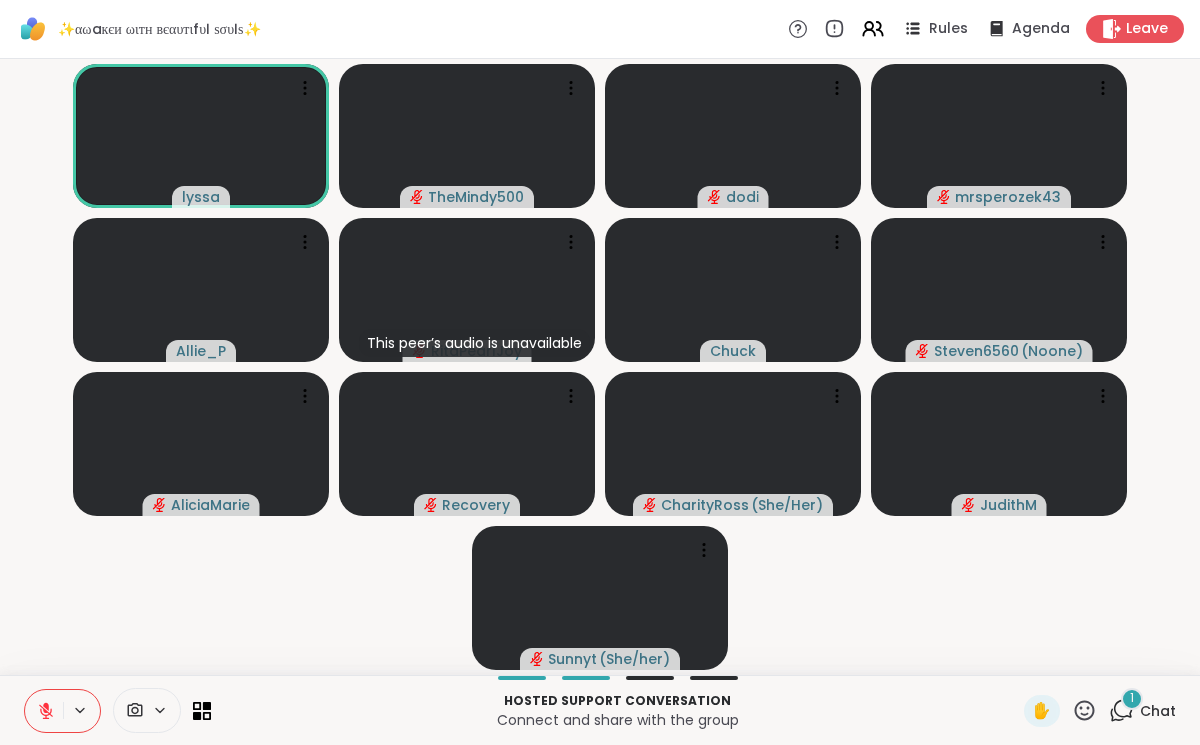 click on "1" at bounding box center (1132, 699) 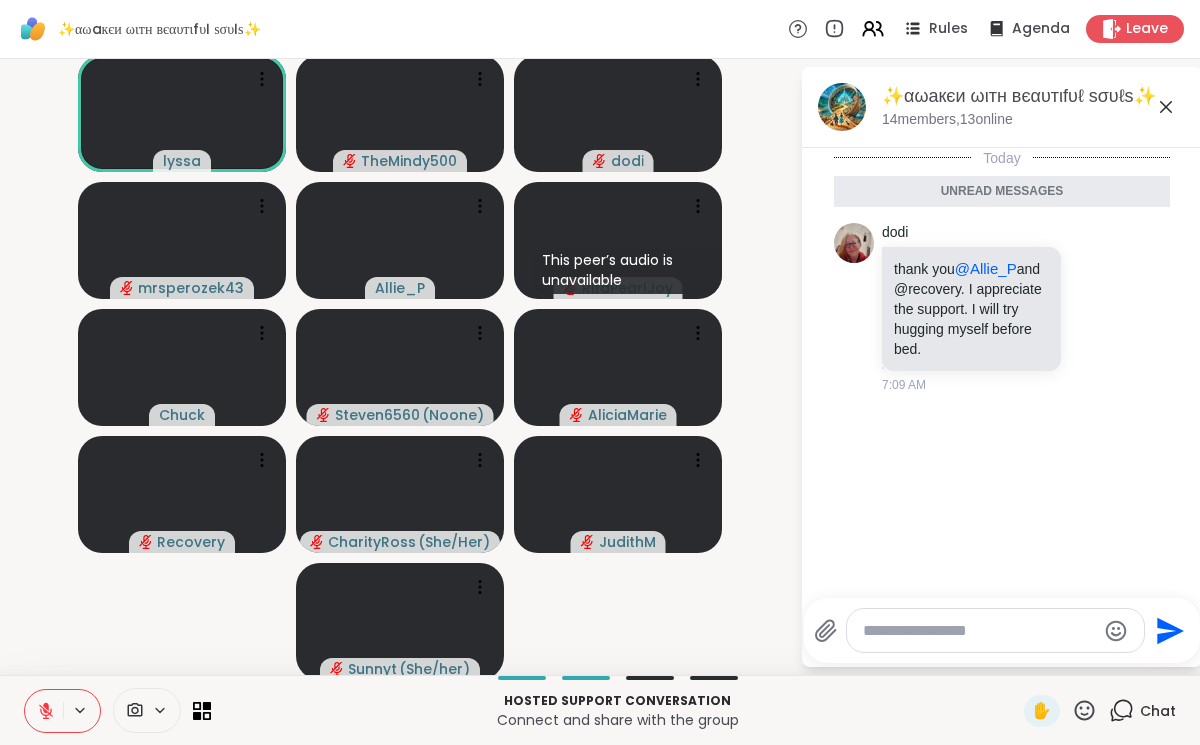click 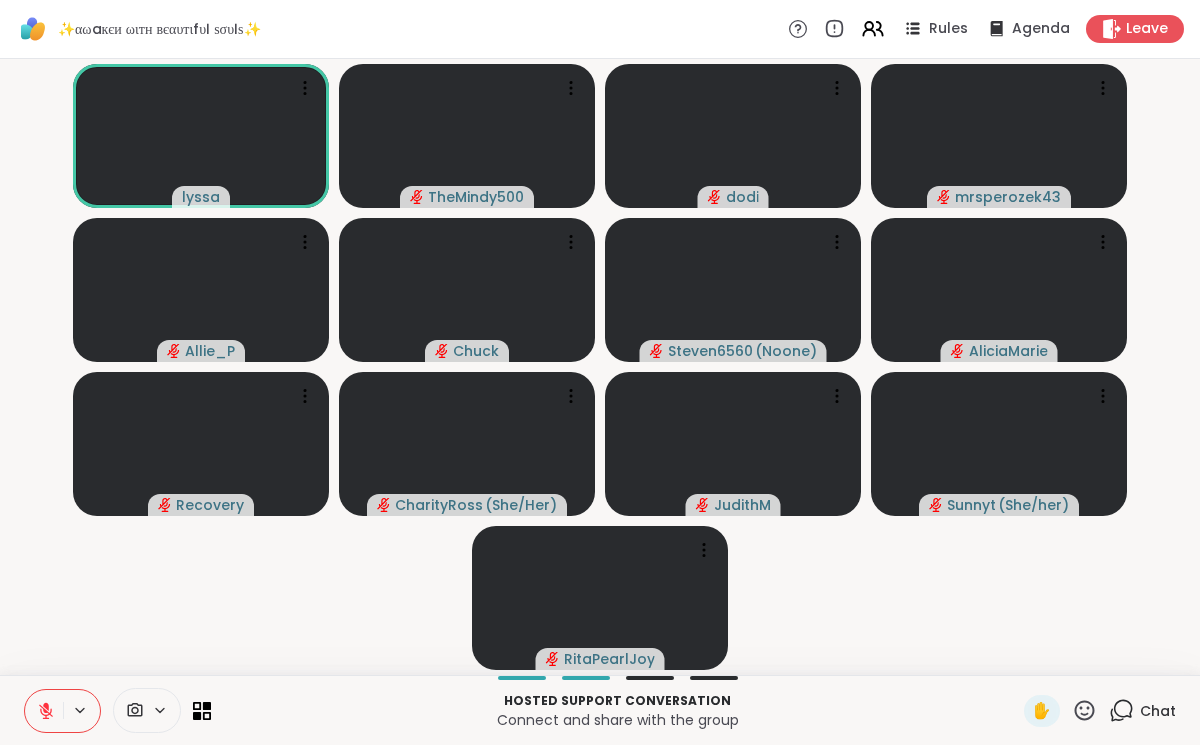 click 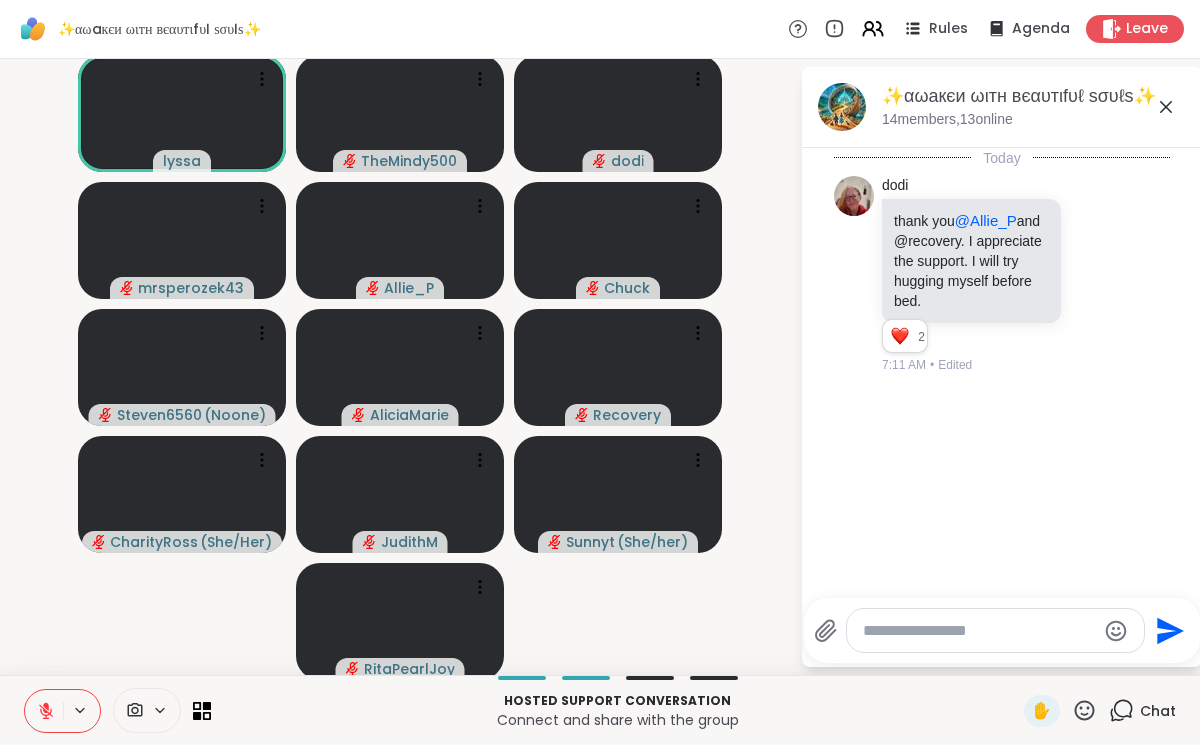 click at bounding box center [995, 630] 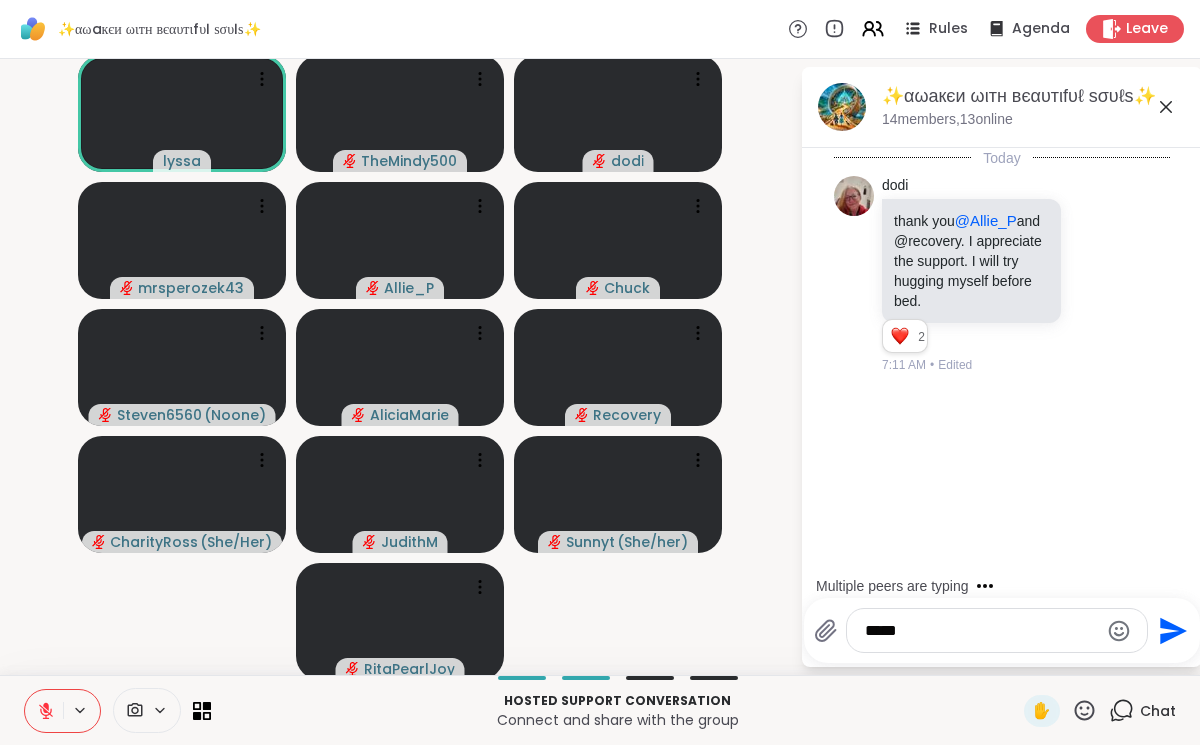 type on "******" 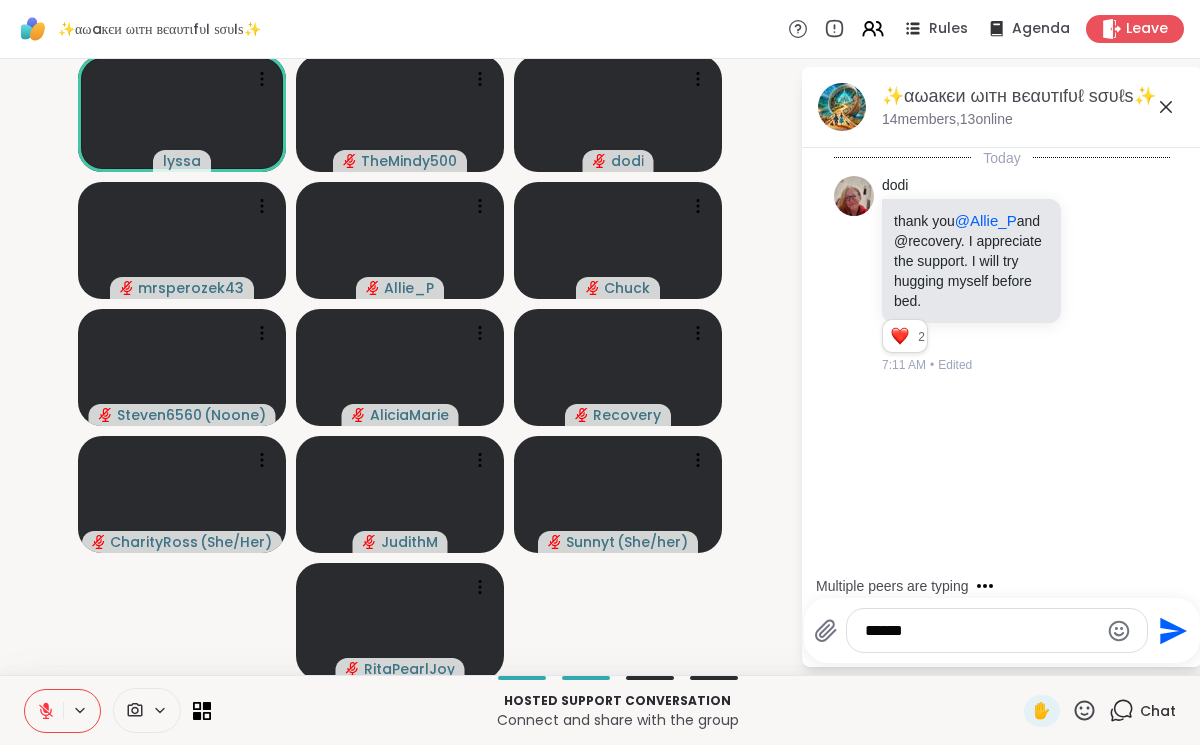 type 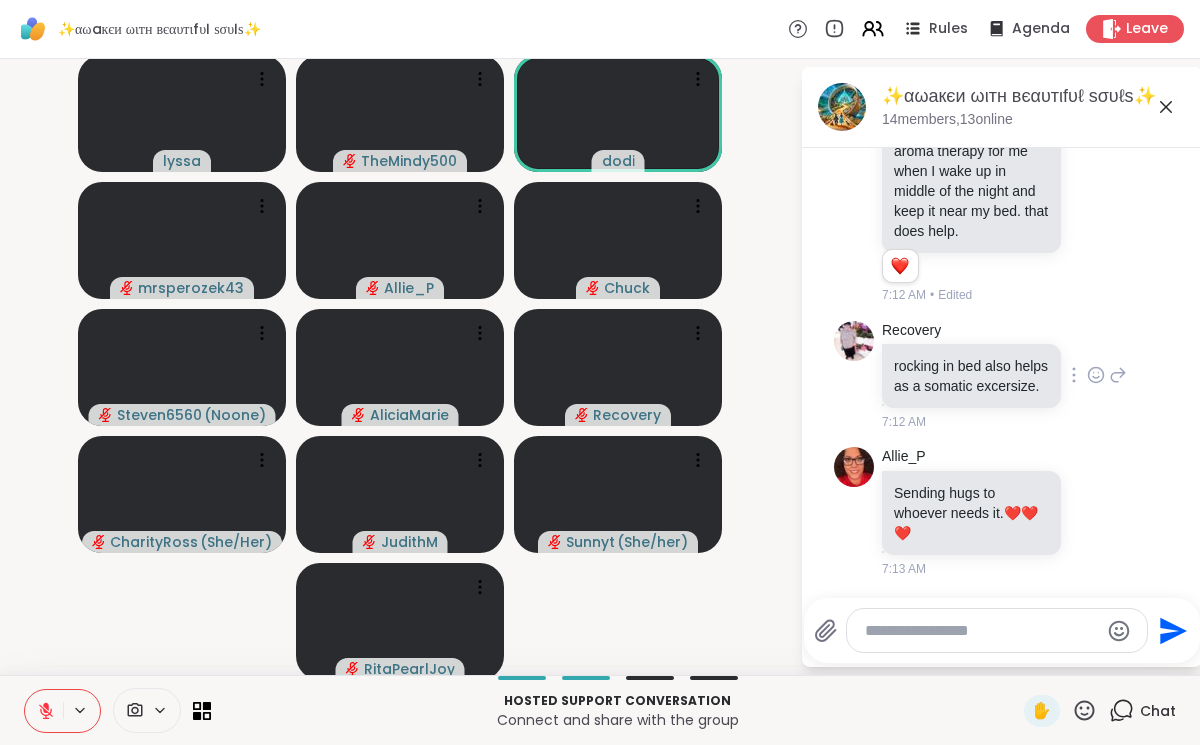 scroll, scrollTop: 432, scrollLeft: 0, axis: vertical 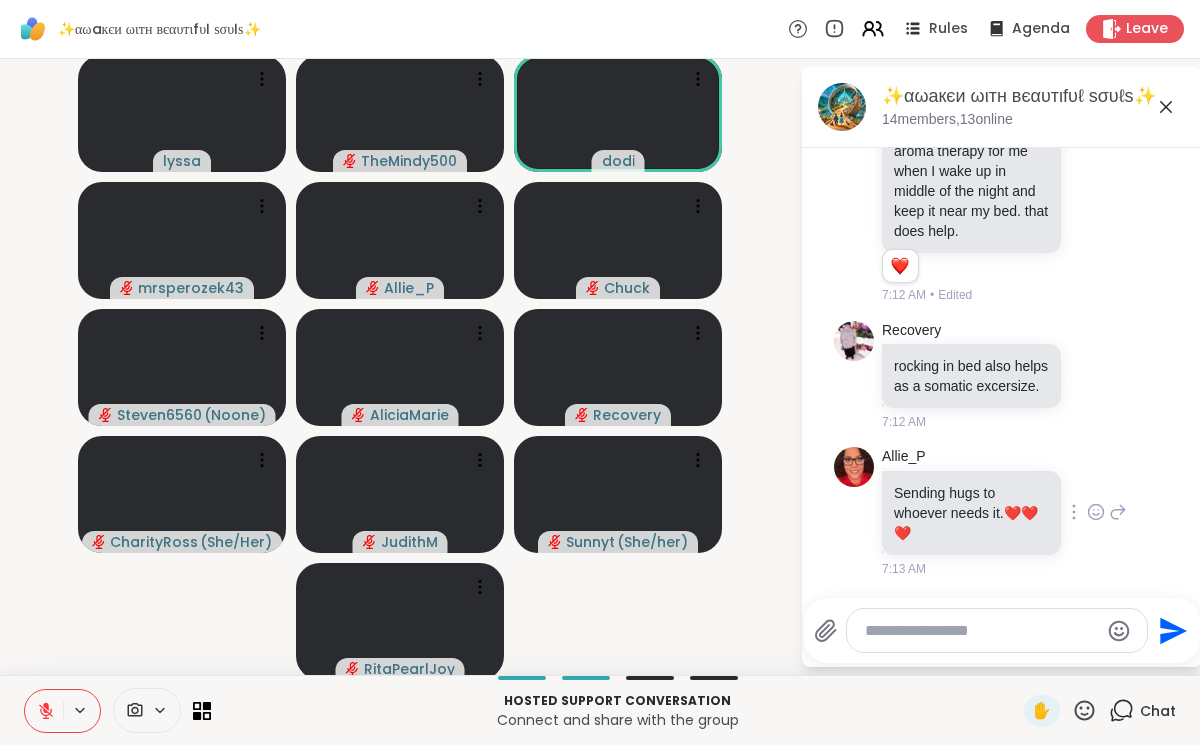 click 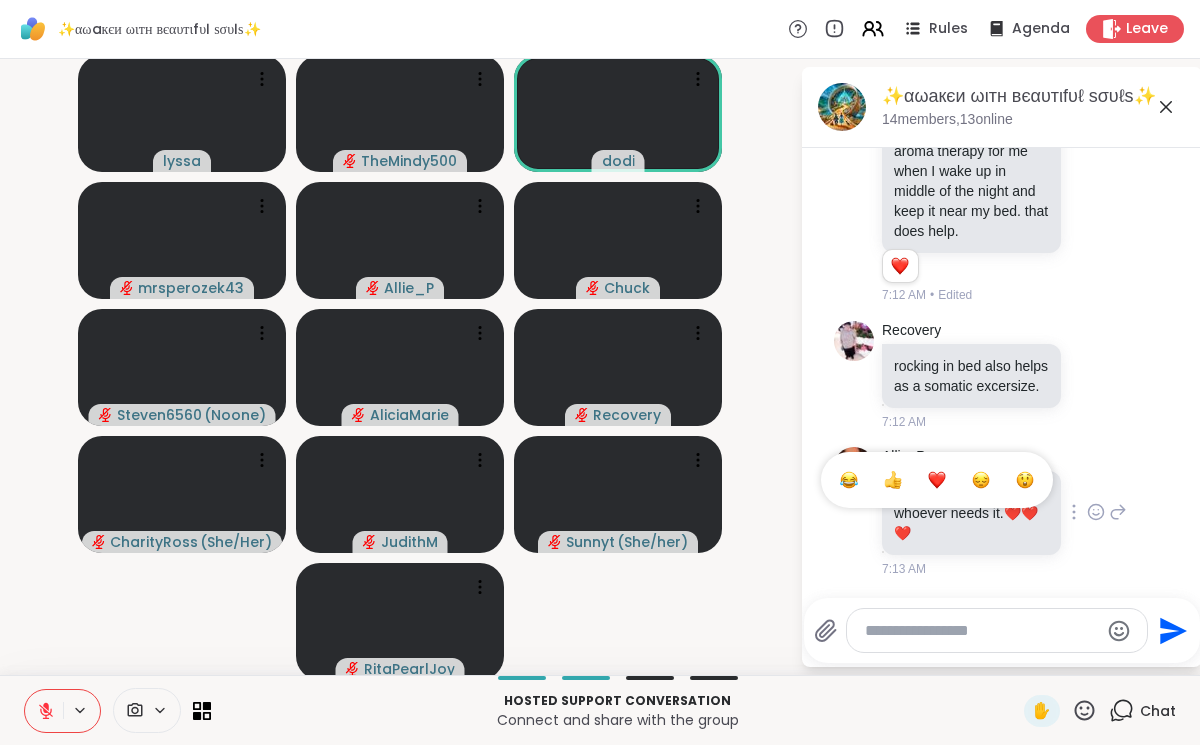 click at bounding box center [937, 480] 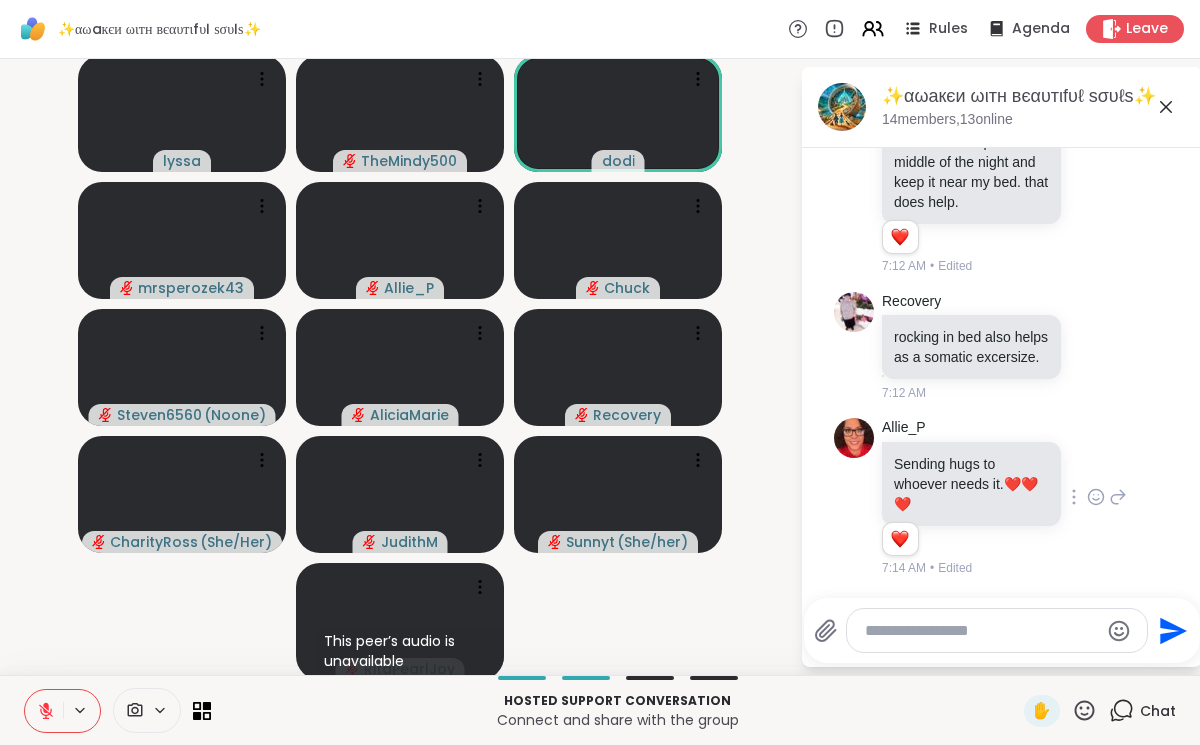 scroll, scrollTop: 460, scrollLeft: 0, axis: vertical 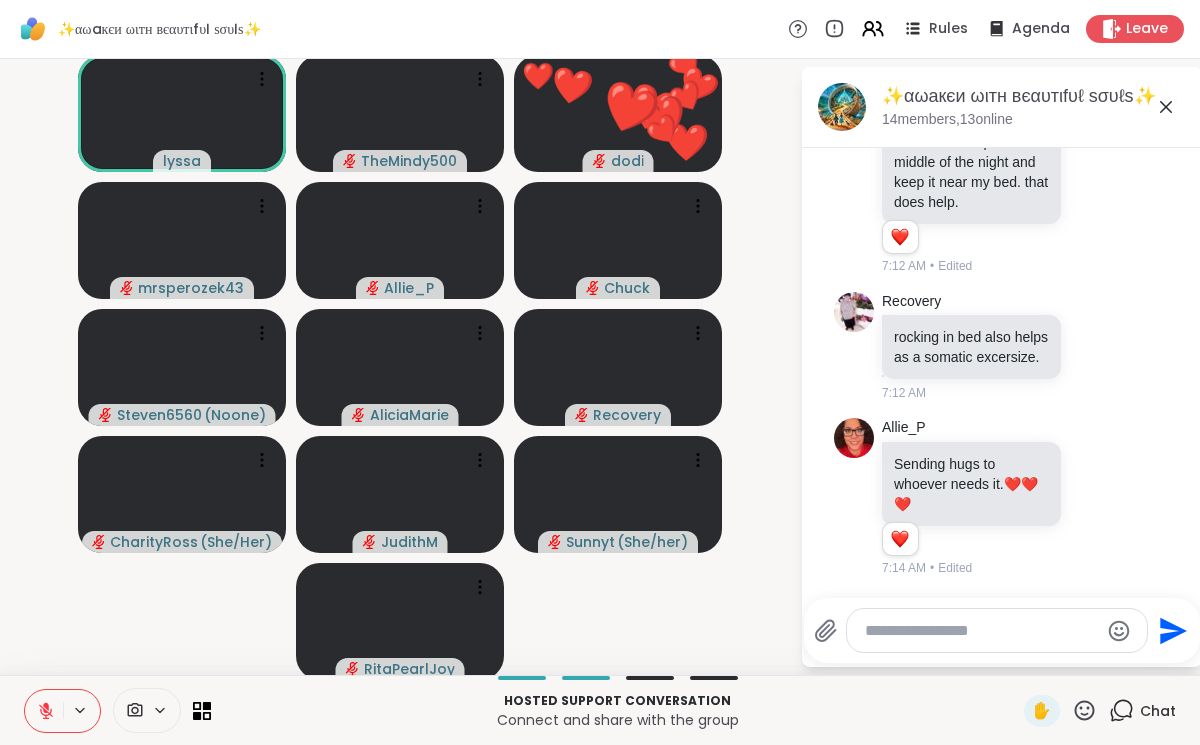 click 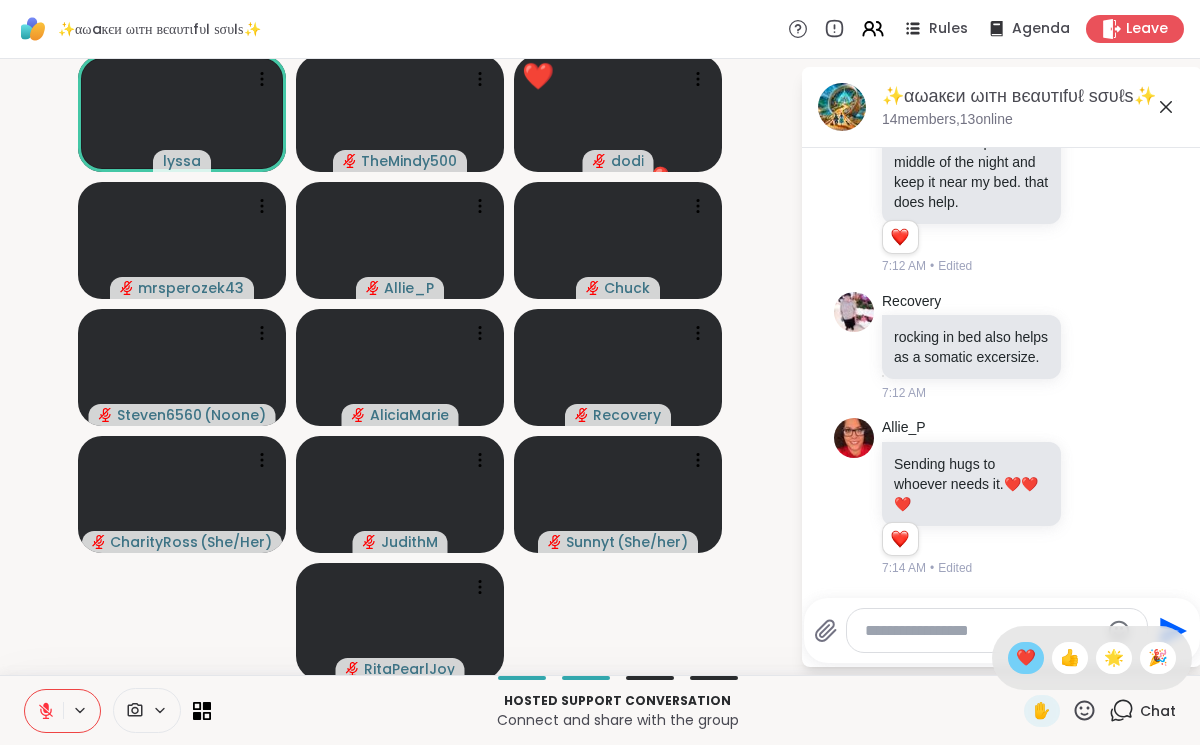 click on "❤️" at bounding box center (1026, 658) 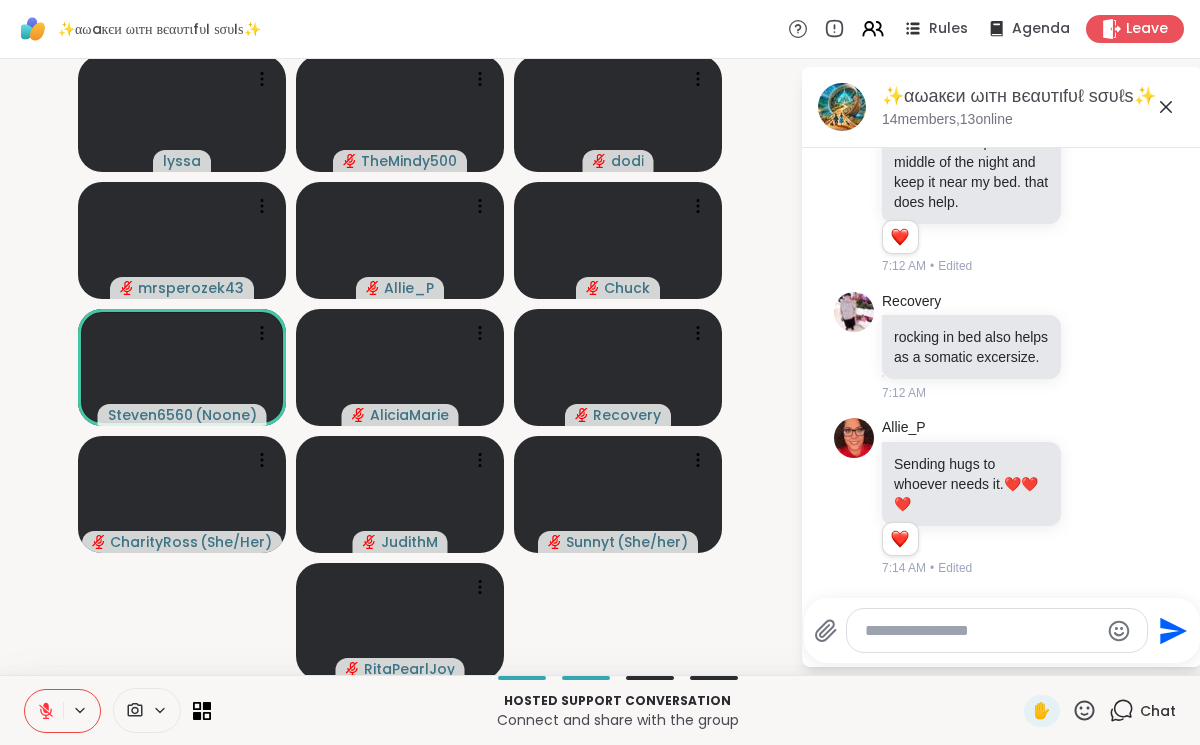 click 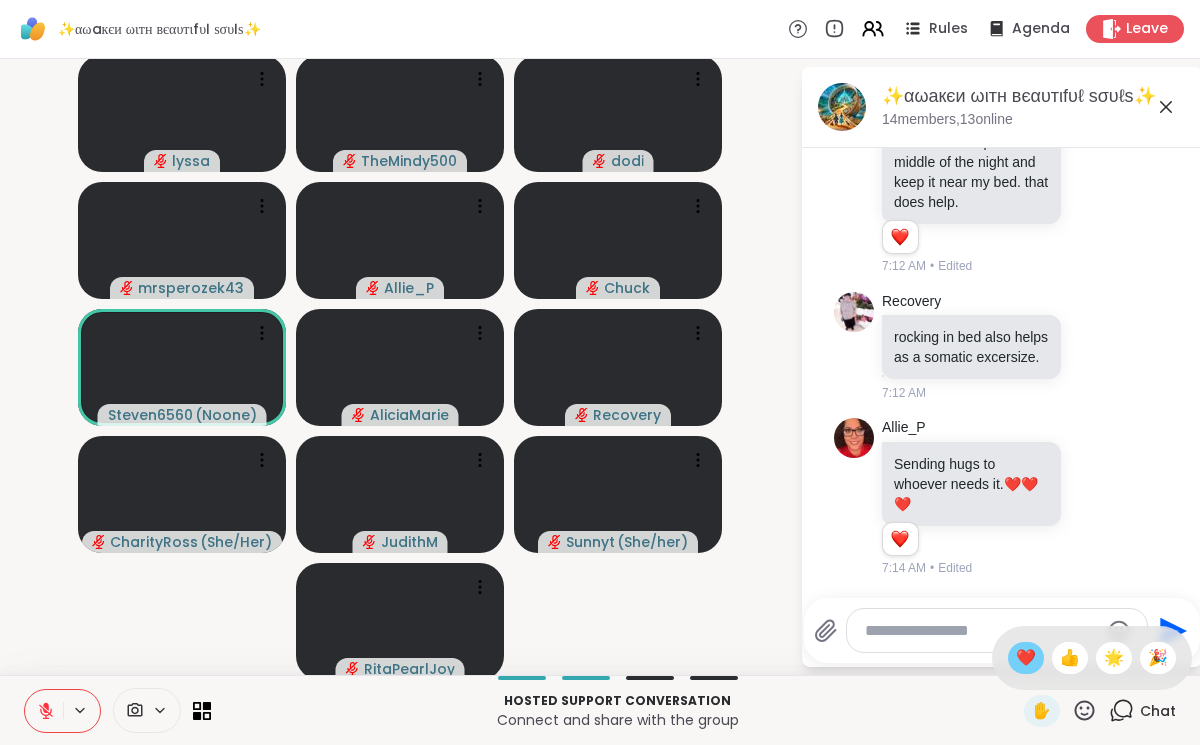 click on "❤️" at bounding box center [1026, 658] 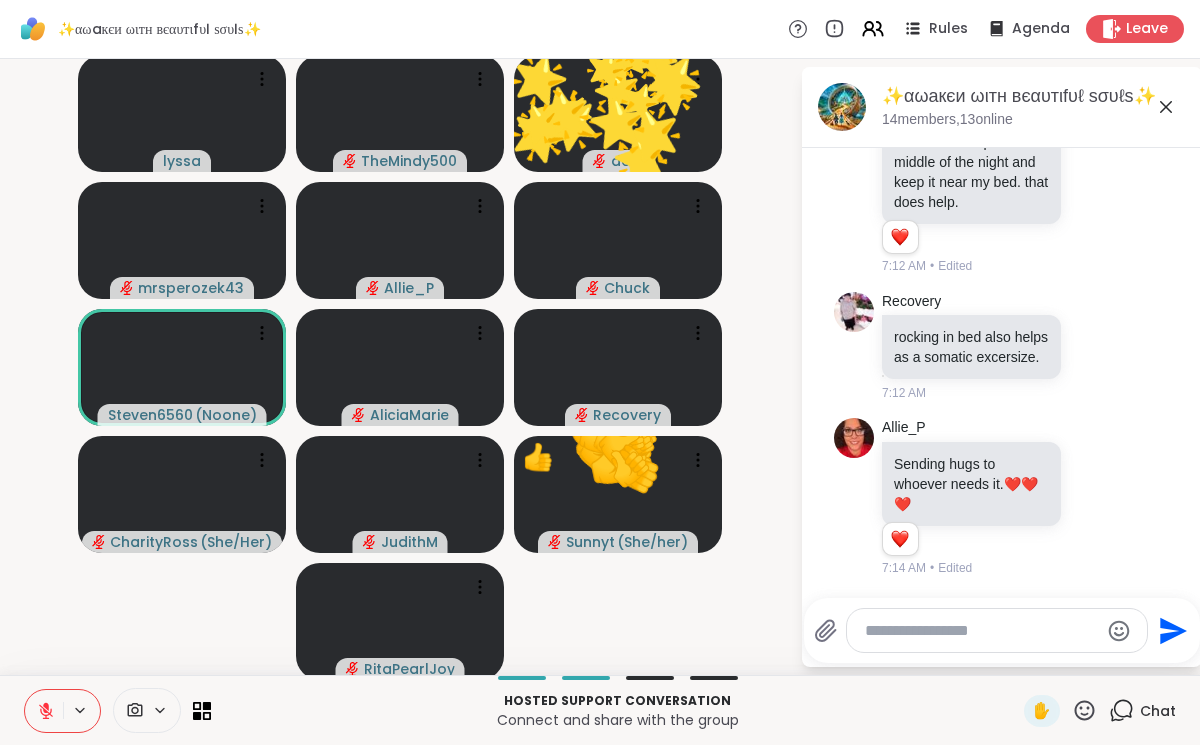 click 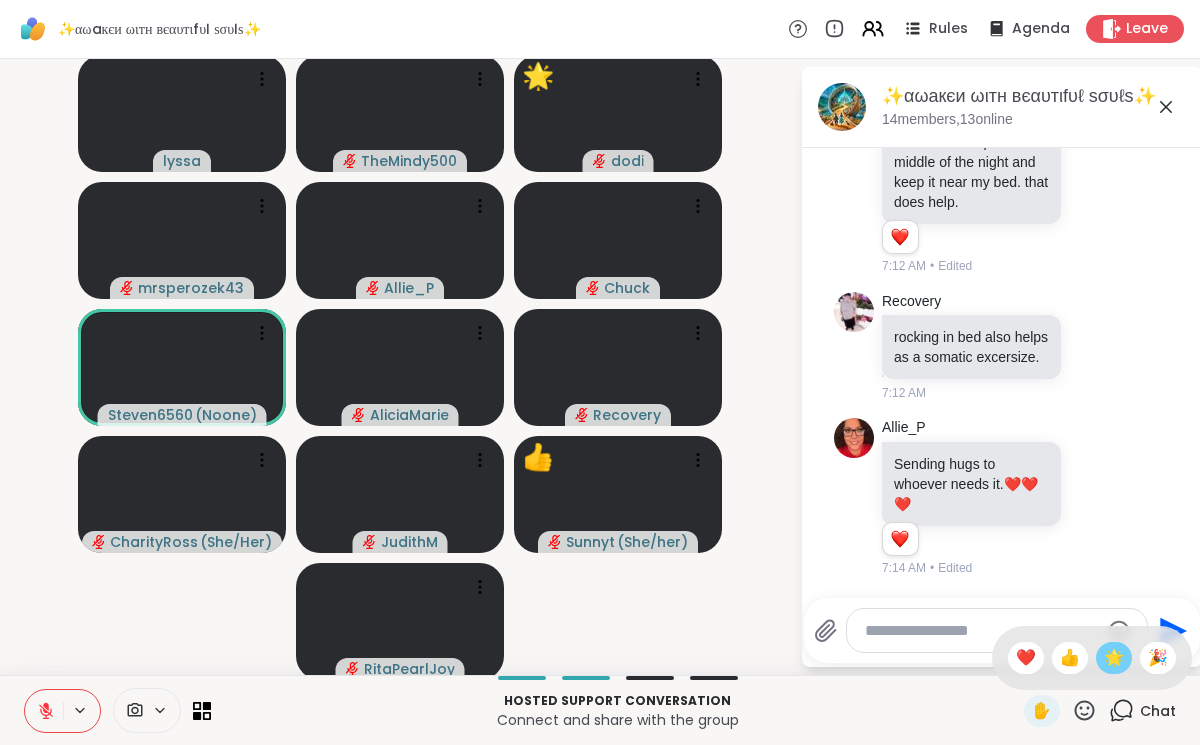 click on "🌟" at bounding box center [1114, 658] 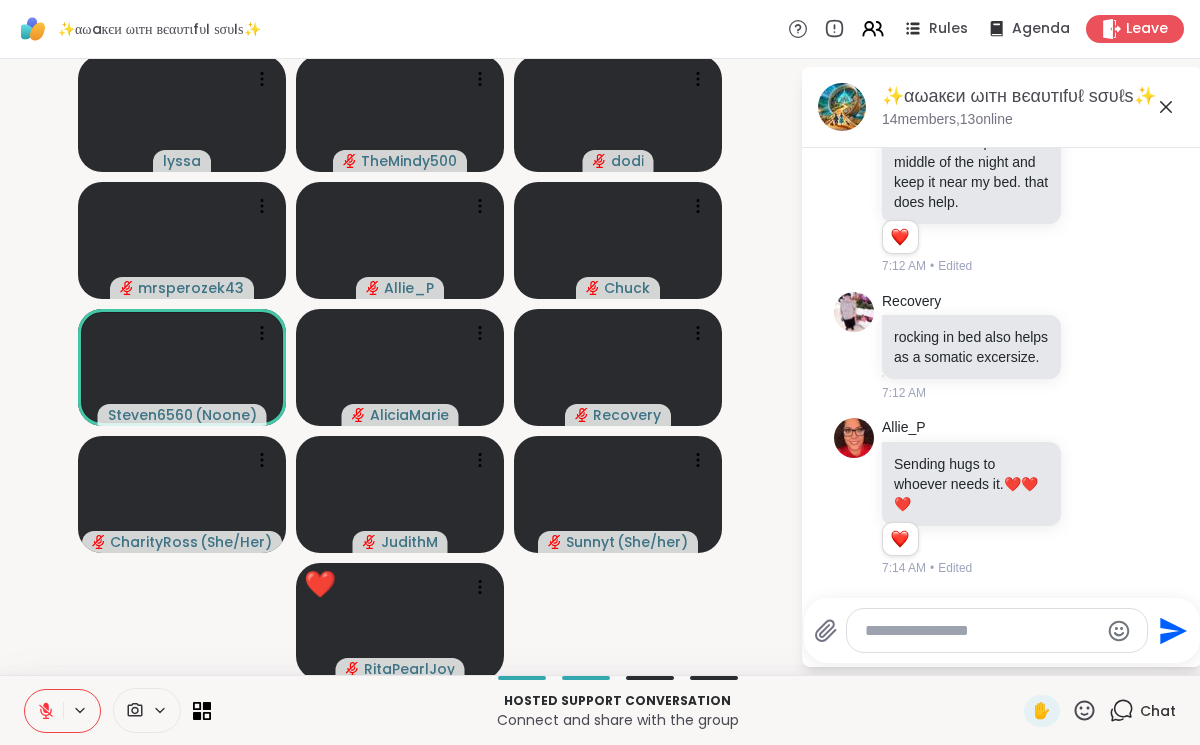 click 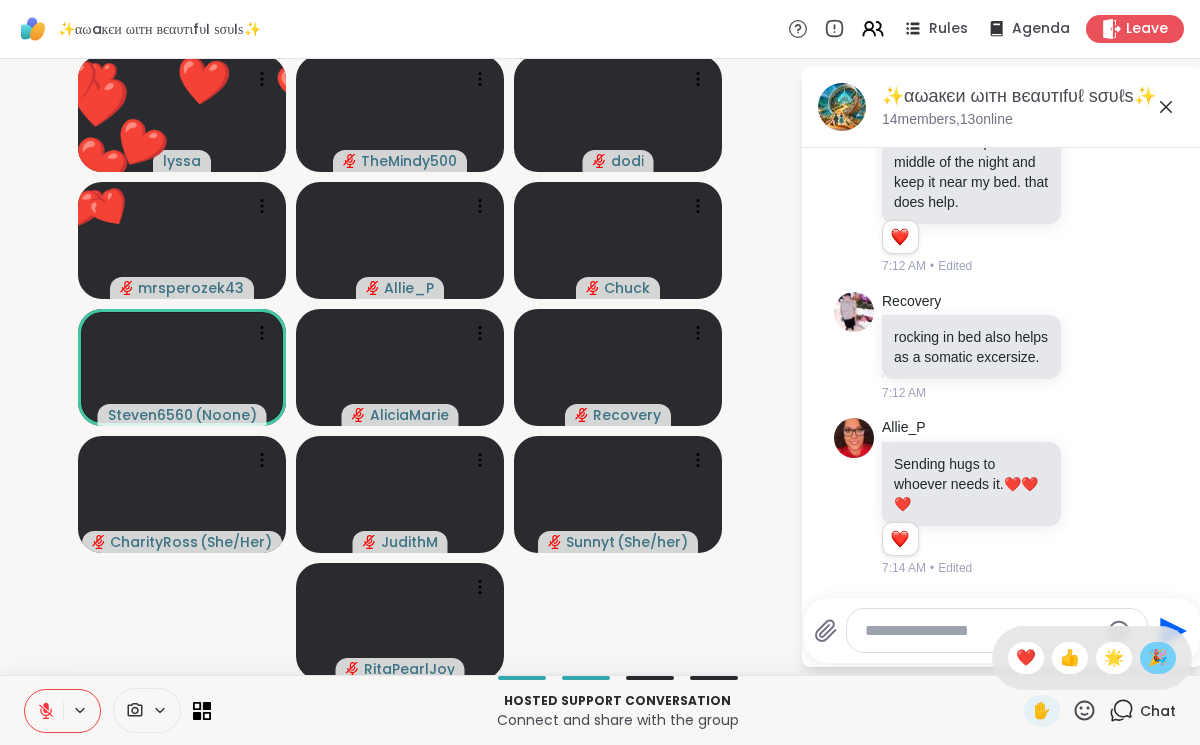click on "🎉" at bounding box center [1158, 658] 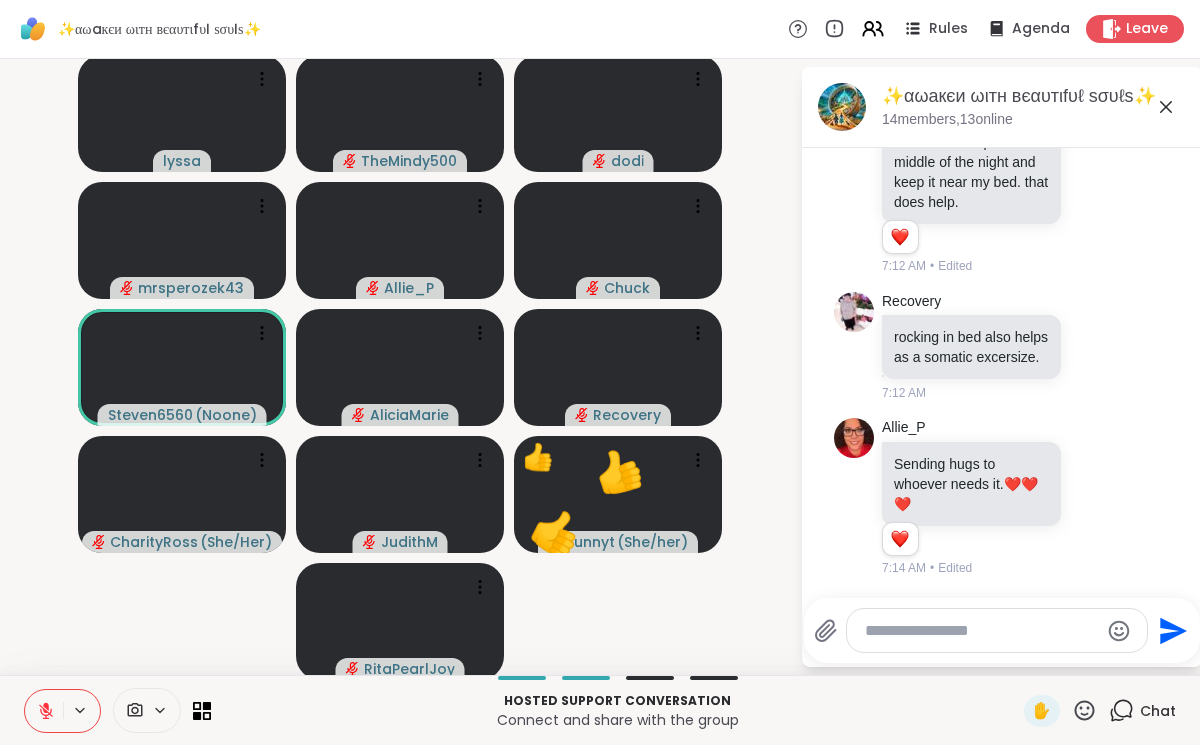 click 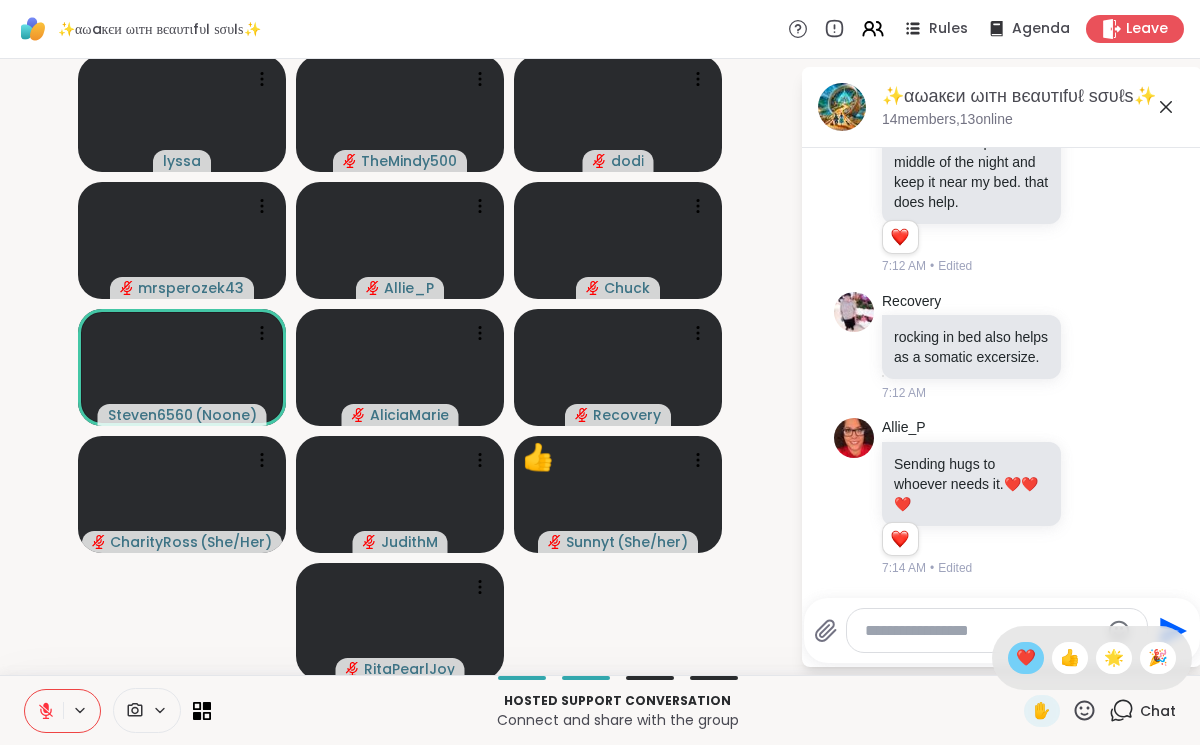 click on "❤️" at bounding box center [1026, 658] 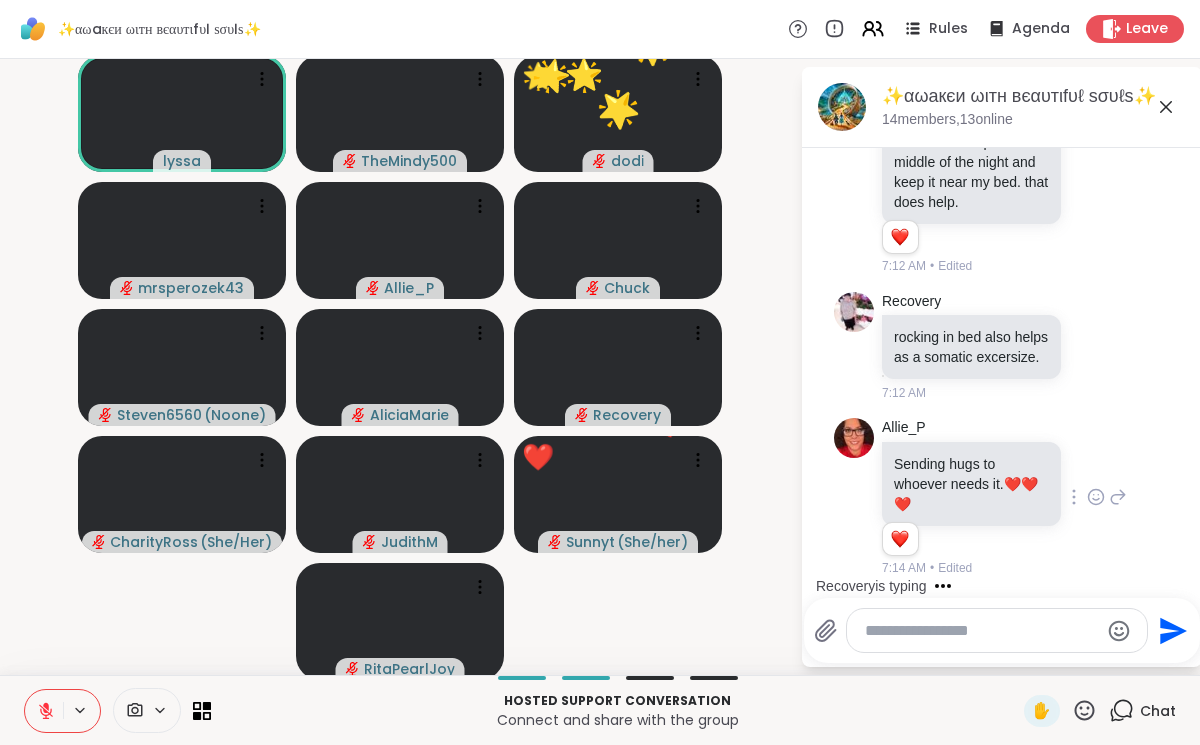 scroll, scrollTop: 667, scrollLeft: 0, axis: vertical 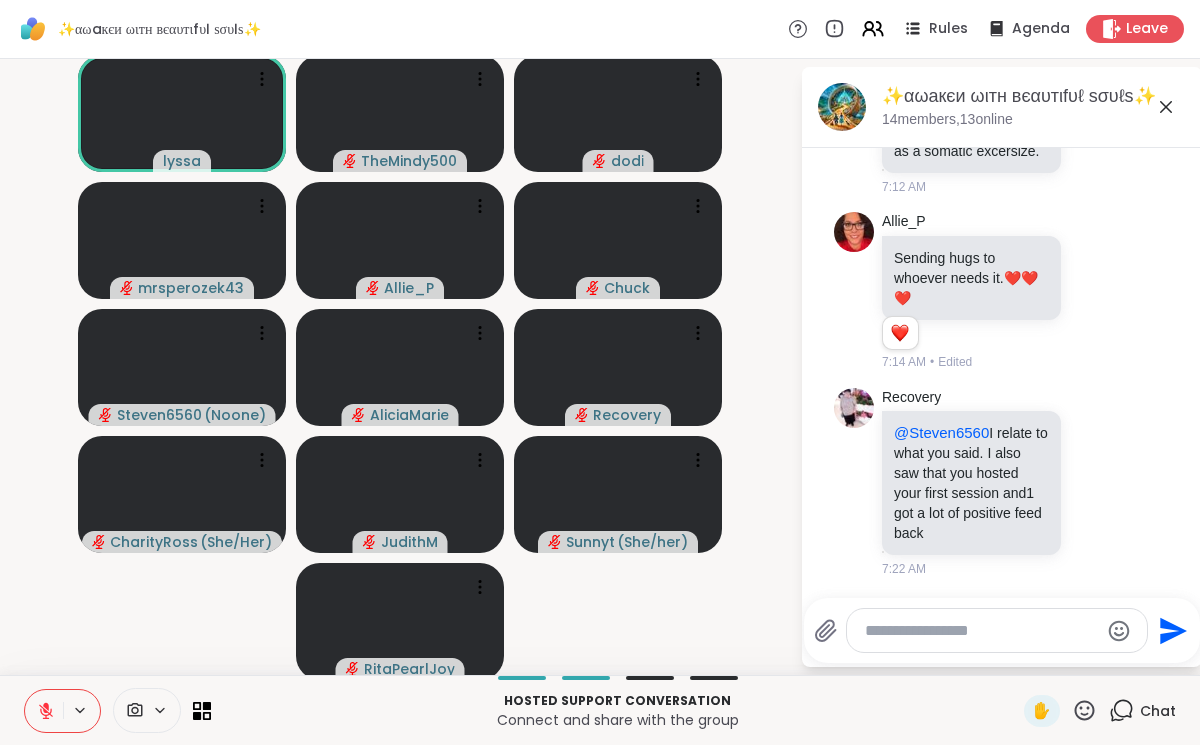 click 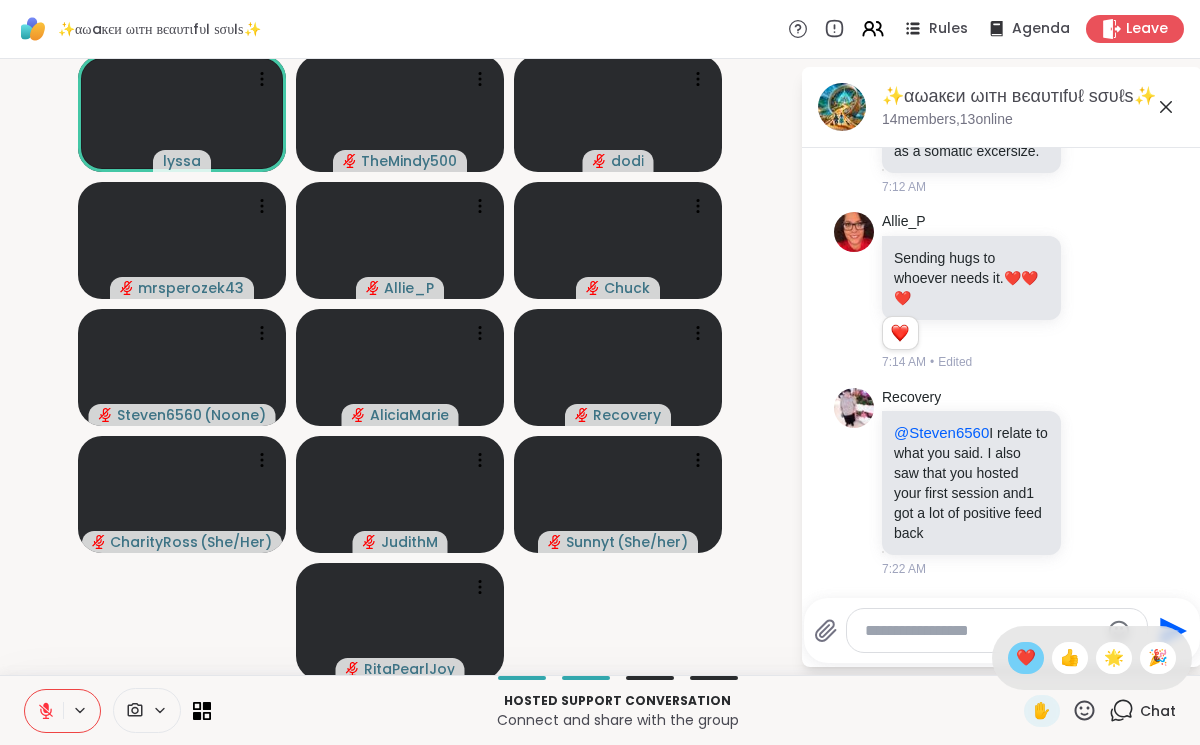 click on "❤️" at bounding box center [1026, 658] 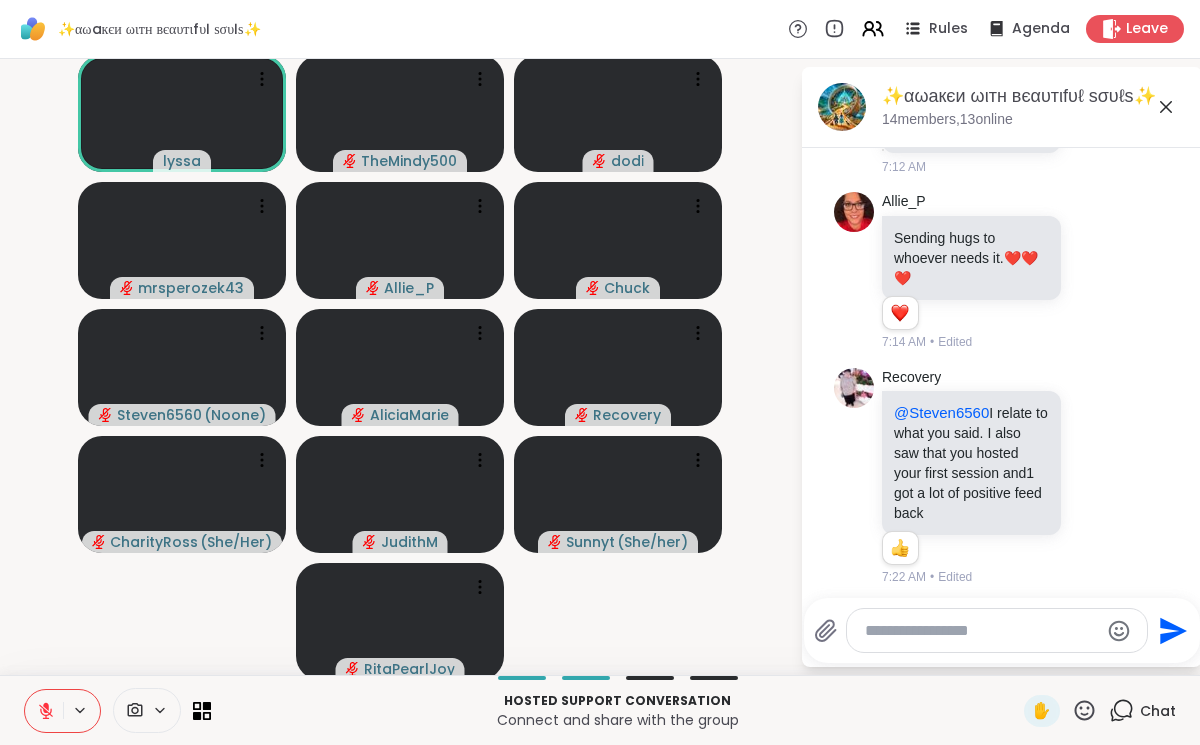 scroll, scrollTop: 696, scrollLeft: 0, axis: vertical 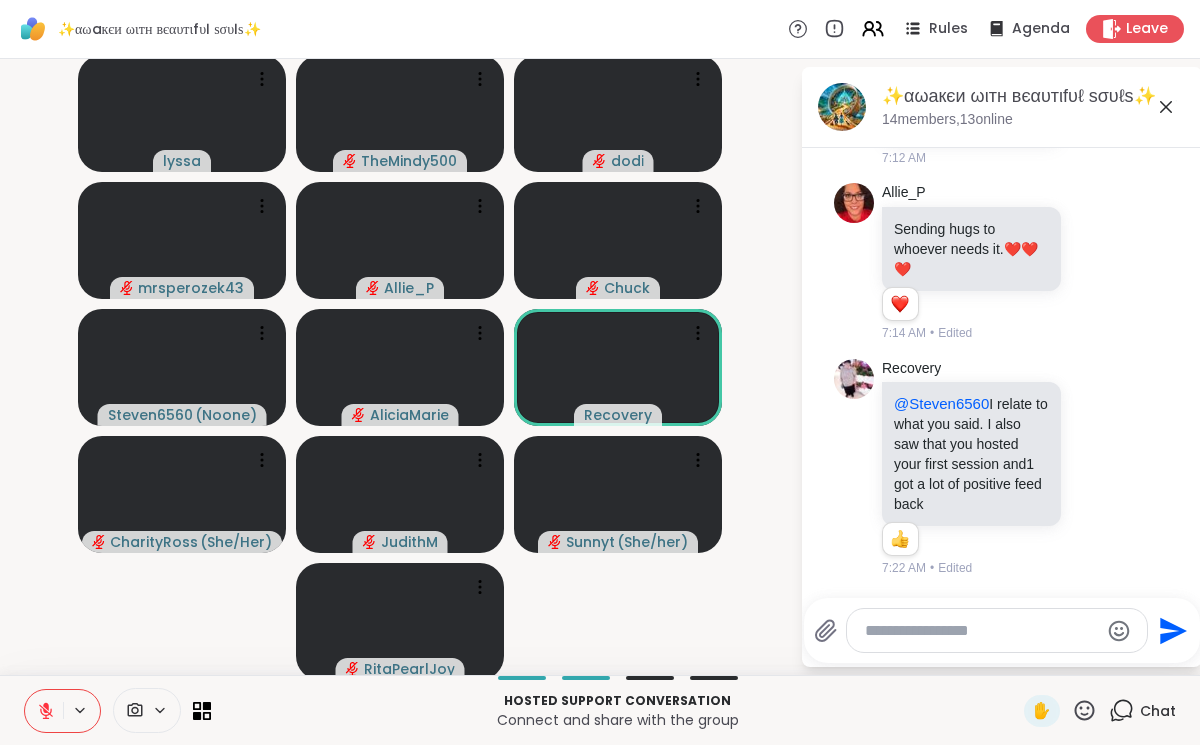 click on "✋" at bounding box center (1060, 711) 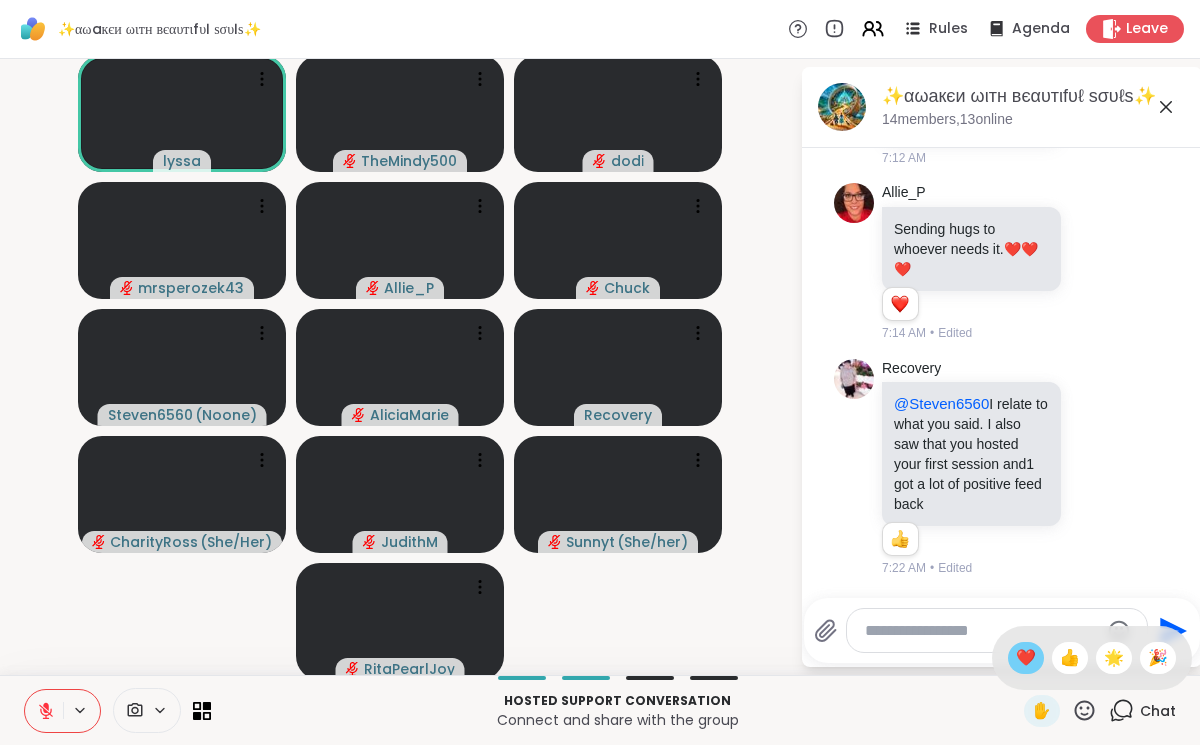 click on "❤️" at bounding box center [1026, 658] 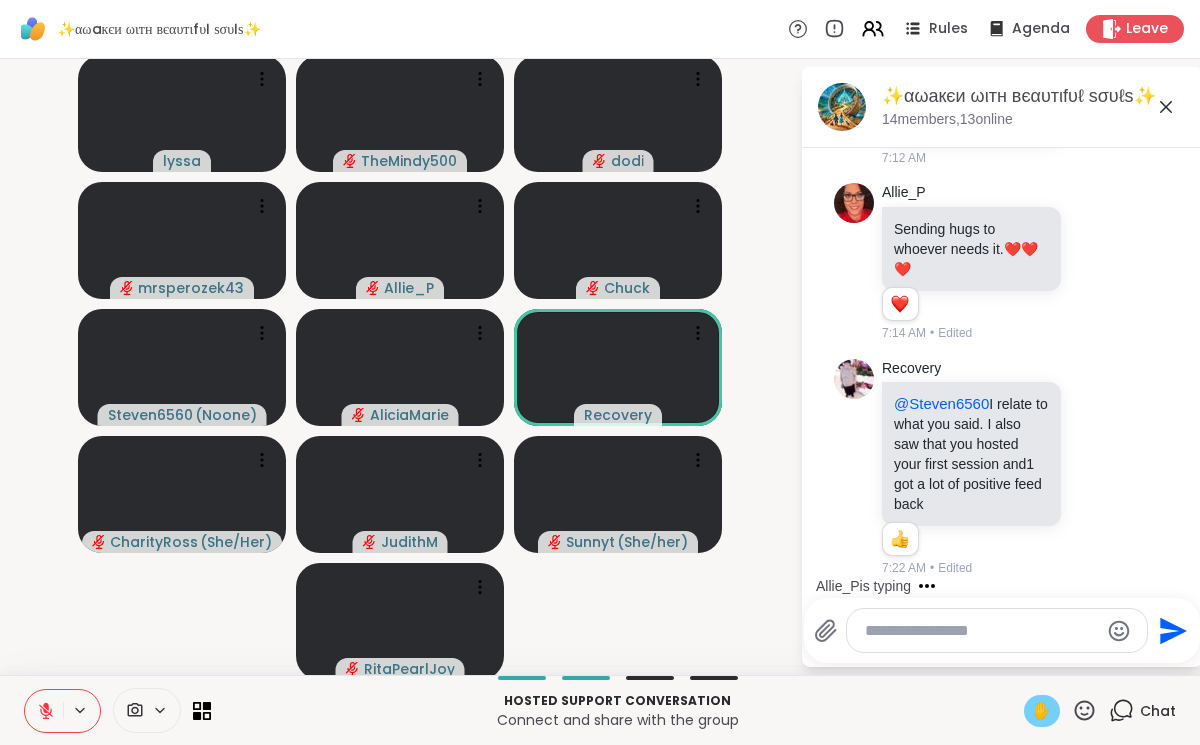 click on "✋" at bounding box center [1042, 711] 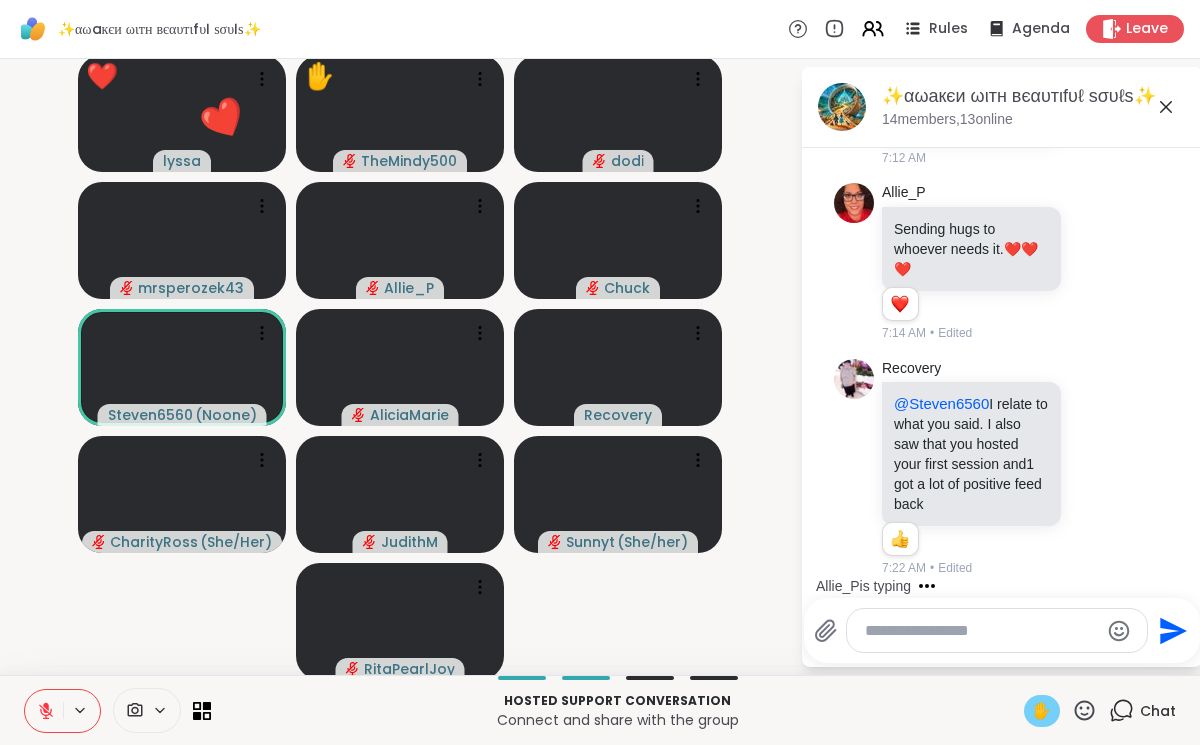 click on "✋" at bounding box center [1042, 711] 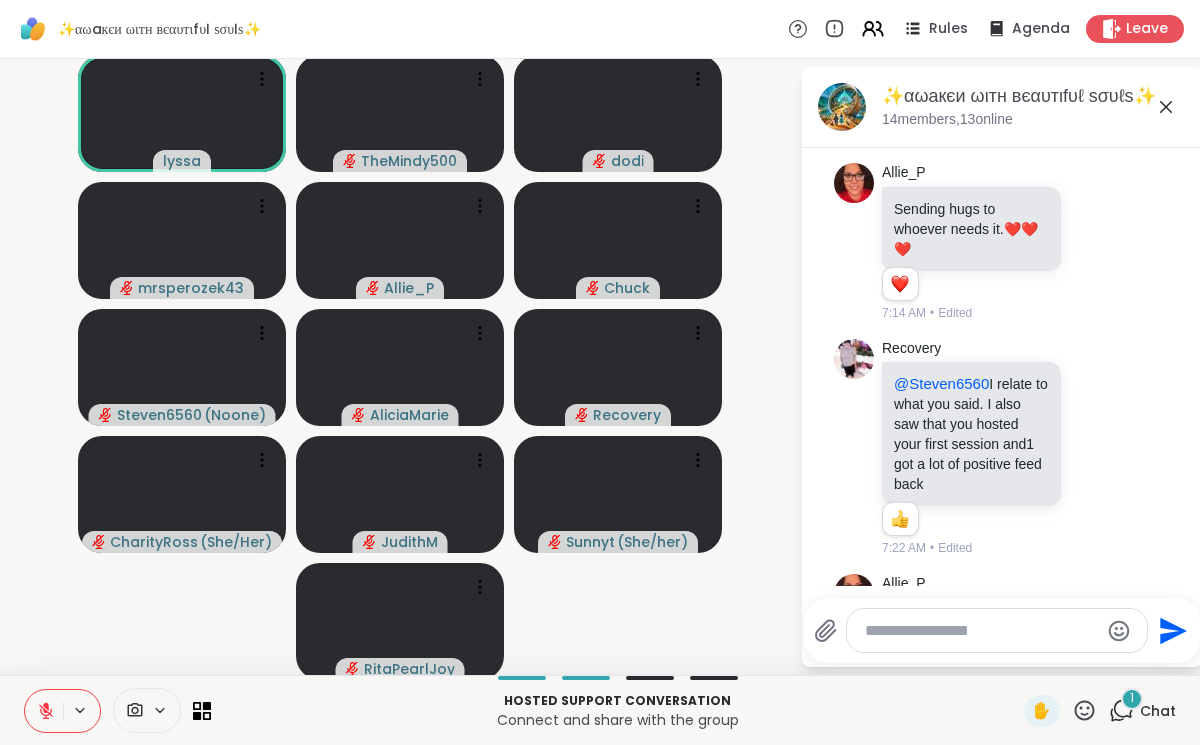 scroll, scrollTop: 862, scrollLeft: 0, axis: vertical 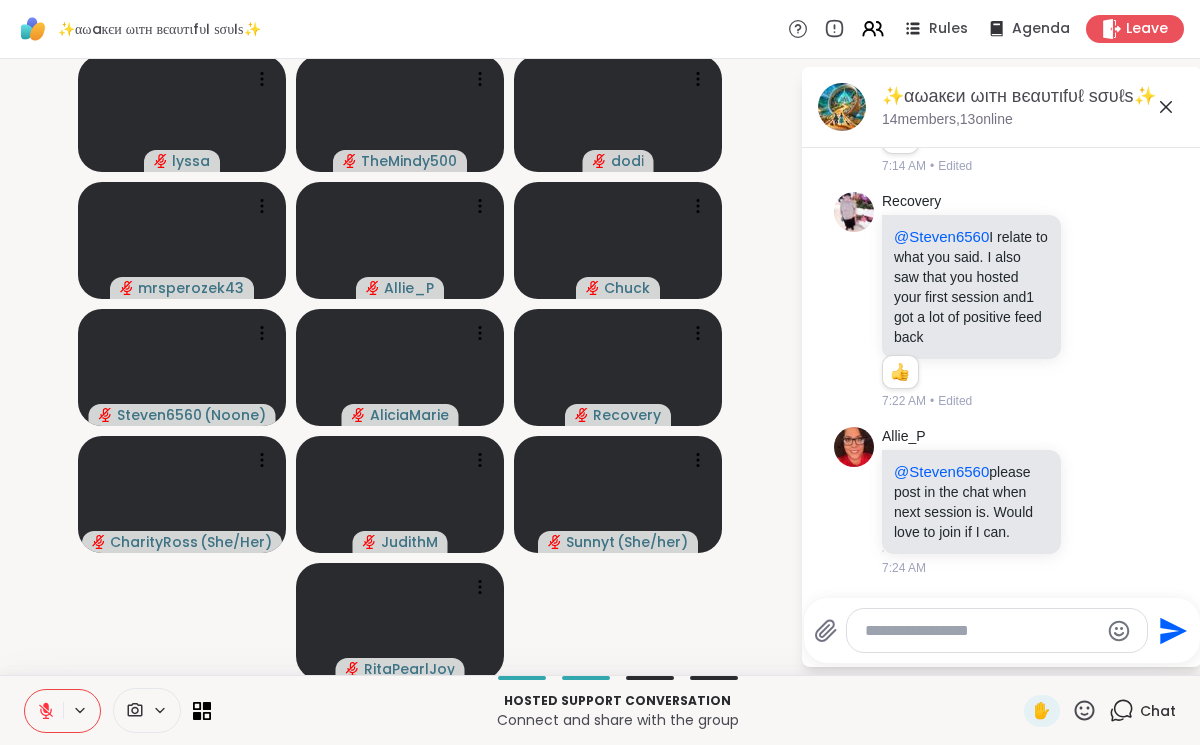 click at bounding box center (44, 711) 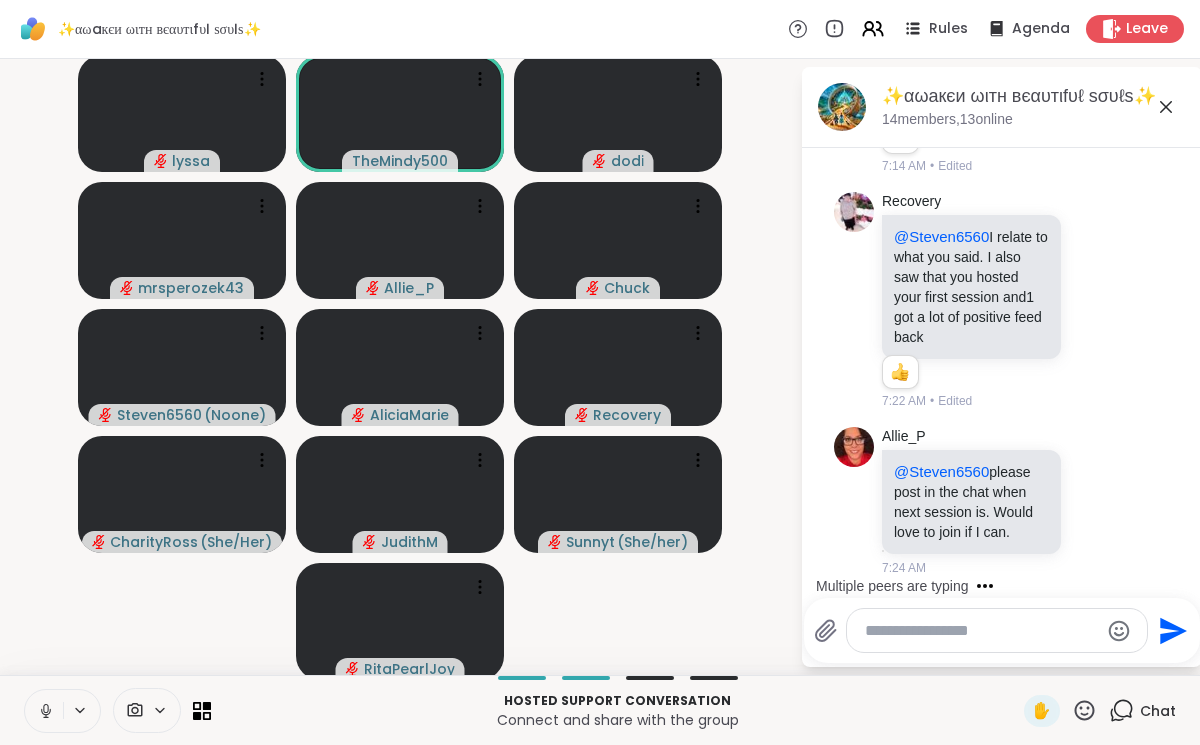 scroll, scrollTop: 1105, scrollLeft: 0, axis: vertical 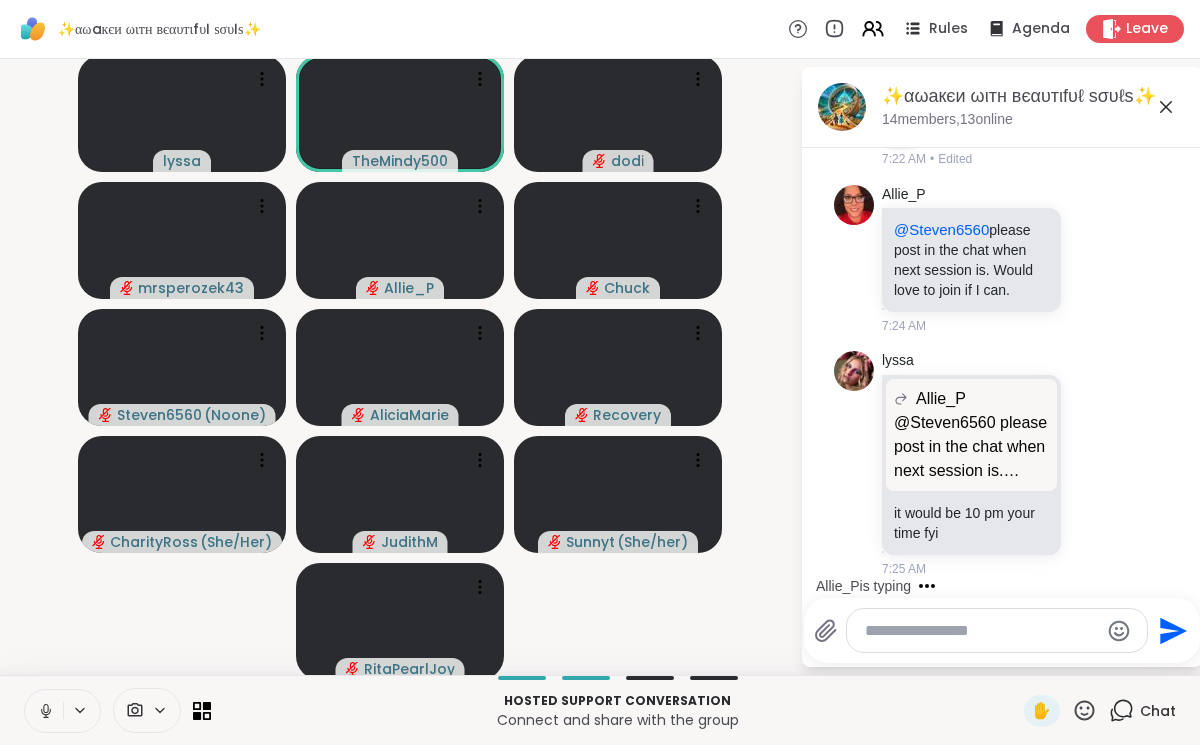 drag, startPoint x: 57, startPoint y: 708, endPoint x: 57, endPoint y: 695, distance: 13 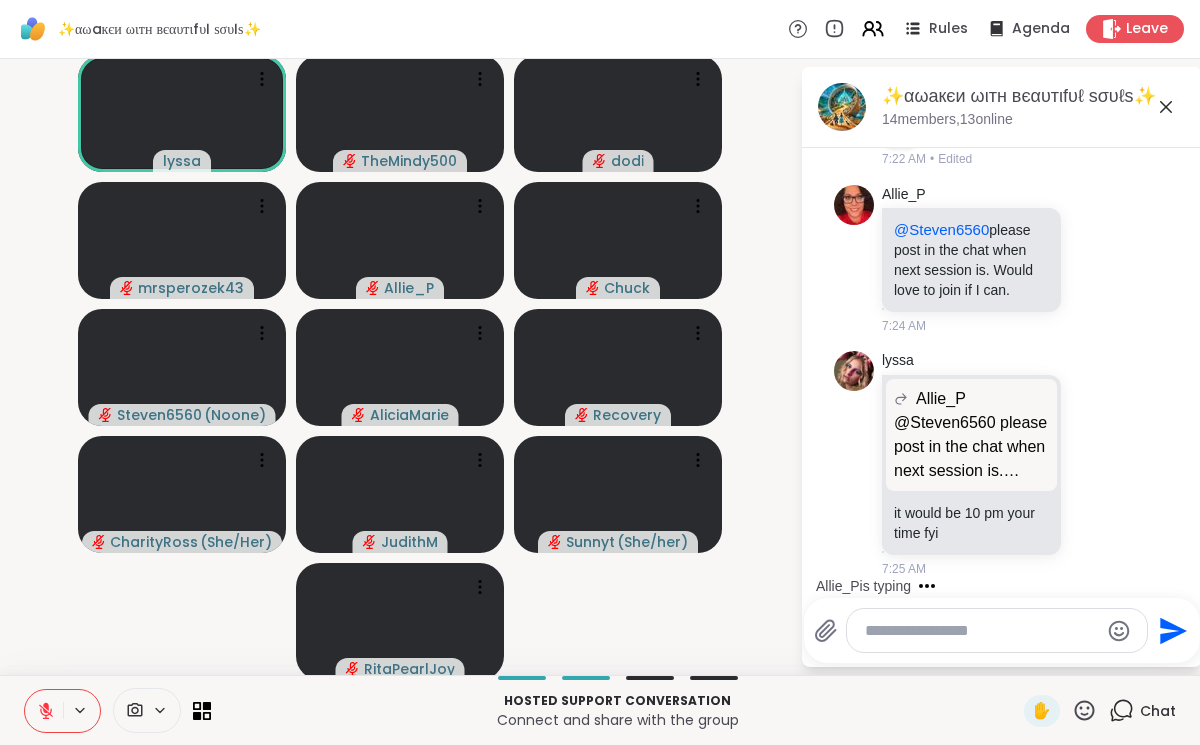 click 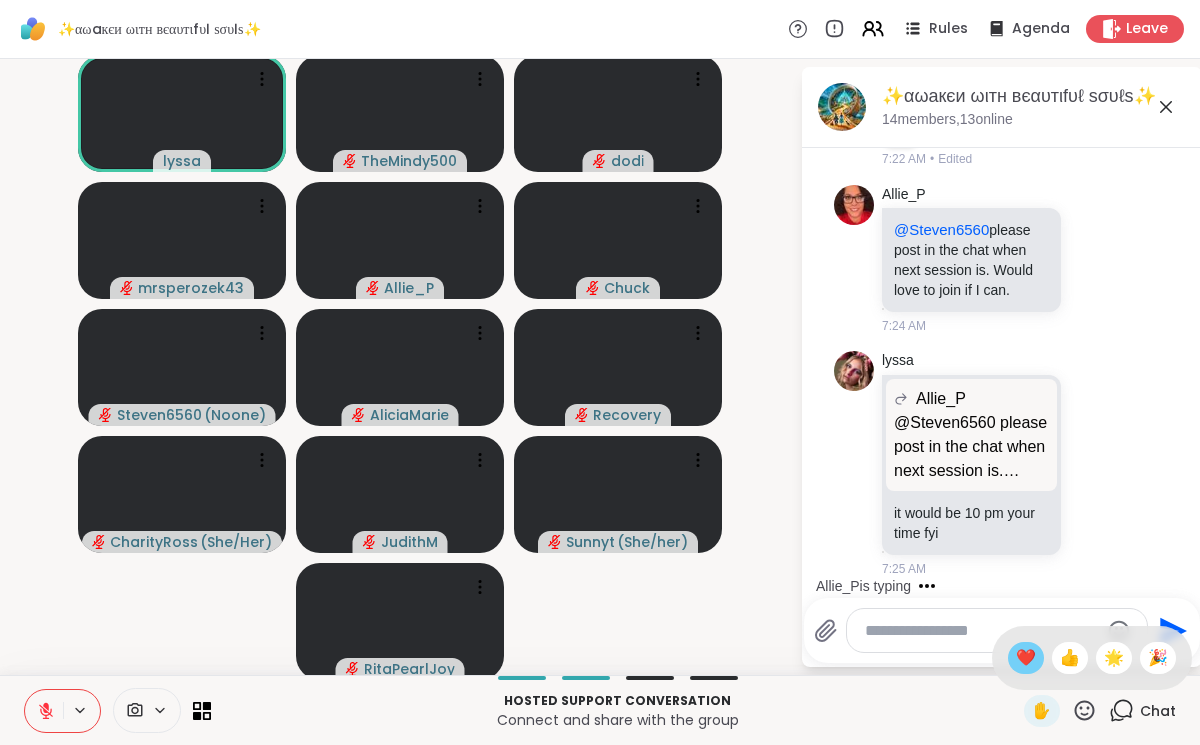 click on "❤️" at bounding box center [1026, 658] 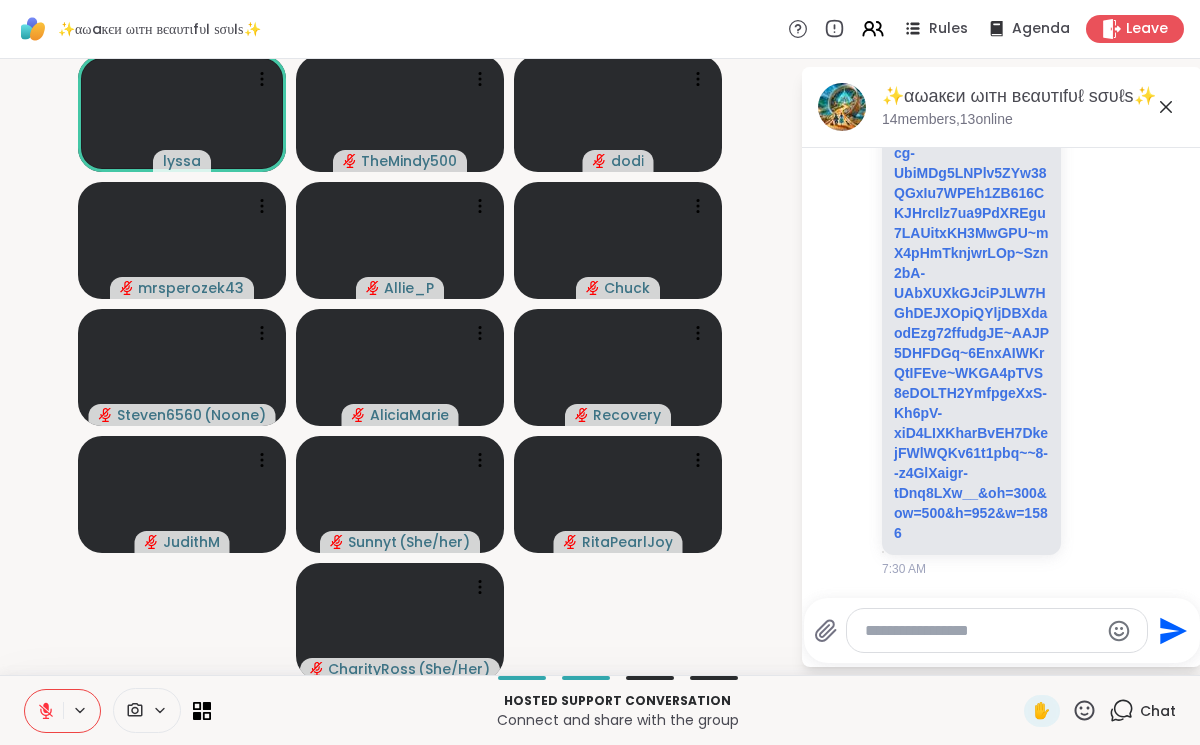 scroll, scrollTop: 3061, scrollLeft: 0, axis: vertical 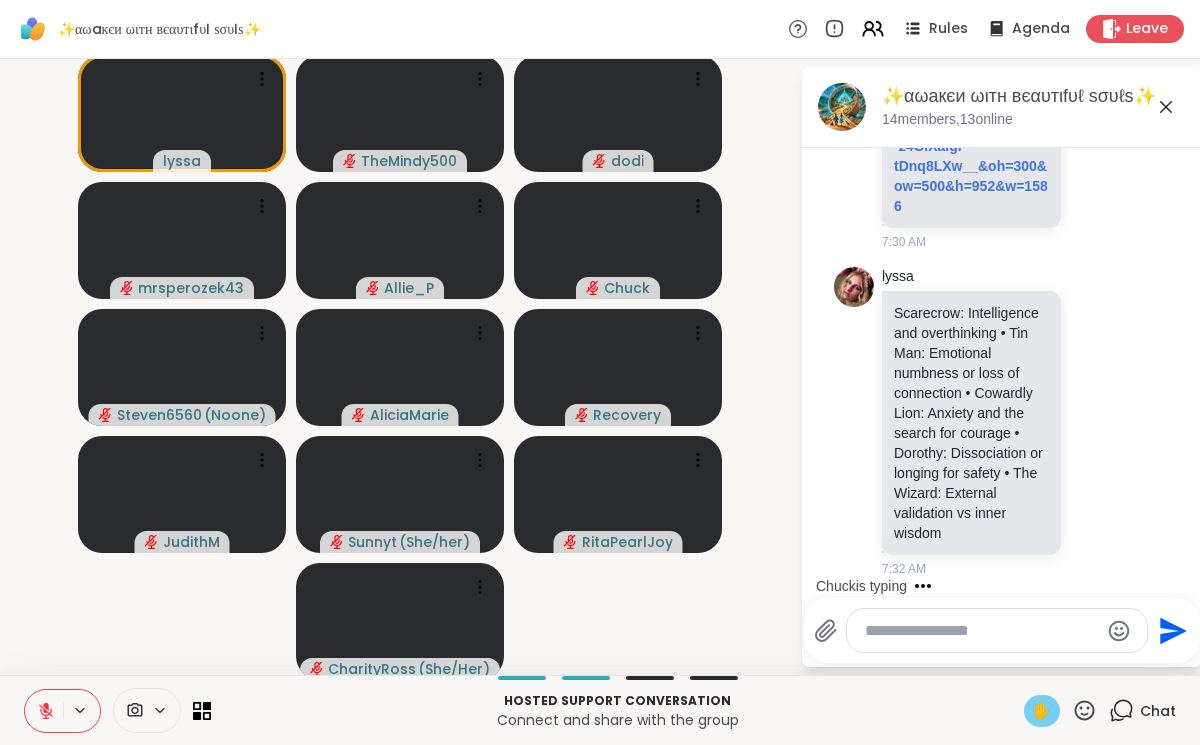 click on "✋" at bounding box center [1042, 711] 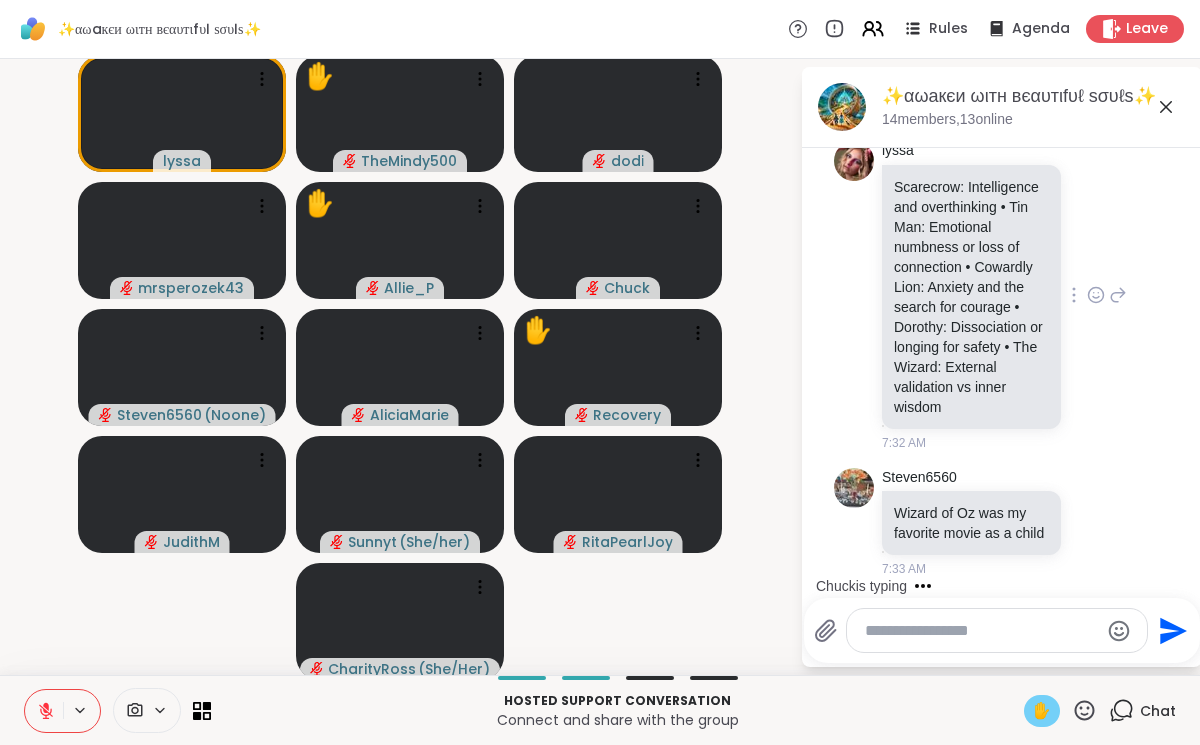 scroll, scrollTop: 3207, scrollLeft: 0, axis: vertical 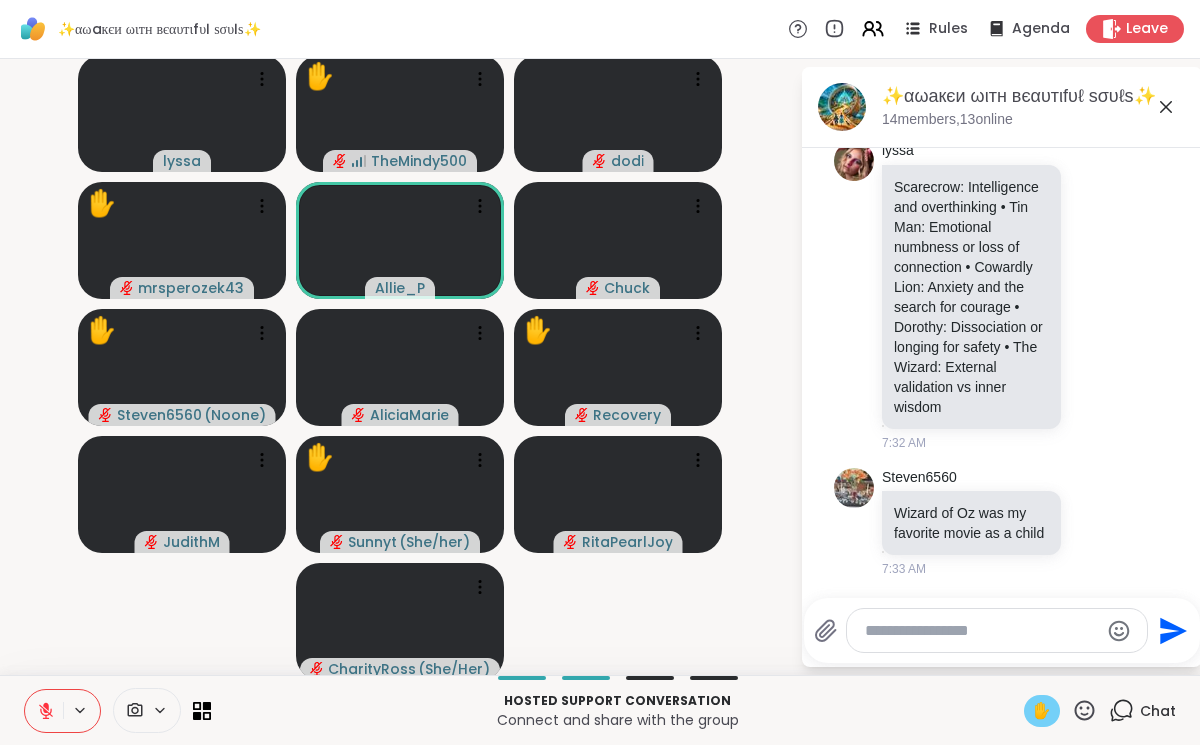click on "✋" at bounding box center (1042, 711) 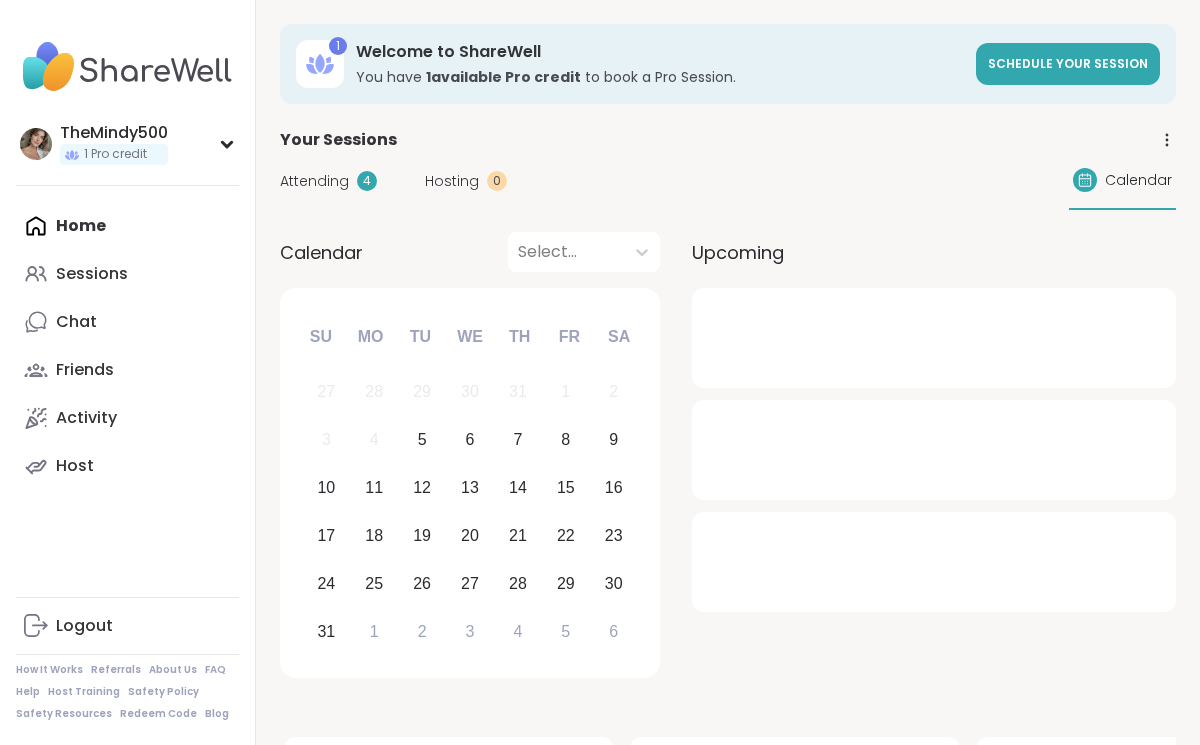 scroll, scrollTop: 0, scrollLeft: 0, axis: both 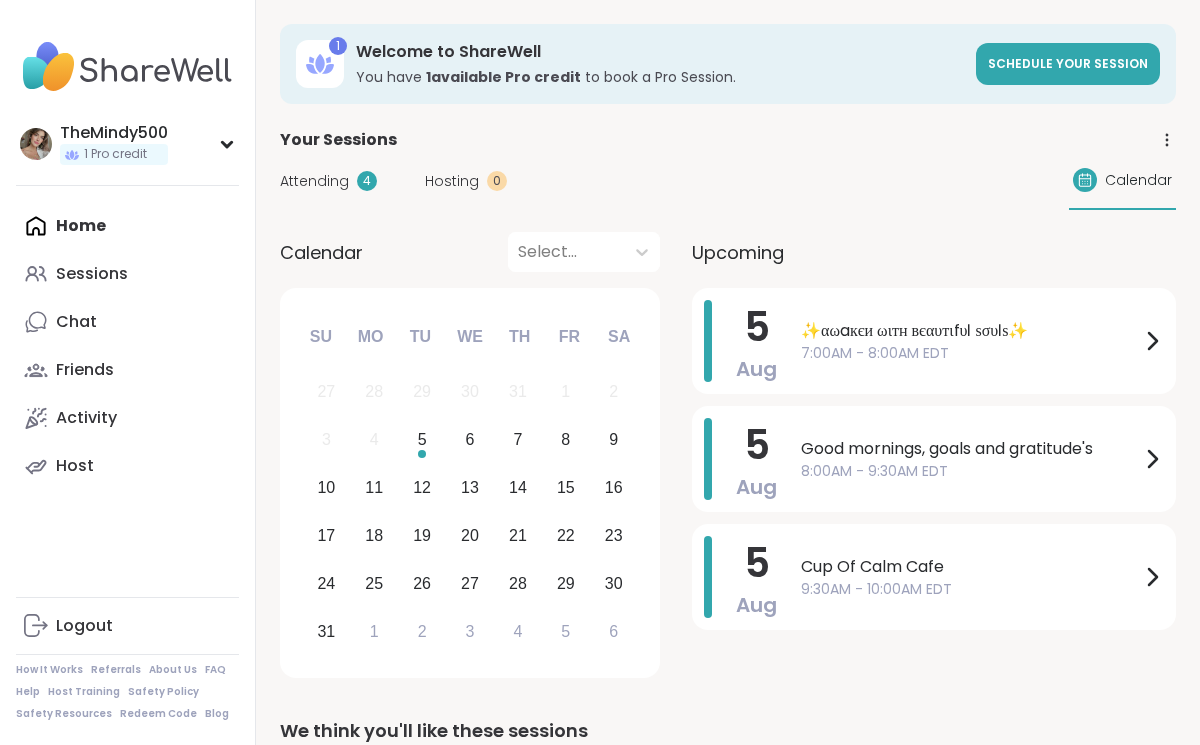 click on "Attending" at bounding box center [314, 181] 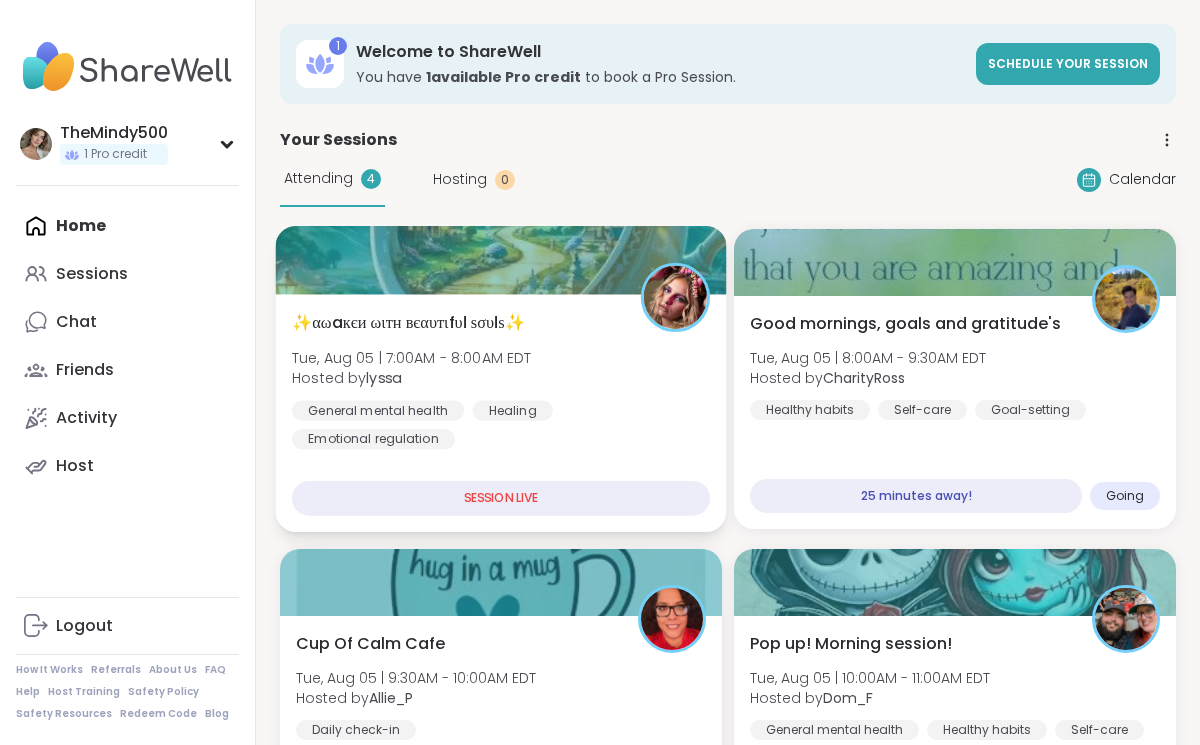 click on "✨αωaкєи ωιтн вєαυтιfυℓ ѕσυℓѕ✨ Tue, Aug 05 | 7:00AM - 8:00AM EDT Hosted by  lyssa General mental health Healing Emotional regulation SESSION LIVE" at bounding box center [501, 413] 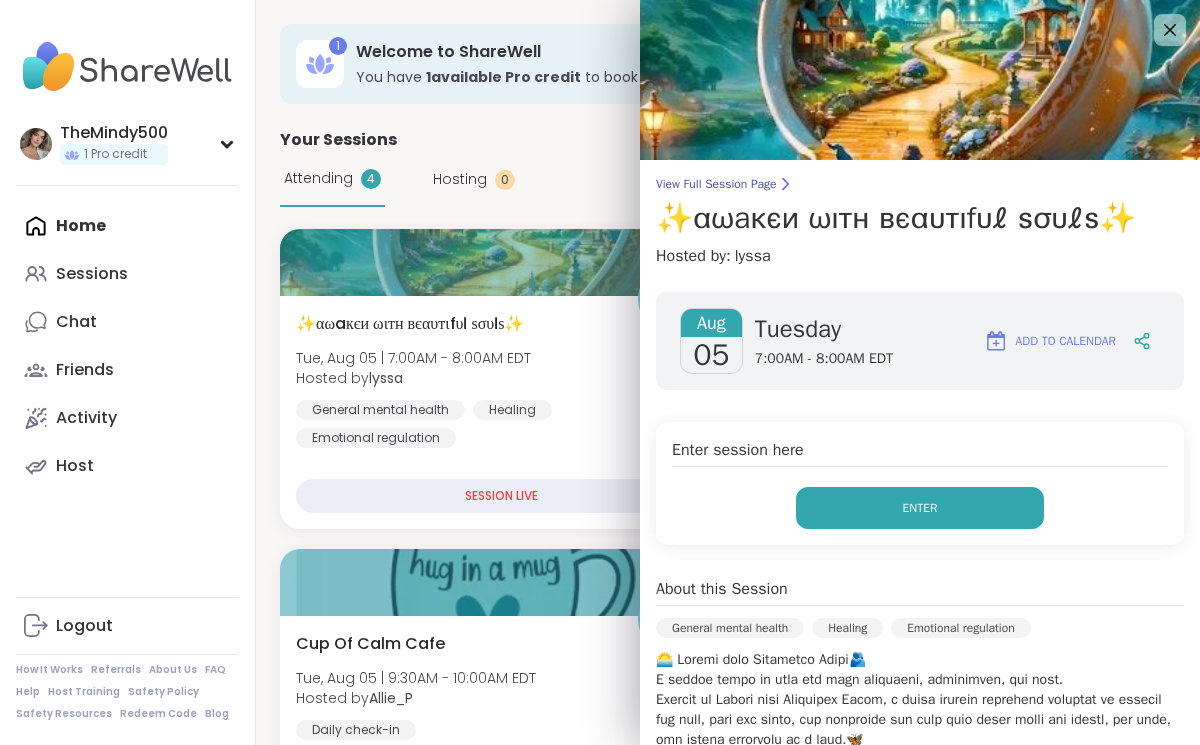 click on "Enter" at bounding box center (920, 508) 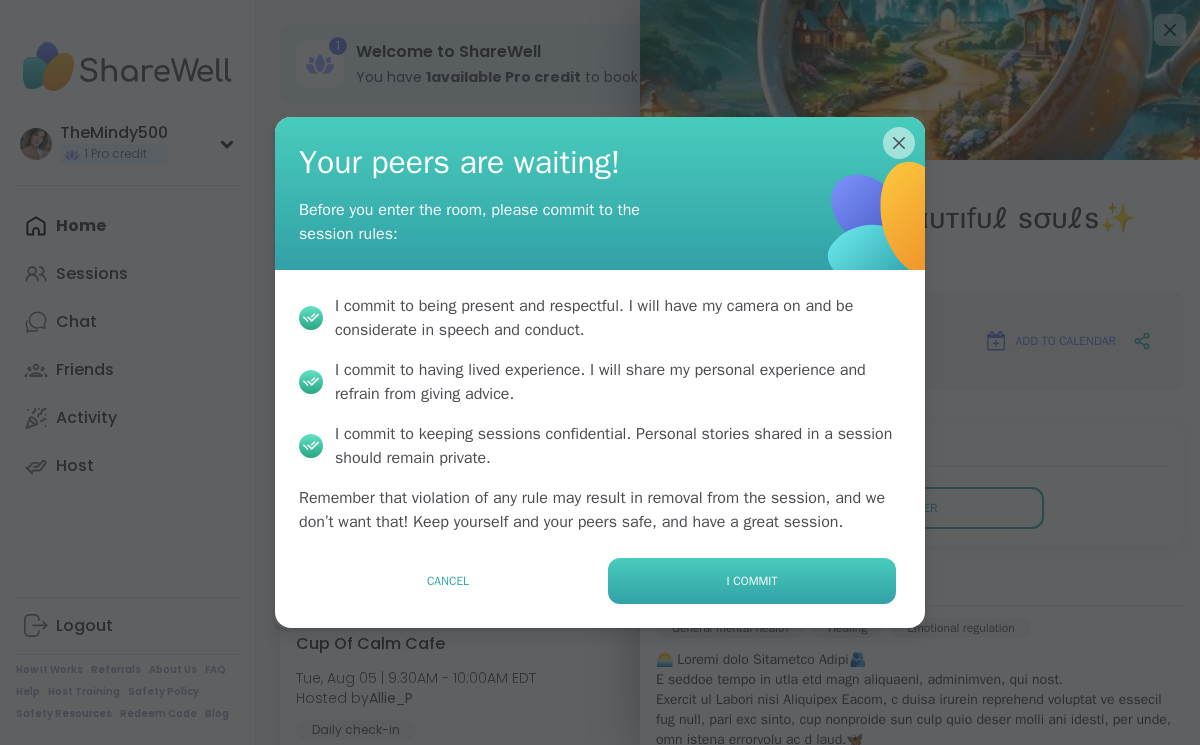 click on "I commit" at bounding box center [752, 581] 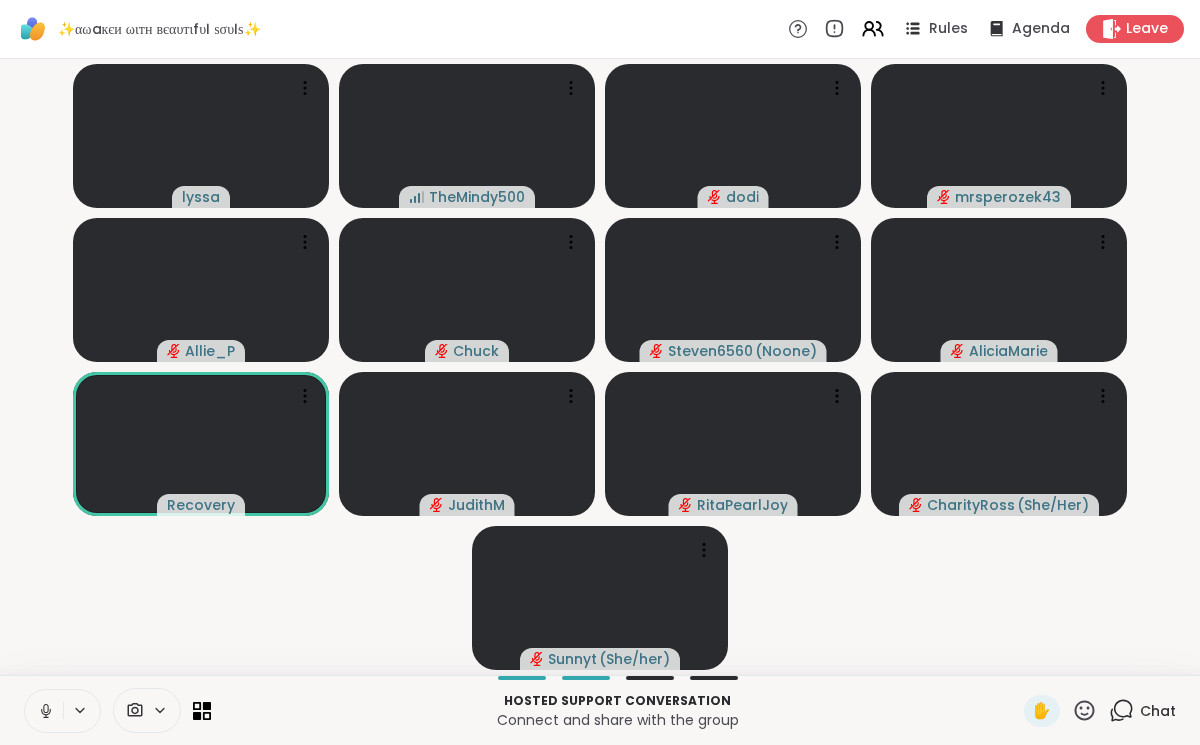 click at bounding box center (44, 711) 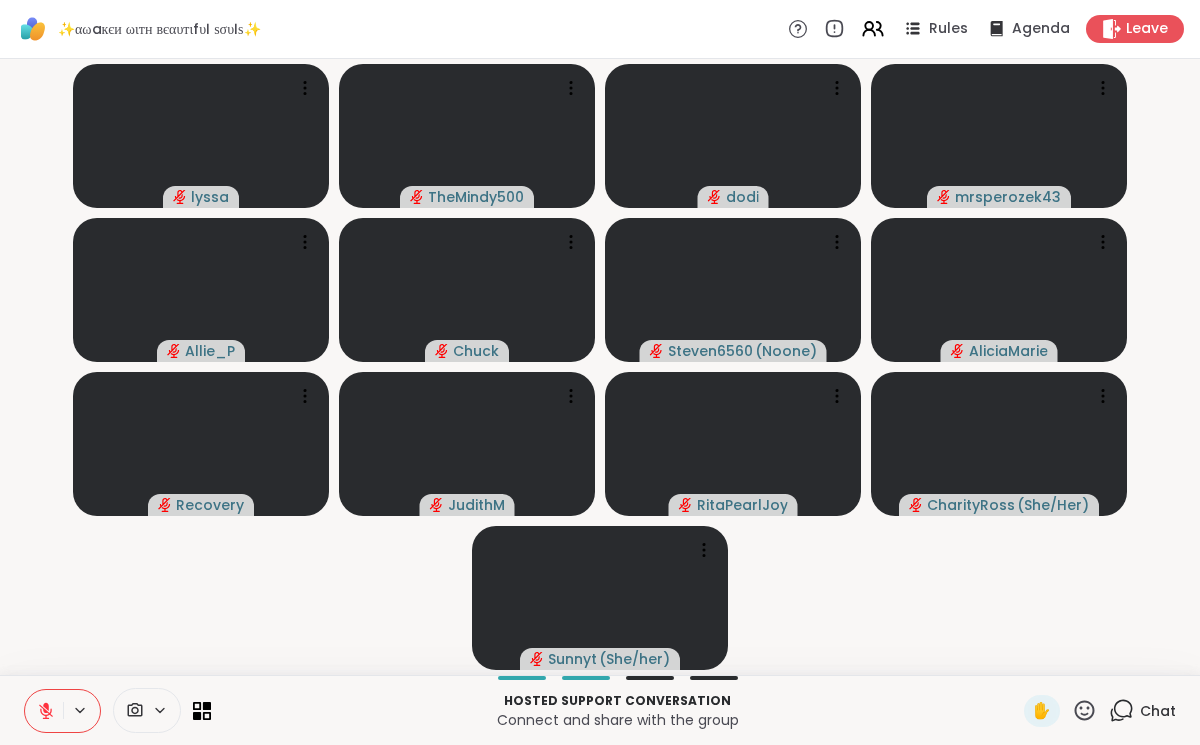 click 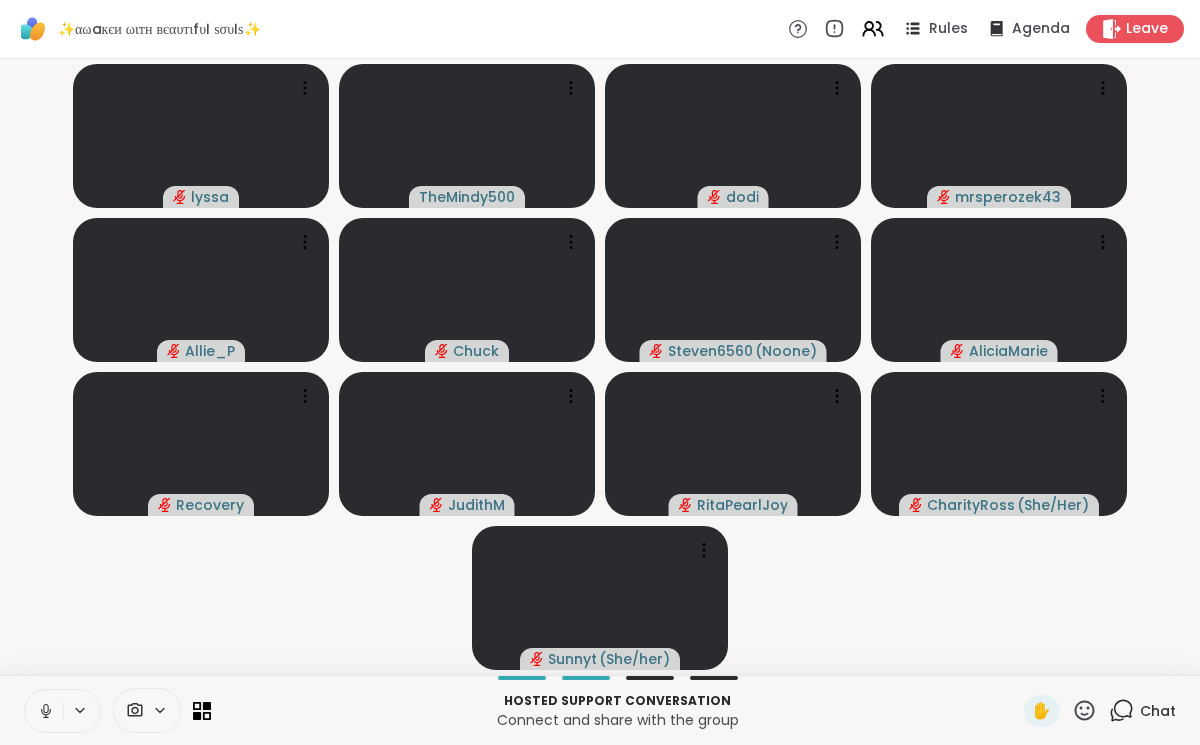 click at bounding box center (44, 711) 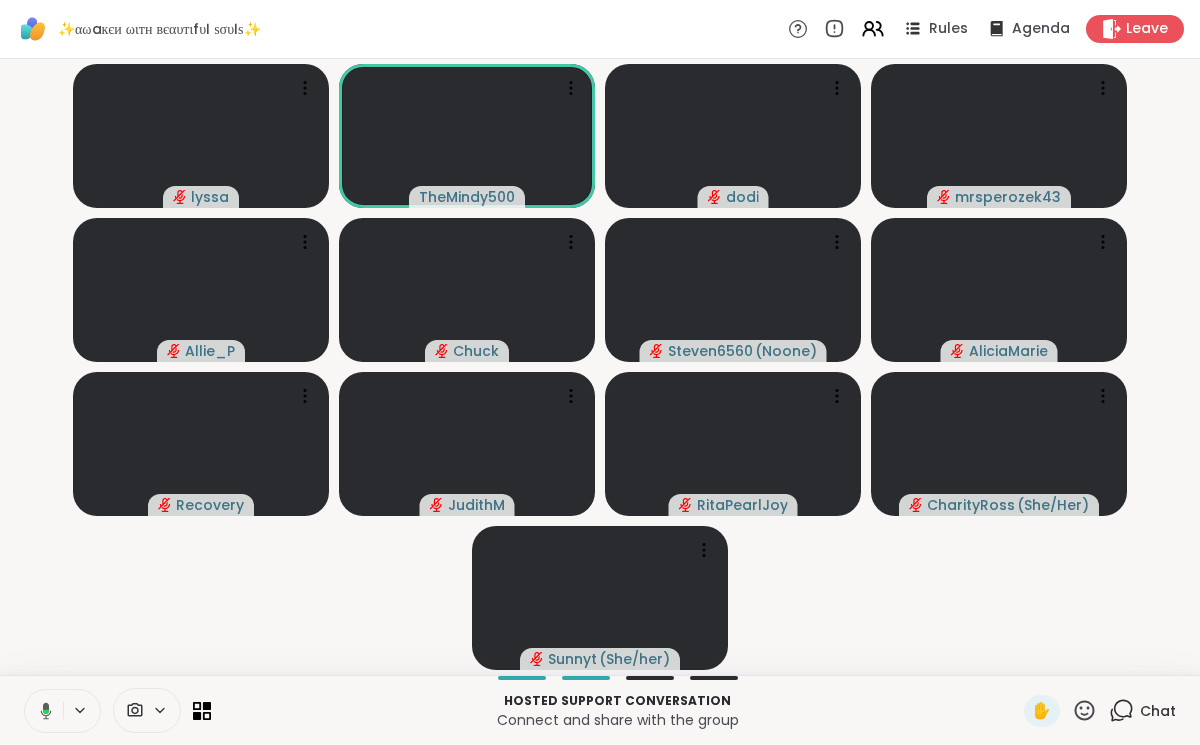 click at bounding box center [42, 711] 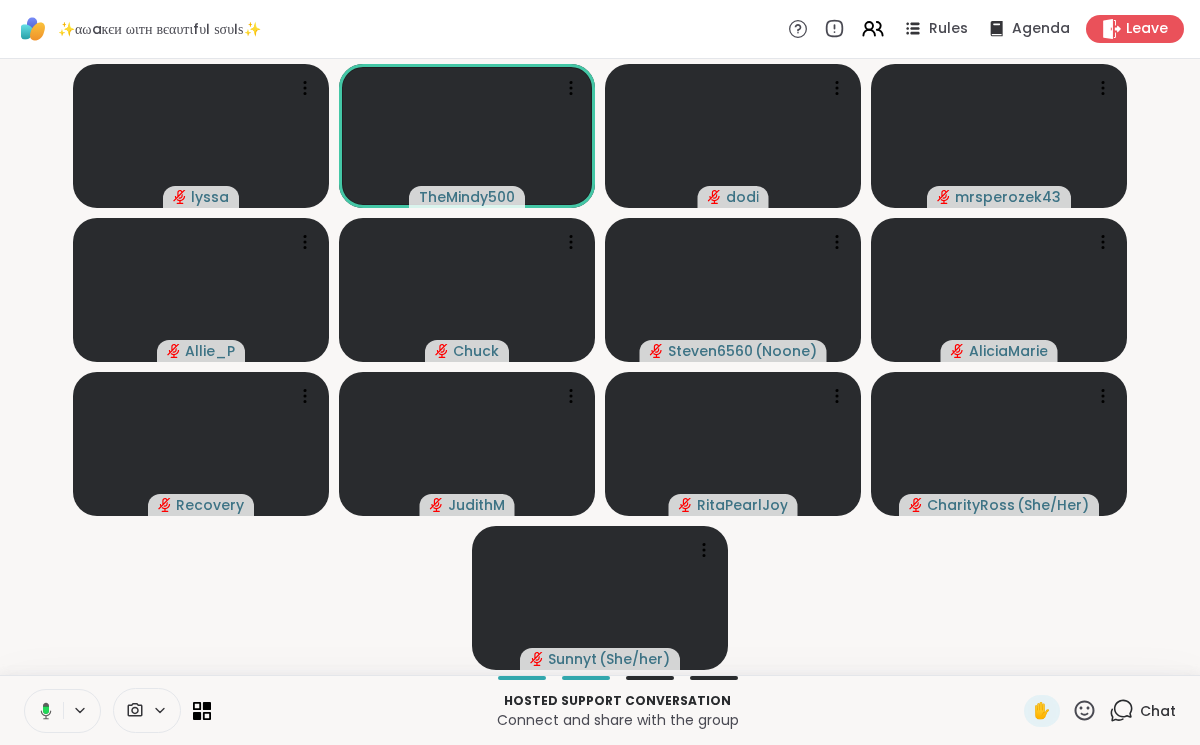 click at bounding box center [42, 711] 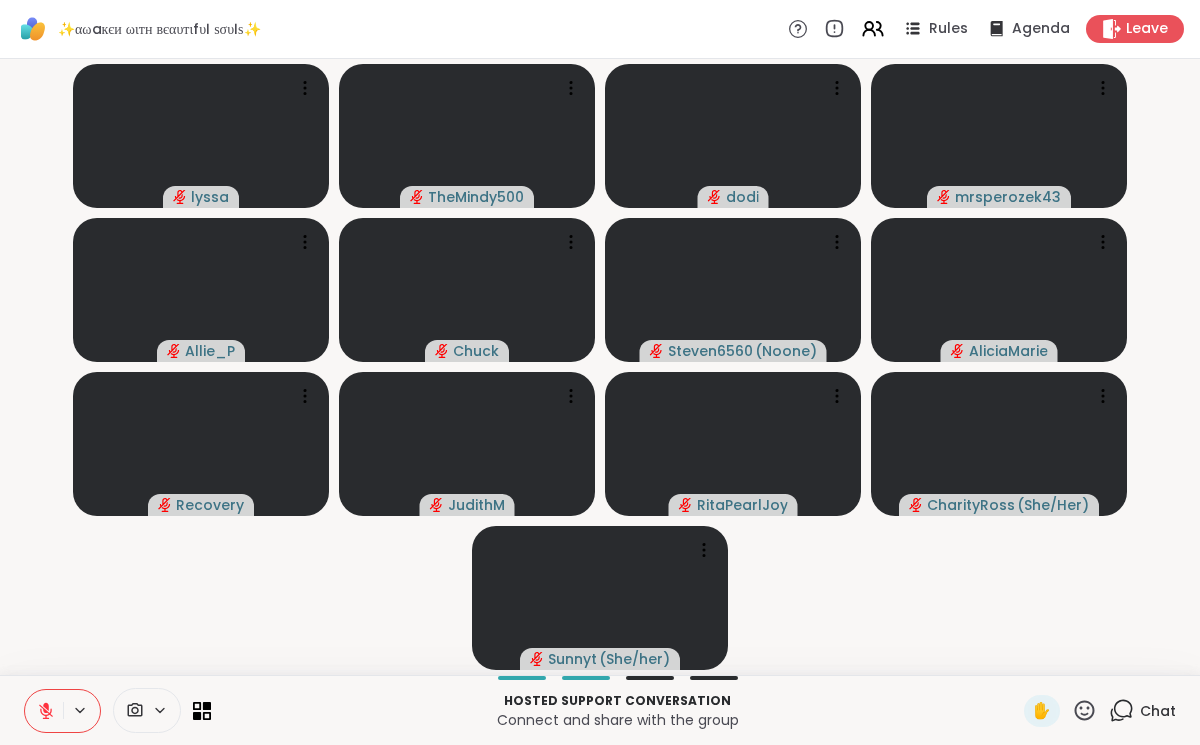 click at bounding box center [44, 711] 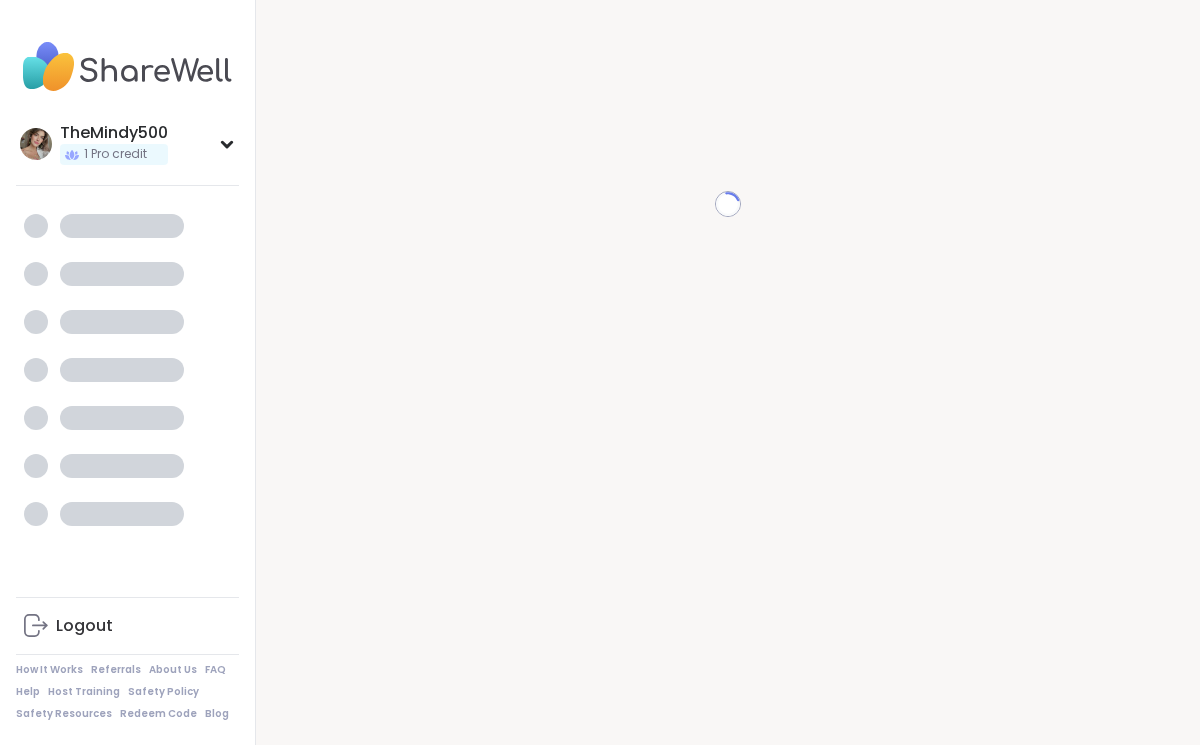 scroll, scrollTop: 0, scrollLeft: 0, axis: both 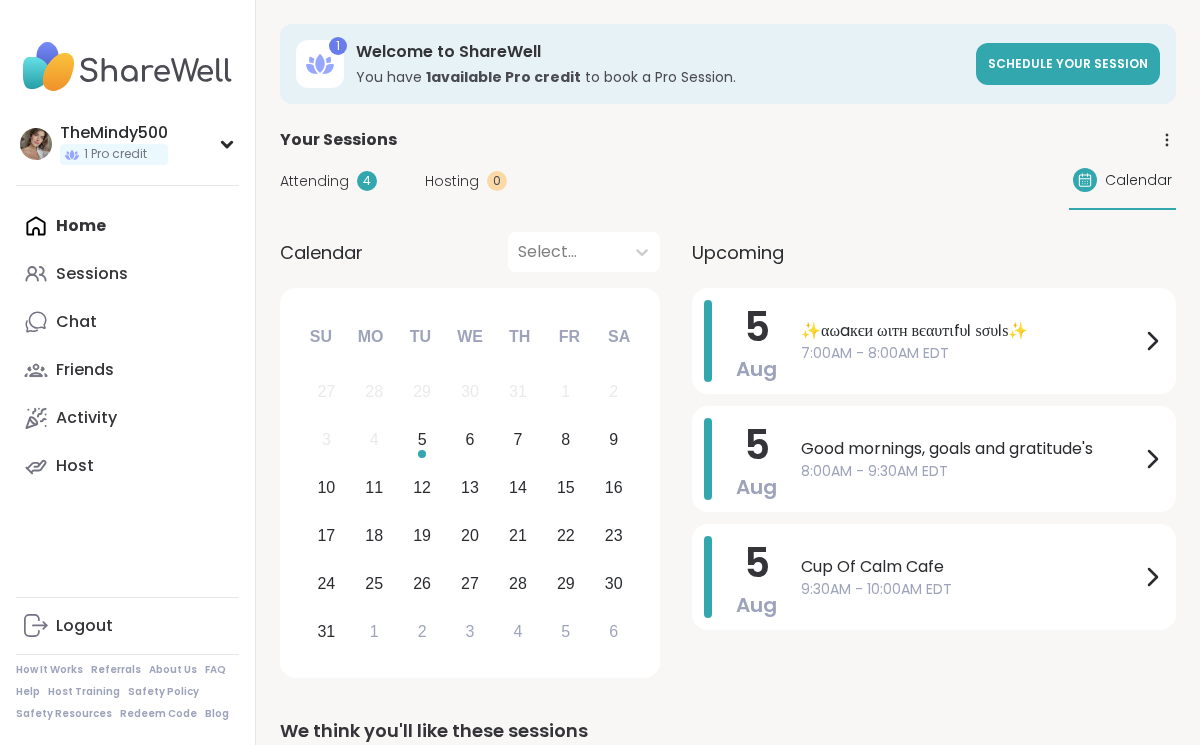 click on "Attending 4 Hosting 0 Calendar" at bounding box center (728, 181) 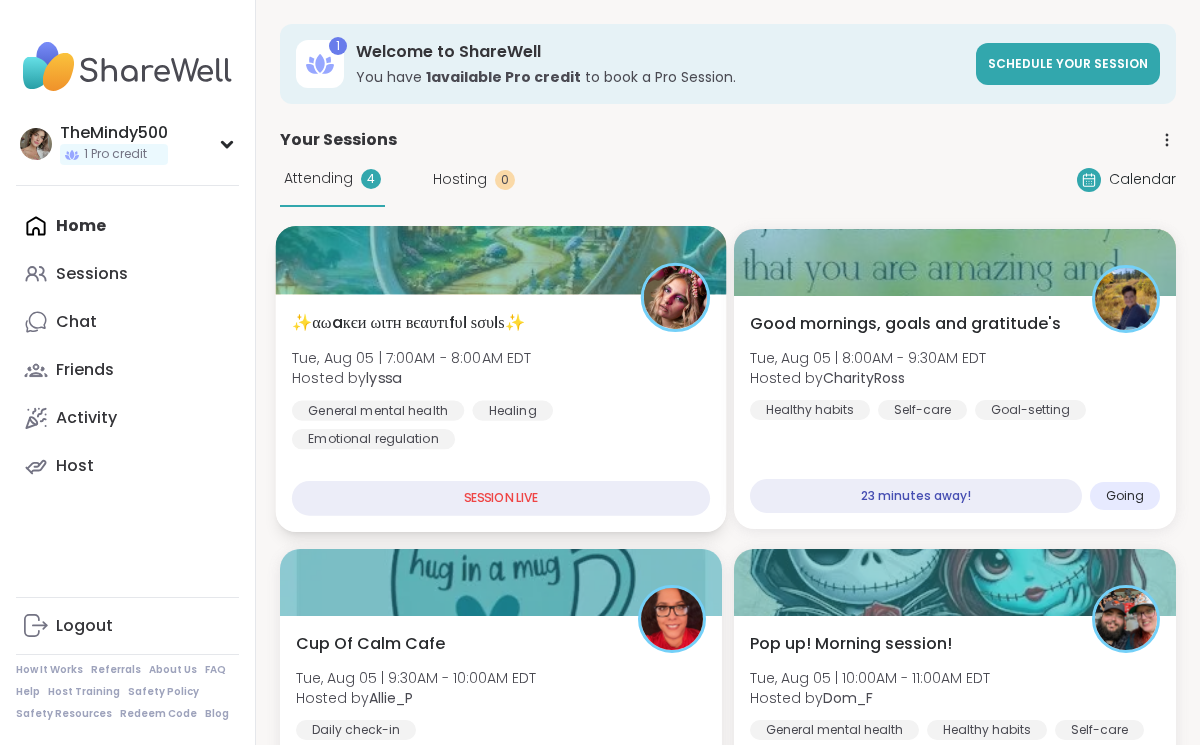 click on "✨αωaкєи ωιтн вєαυтιfυℓ ѕσυℓѕ✨" at bounding box center (408, 323) 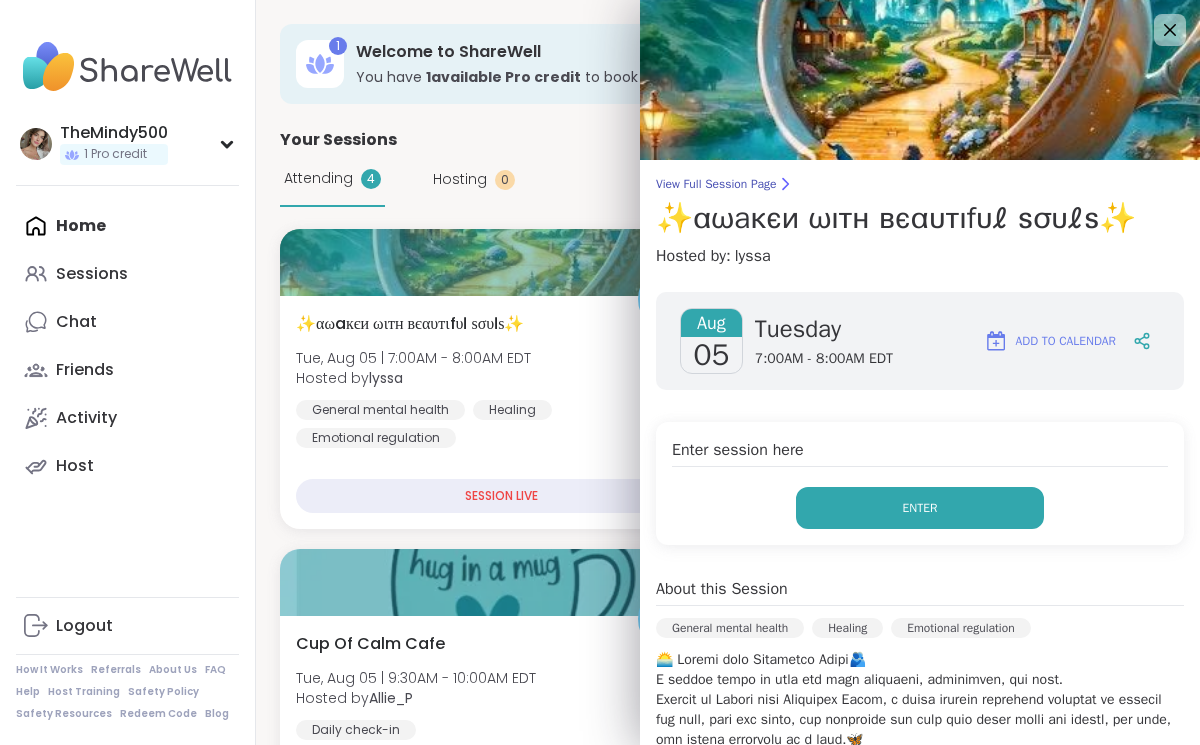 click on "Enter" at bounding box center [920, 508] 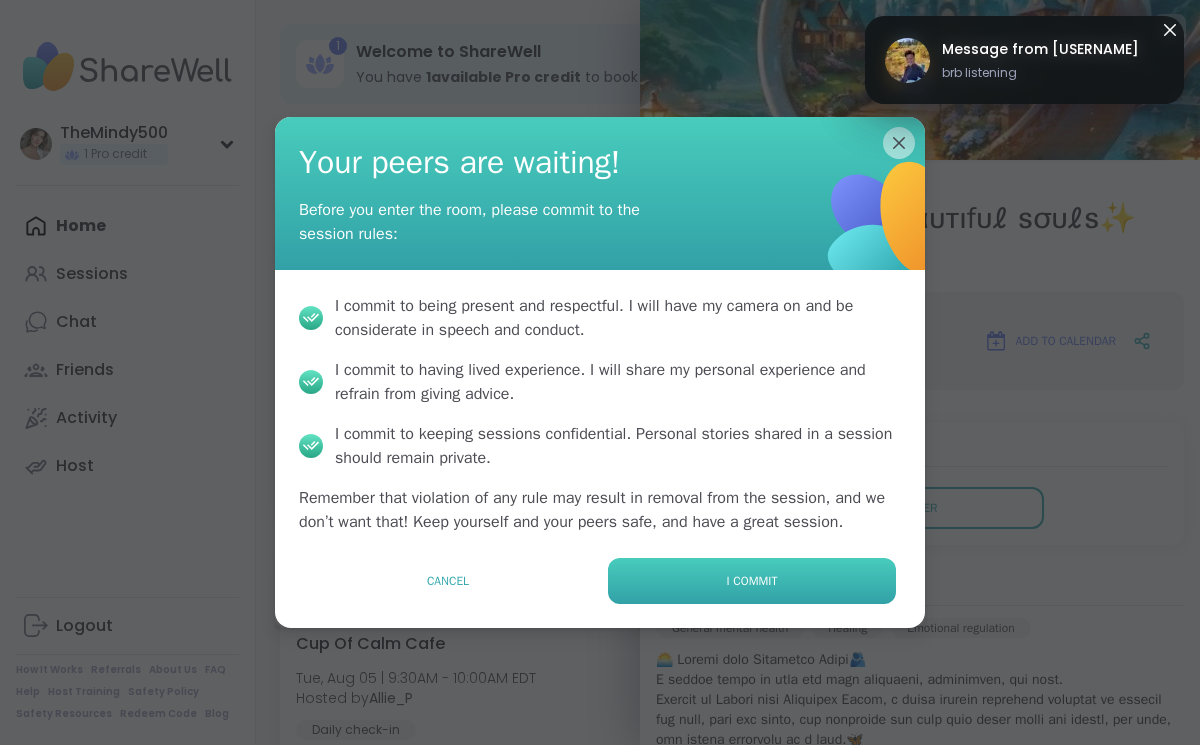 click on "I commit" at bounding box center [752, 581] 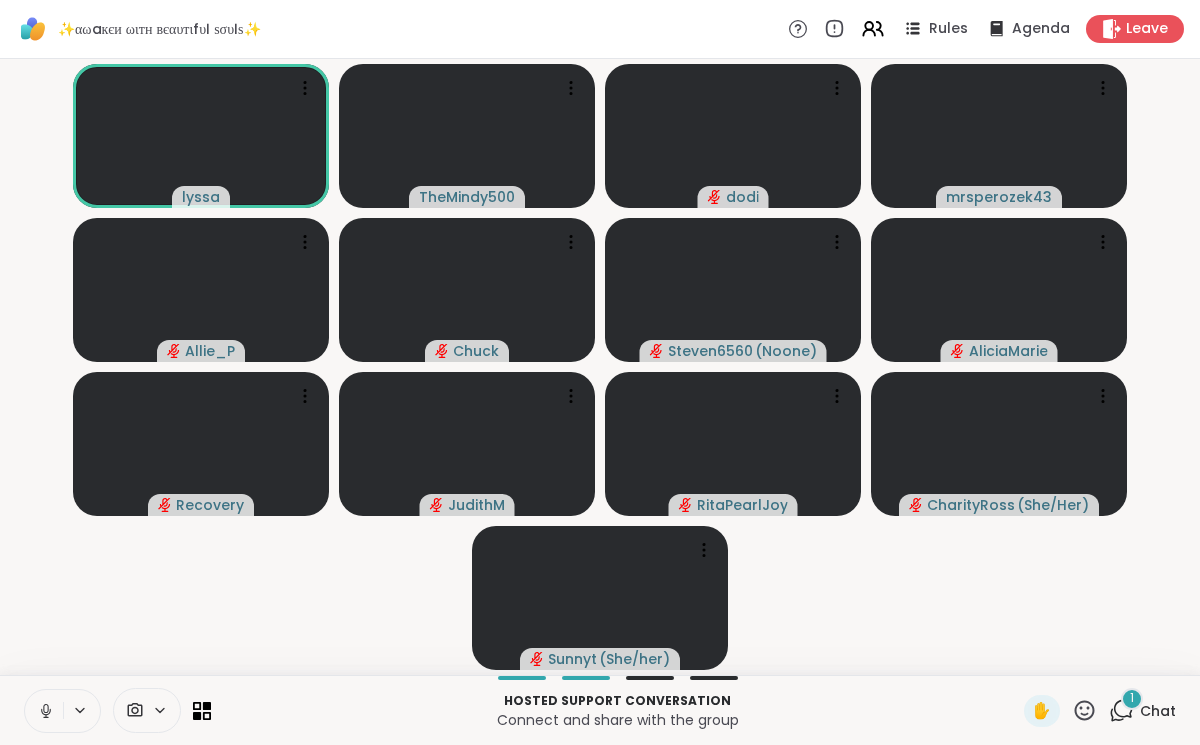 click 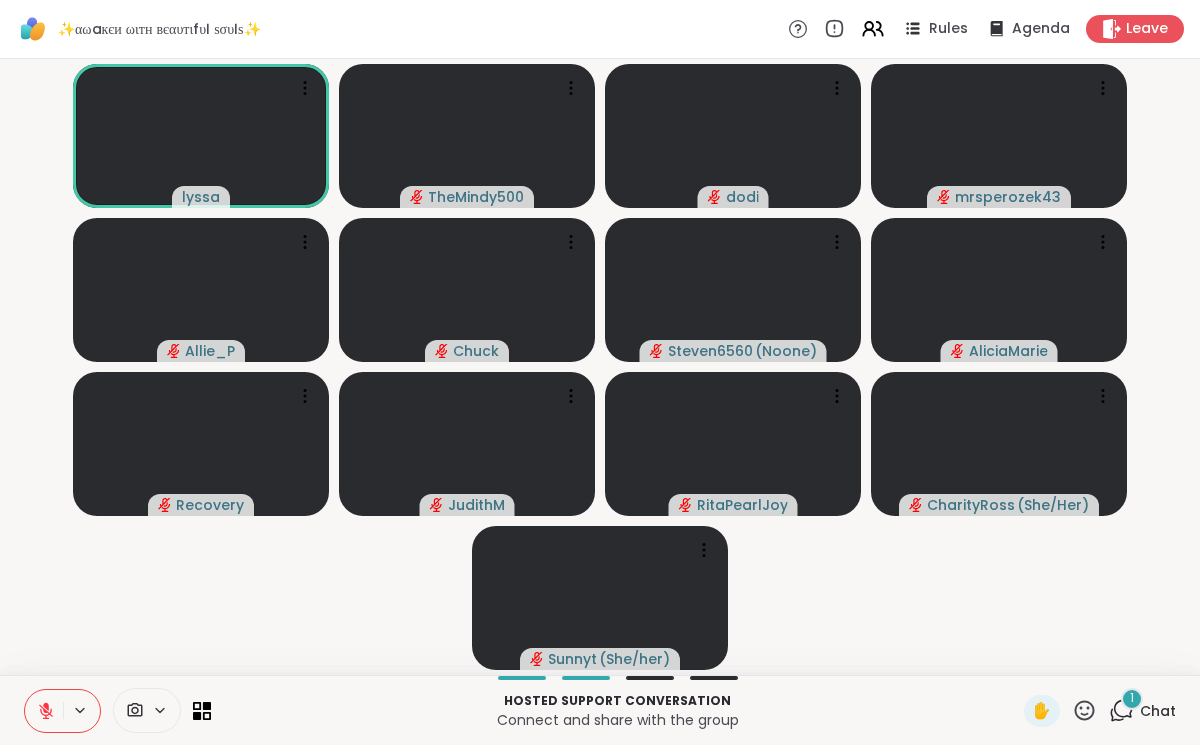 click 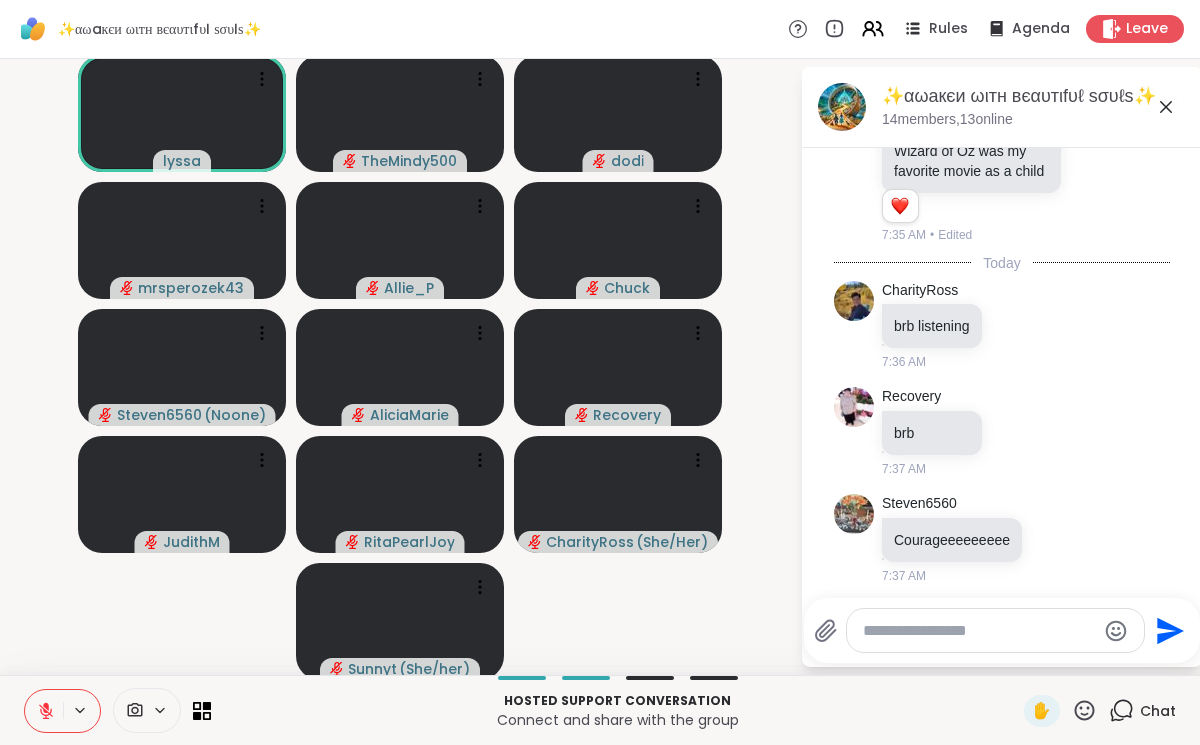 scroll, scrollTop: 3576, scrollLeft: 0, axis: vertical 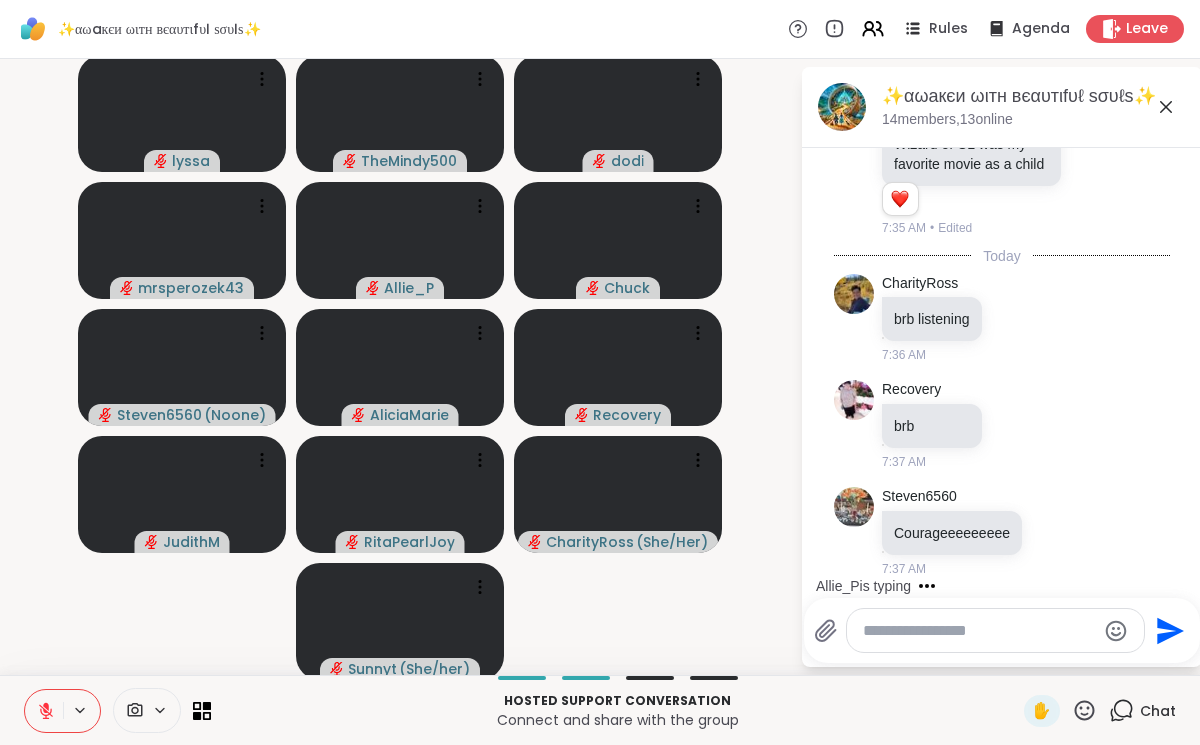 click at bounding box center [44, 711] 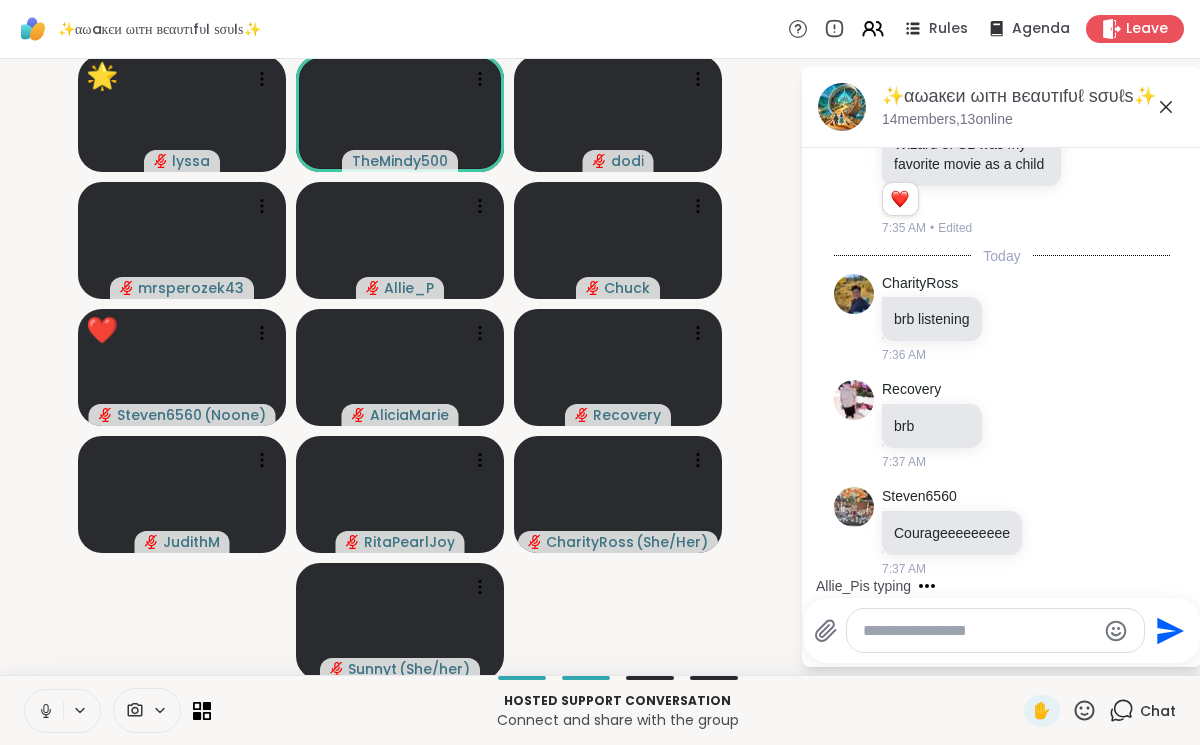 click at bounding box center (44, 711) 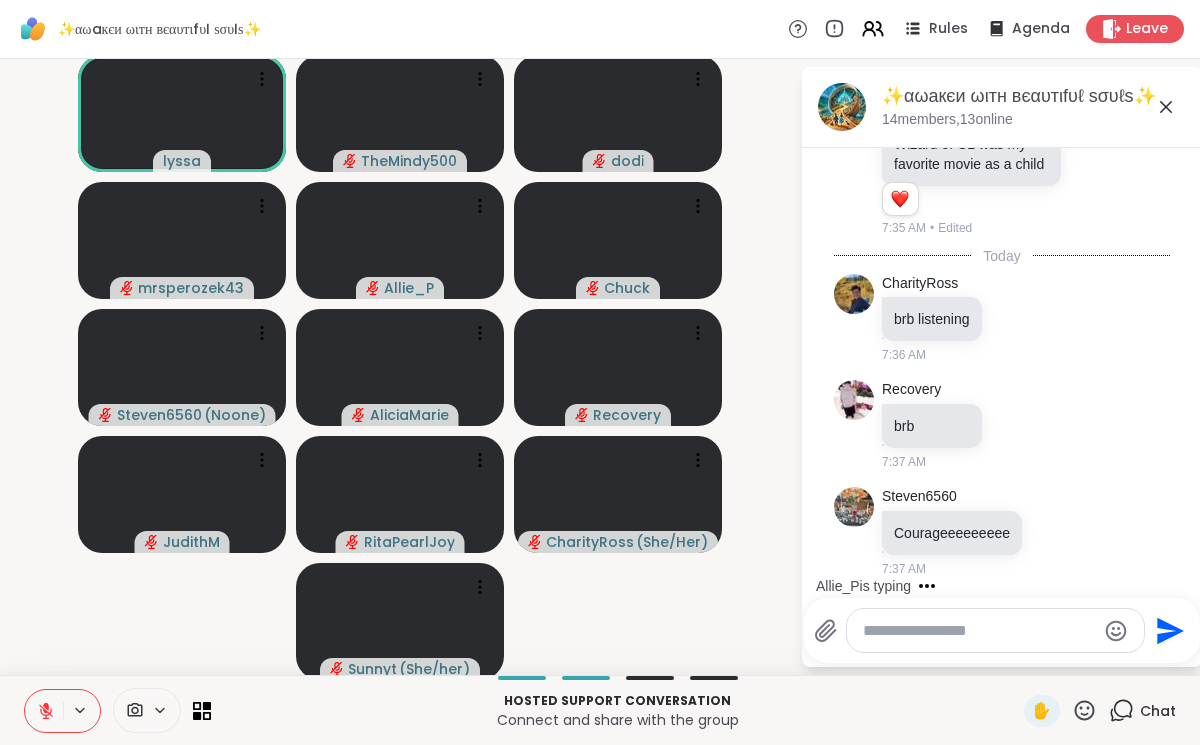 click at bounding box center [44, 711] 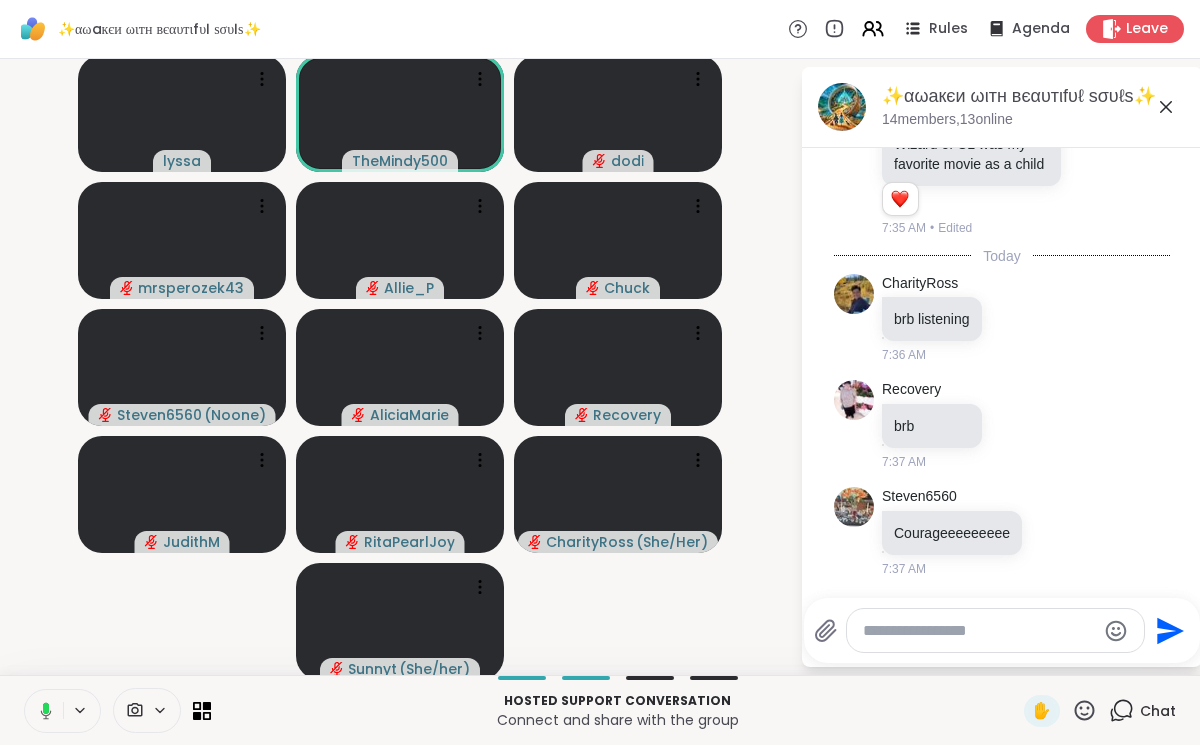 click at bounding box center [42, 711] 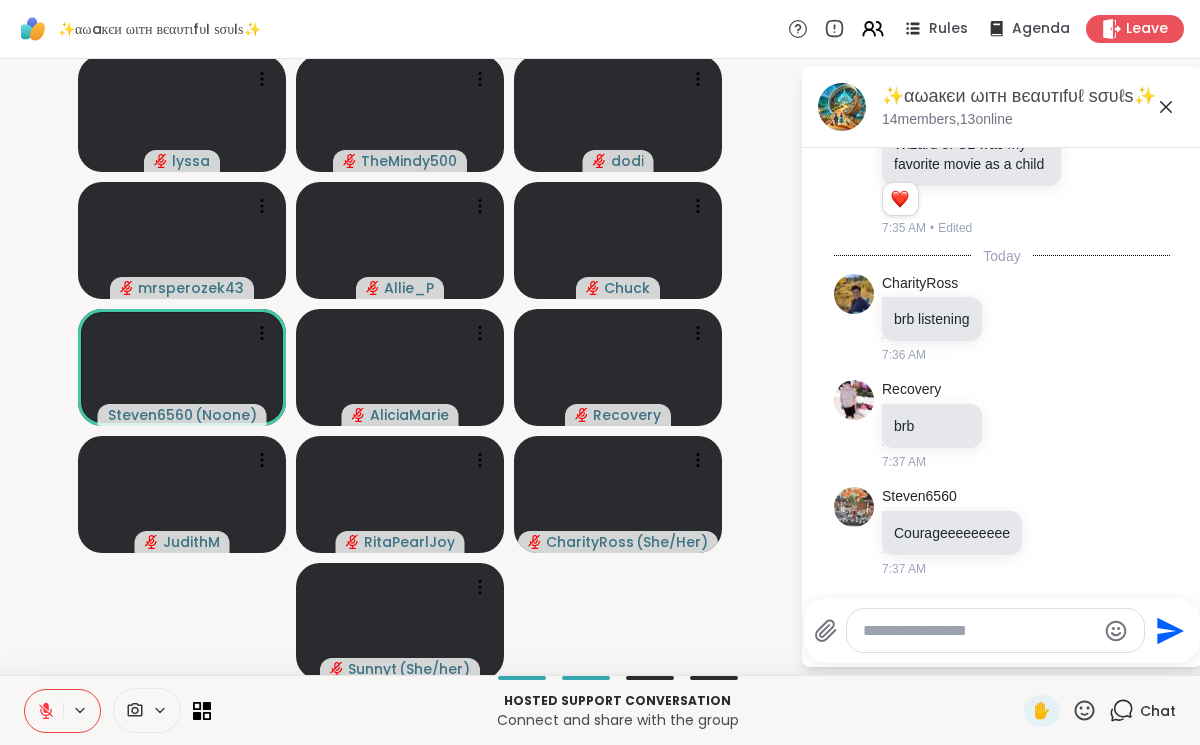 scroll, scrollTop: 3762, scrollLeft: 0, axis: vertical 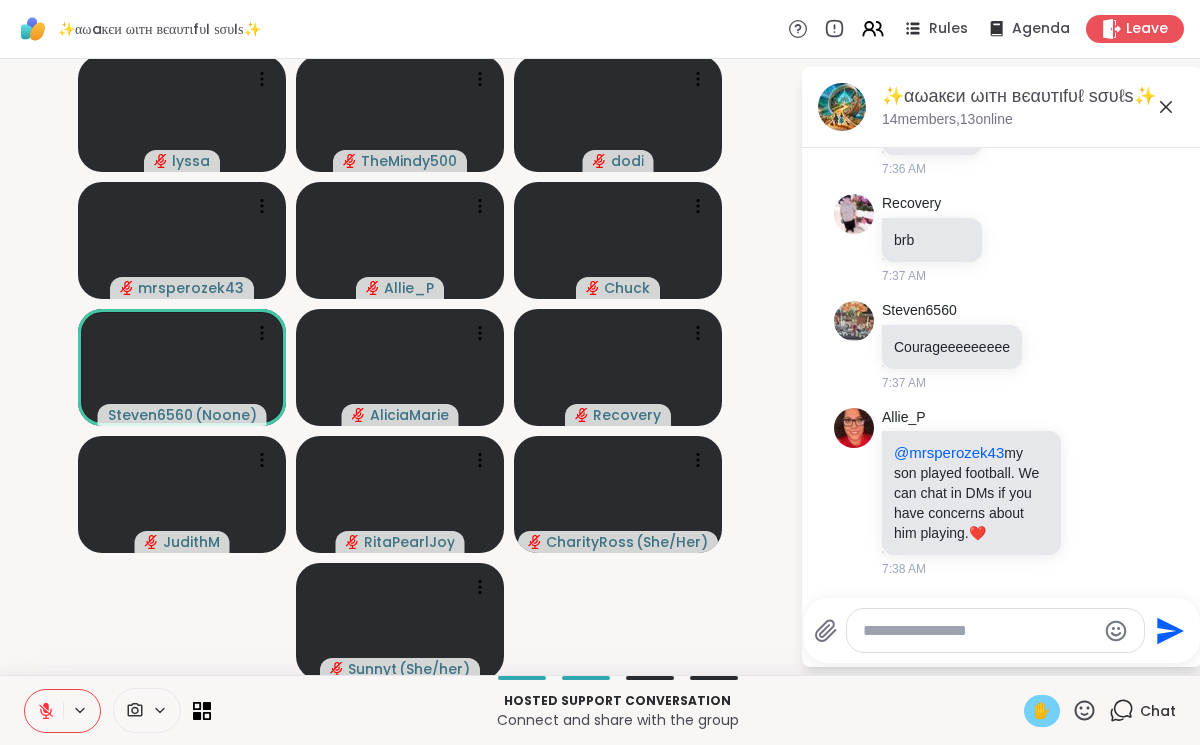 click on "✋" at bounding box center (1042, 711) 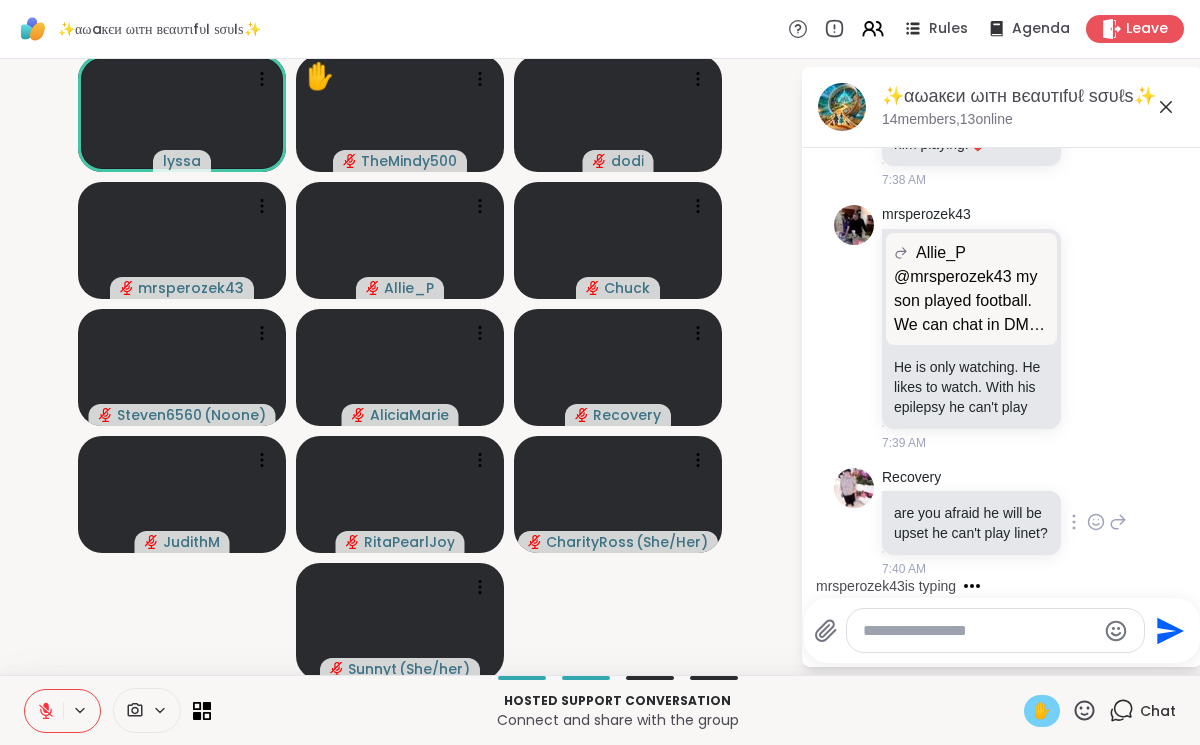 scroll, scrollTop: 4414, scrollLeft: 0, axis: vertical 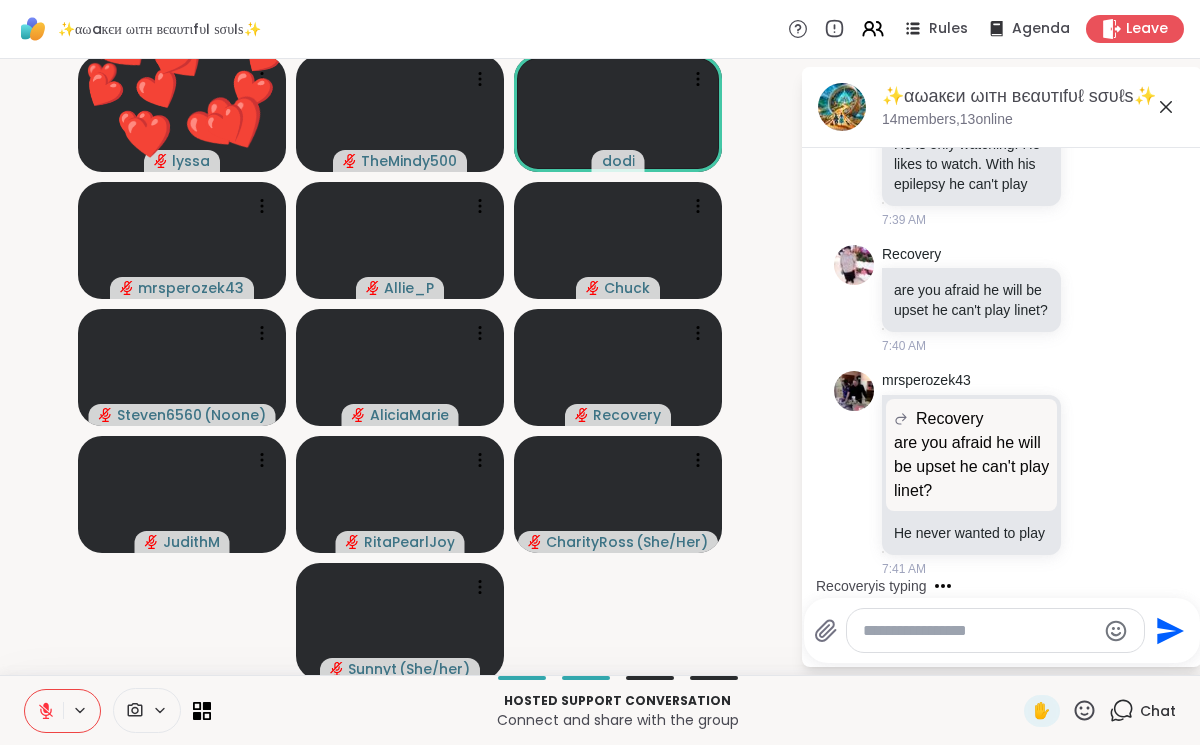 click 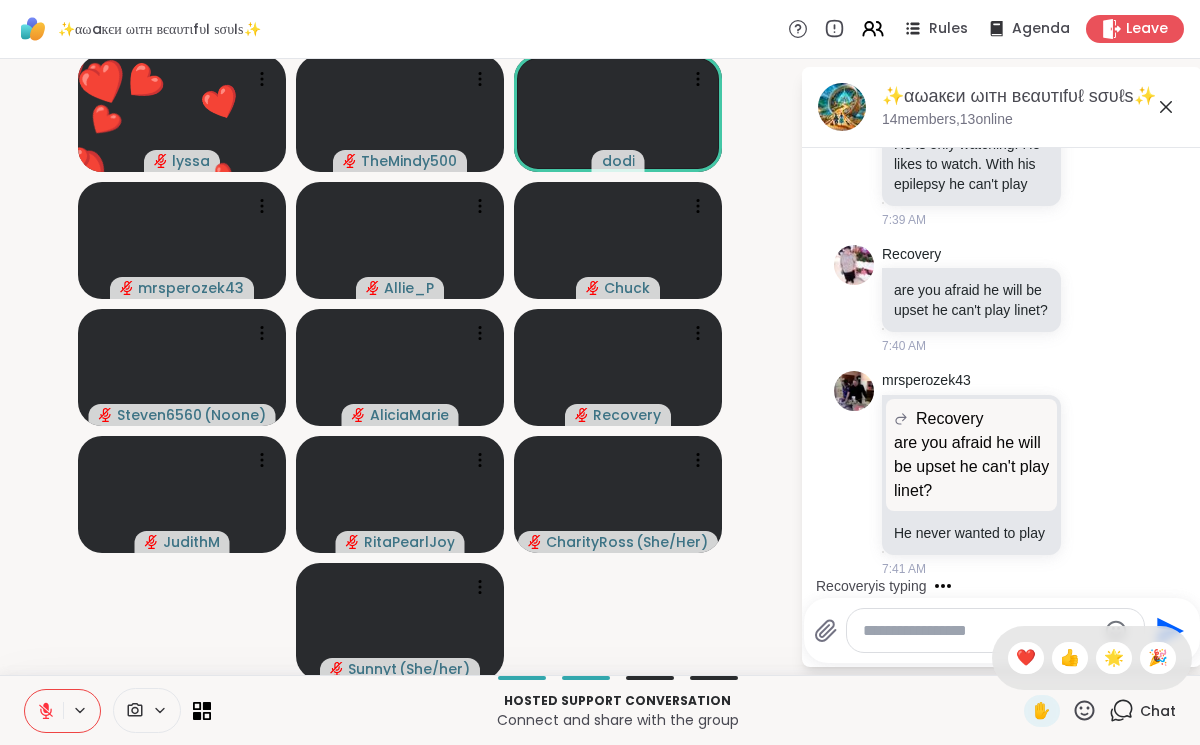 click 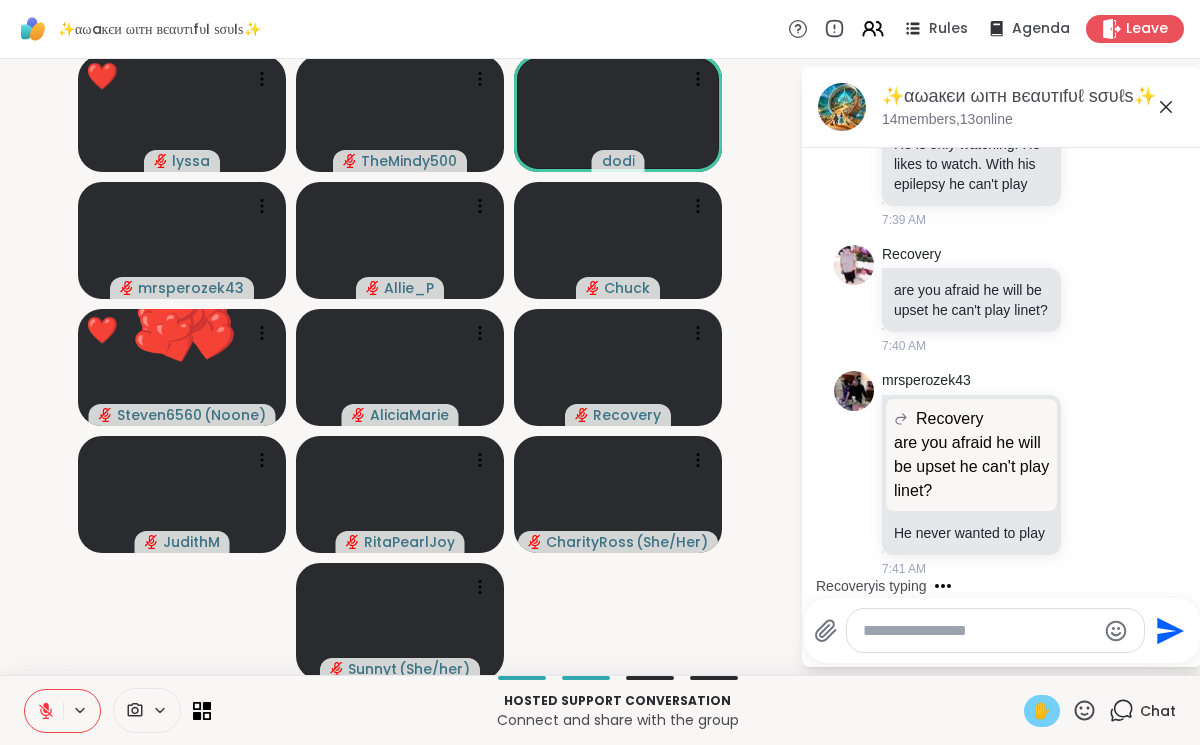 click on "✋" at bounding box center [1042, 711] 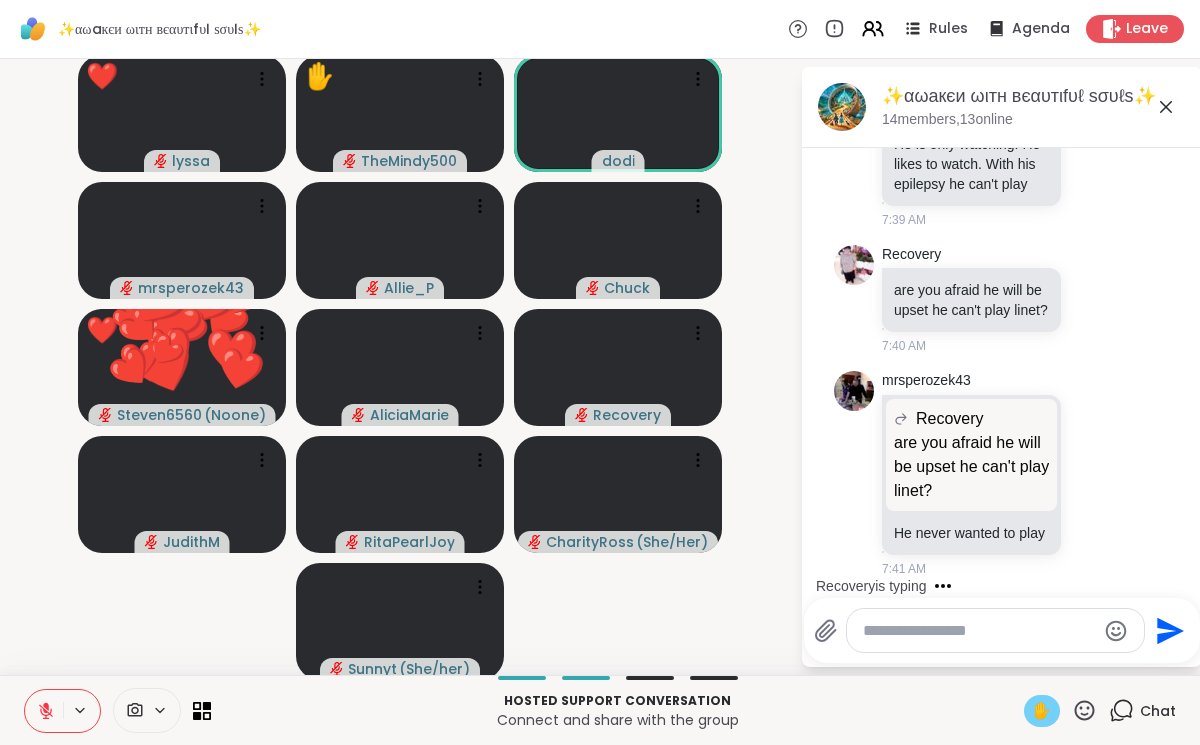 click on "✋" at bounding box center (1042, 711) 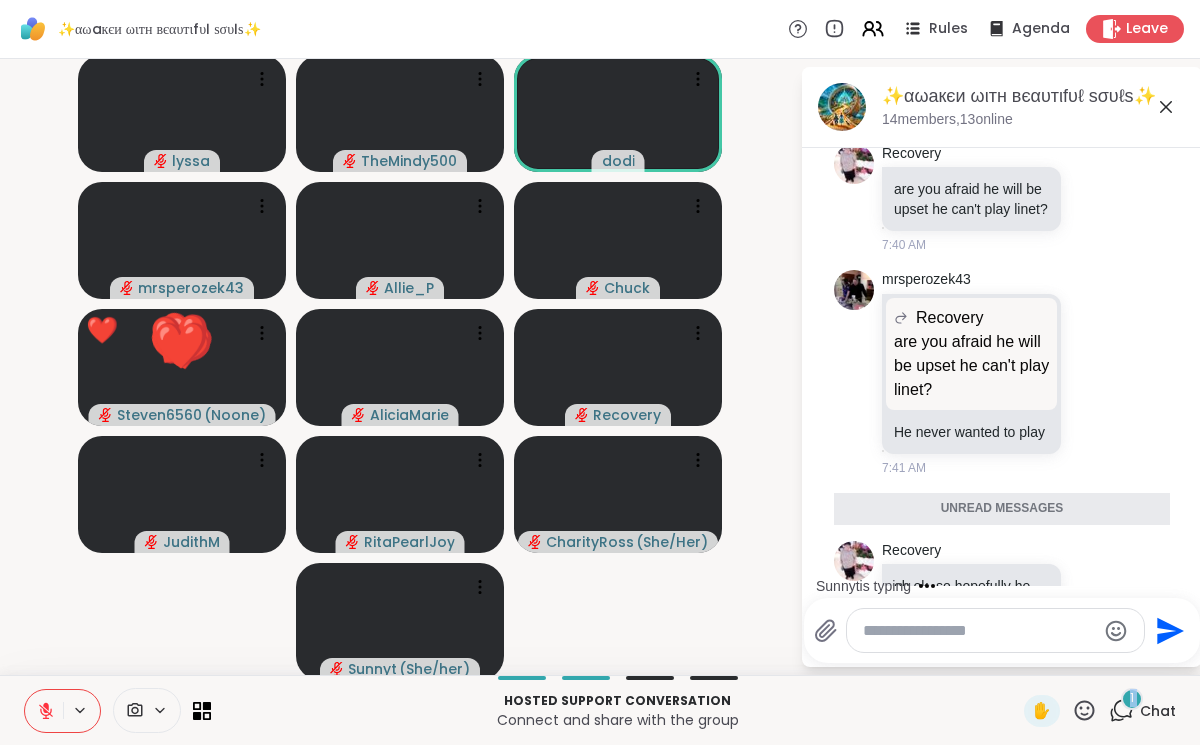 scroll, scrollTop: 4620, scrollLeft: 0, axis: vertical 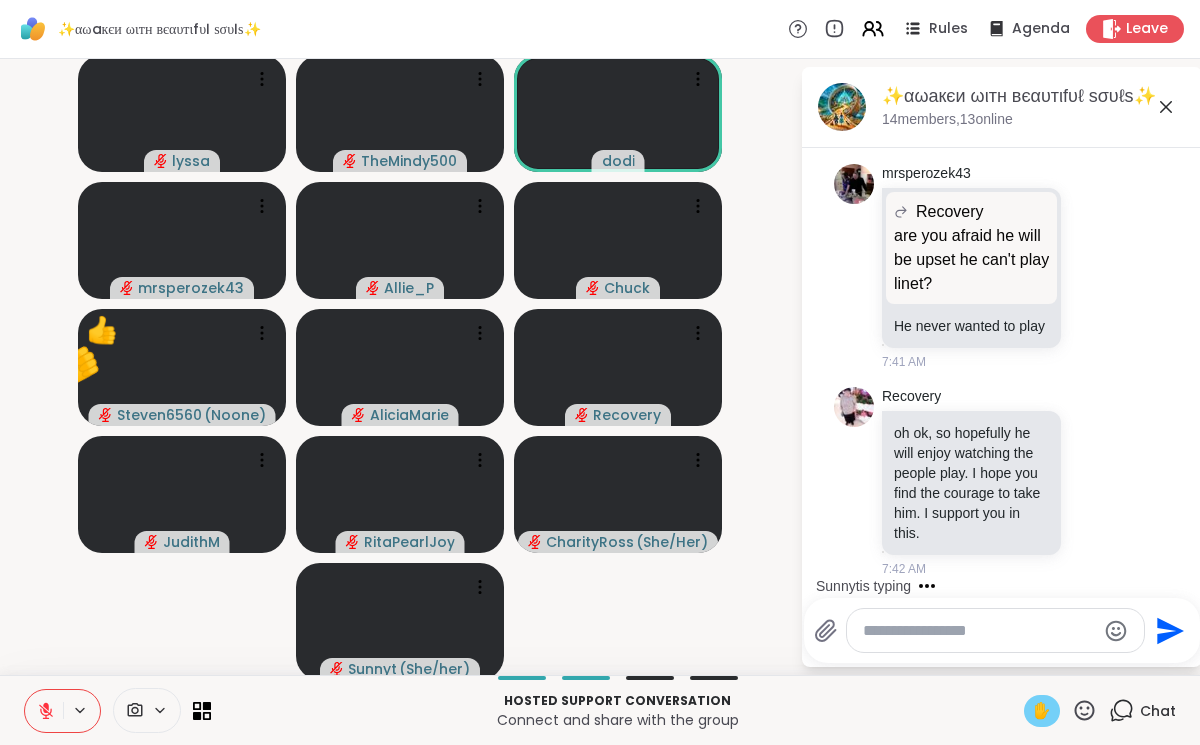 click on "✋" at bounding box center (1042, 711) 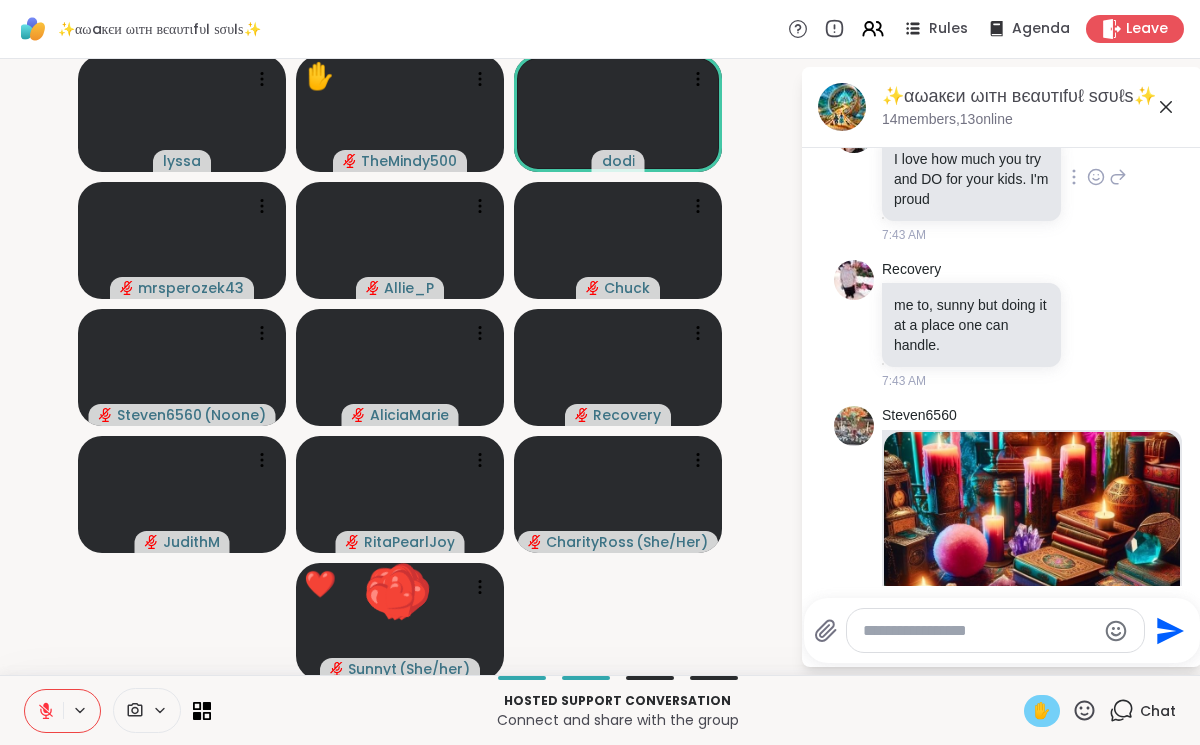 scroll, scrollTop: 5573, scrollLeft: 0, axis: vertical 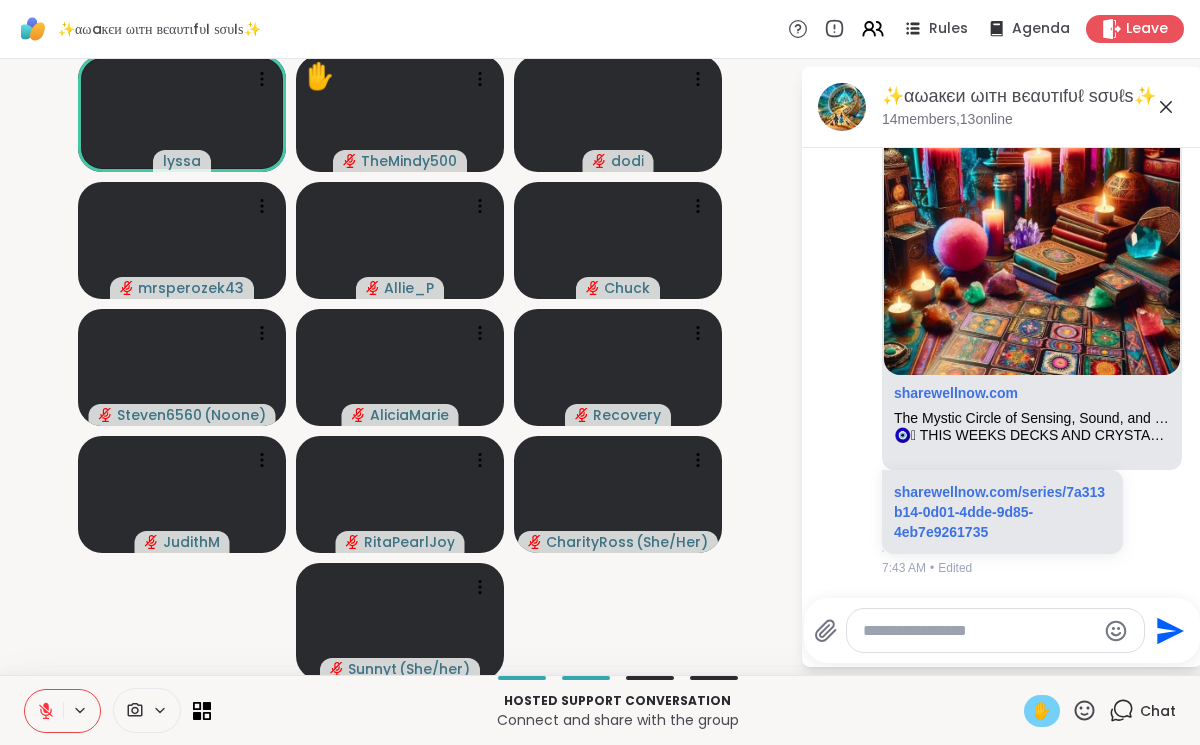 click on "✋" at bounding box center (1042, 711) 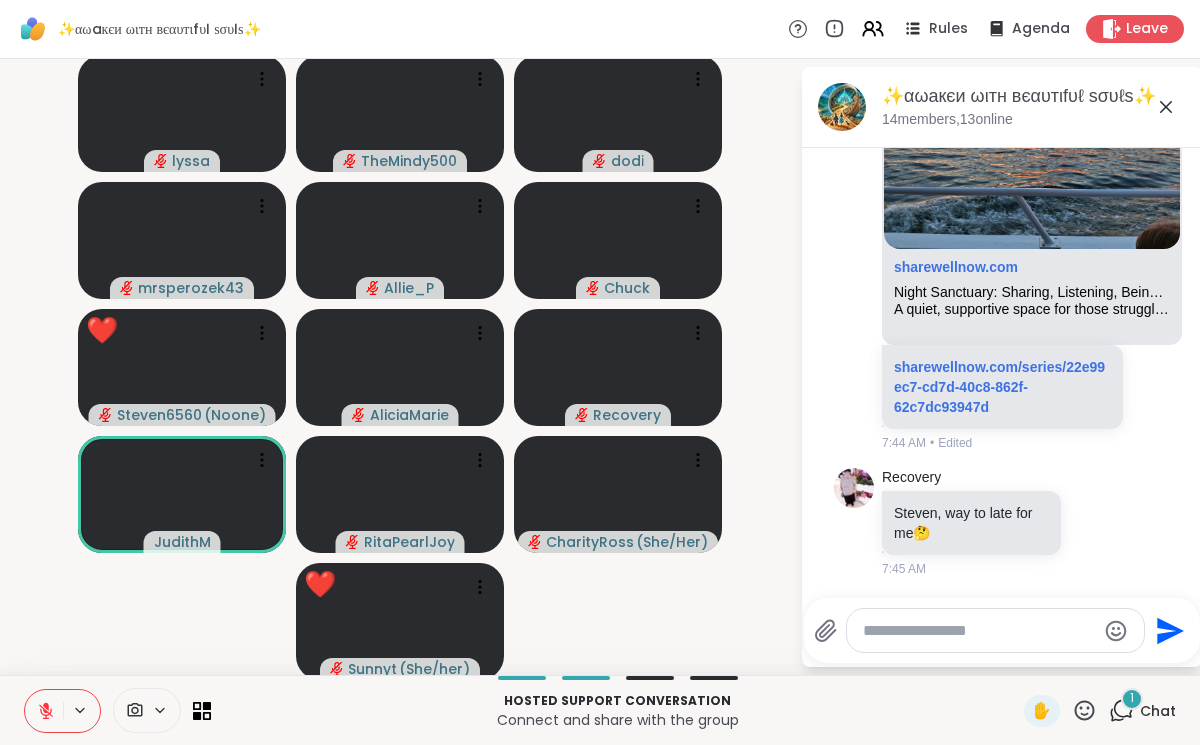 scroll, scrollTop: 6193, scrollLeft: 0, axis: vertical 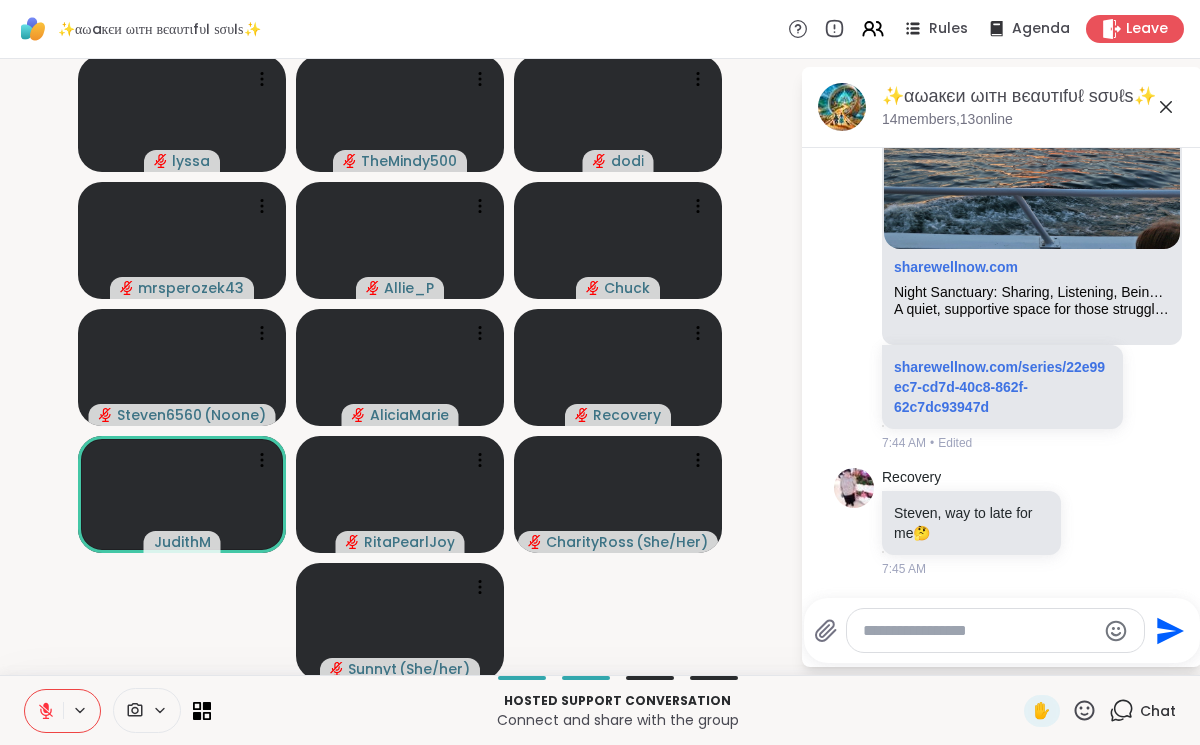 click on "Hosted support conversation Connect and share with the group ✋ Chat" at bounding box center [600, 710] 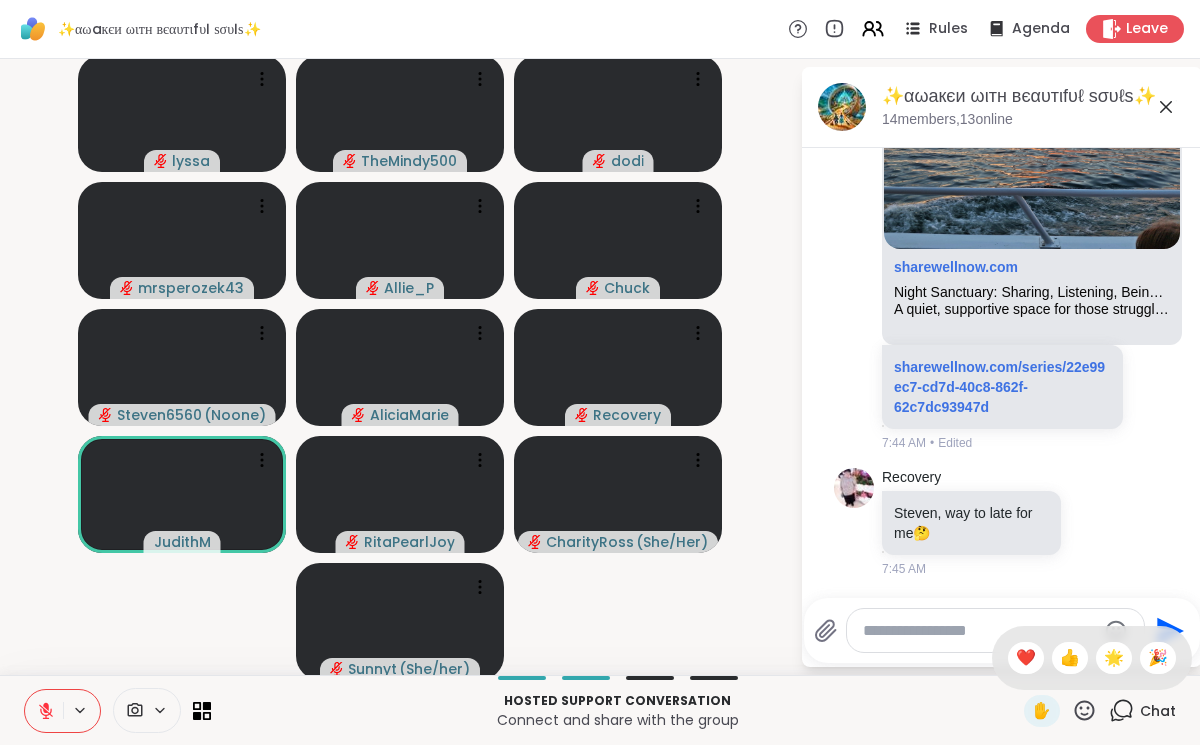 click on "✋ ❤️ 👍 🌟 🎉" at bounding box center (1092, 658) 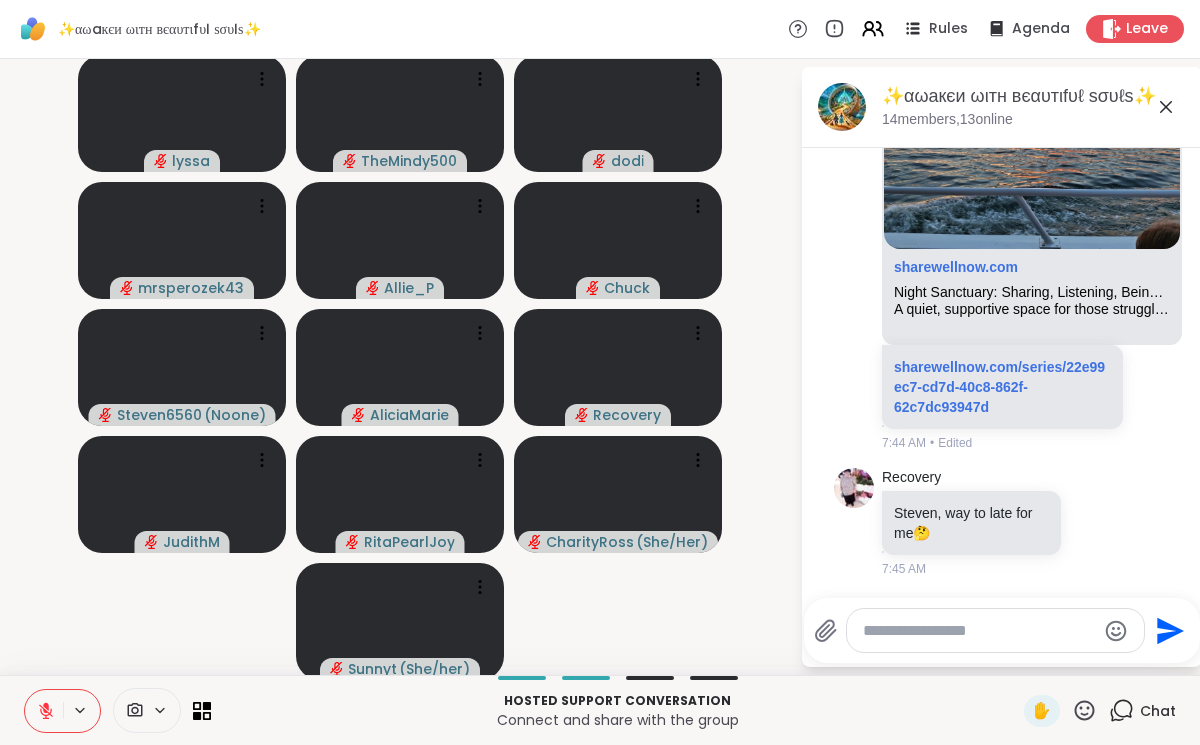 click 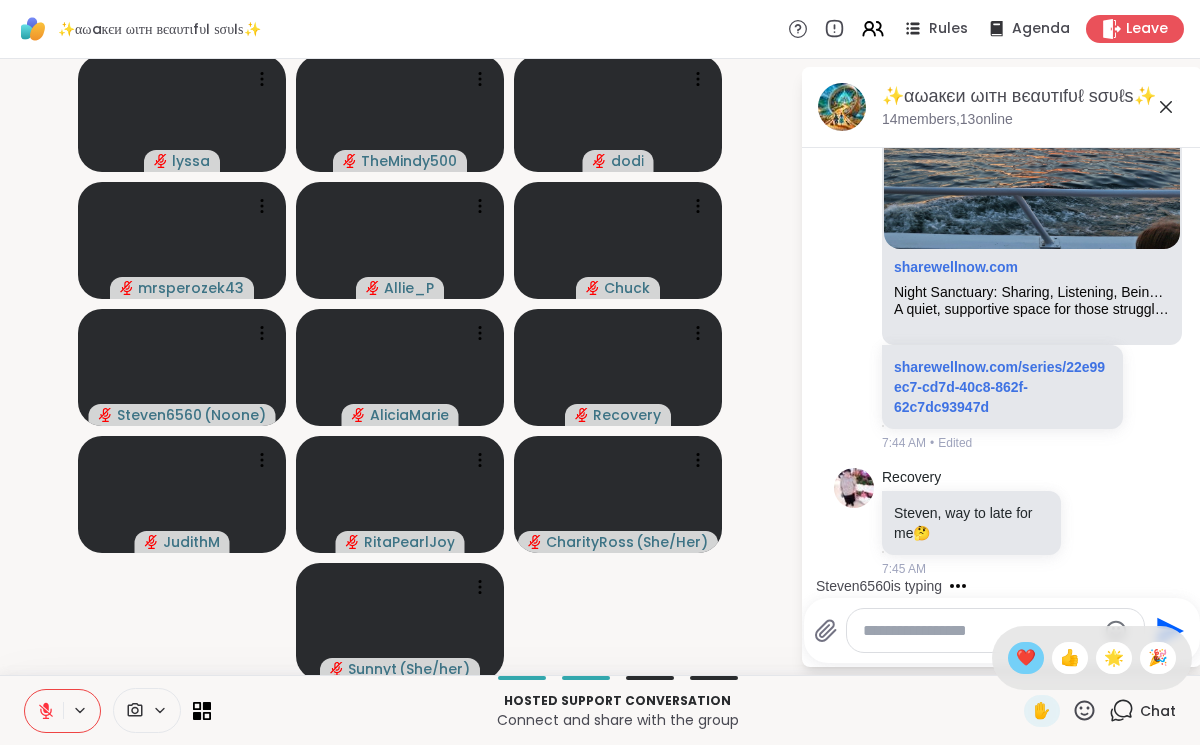 click on "❤️" at bounding box center [1026, 658] 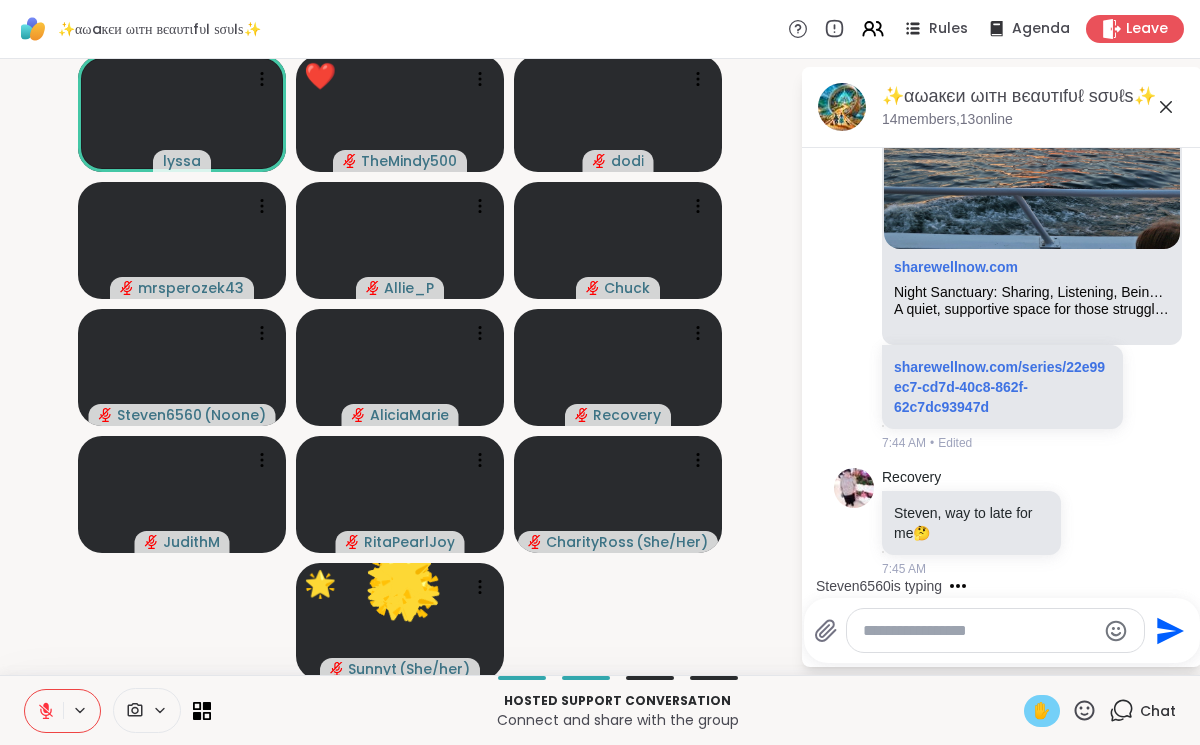 click on "✋" at bounding box center [1042, 711] 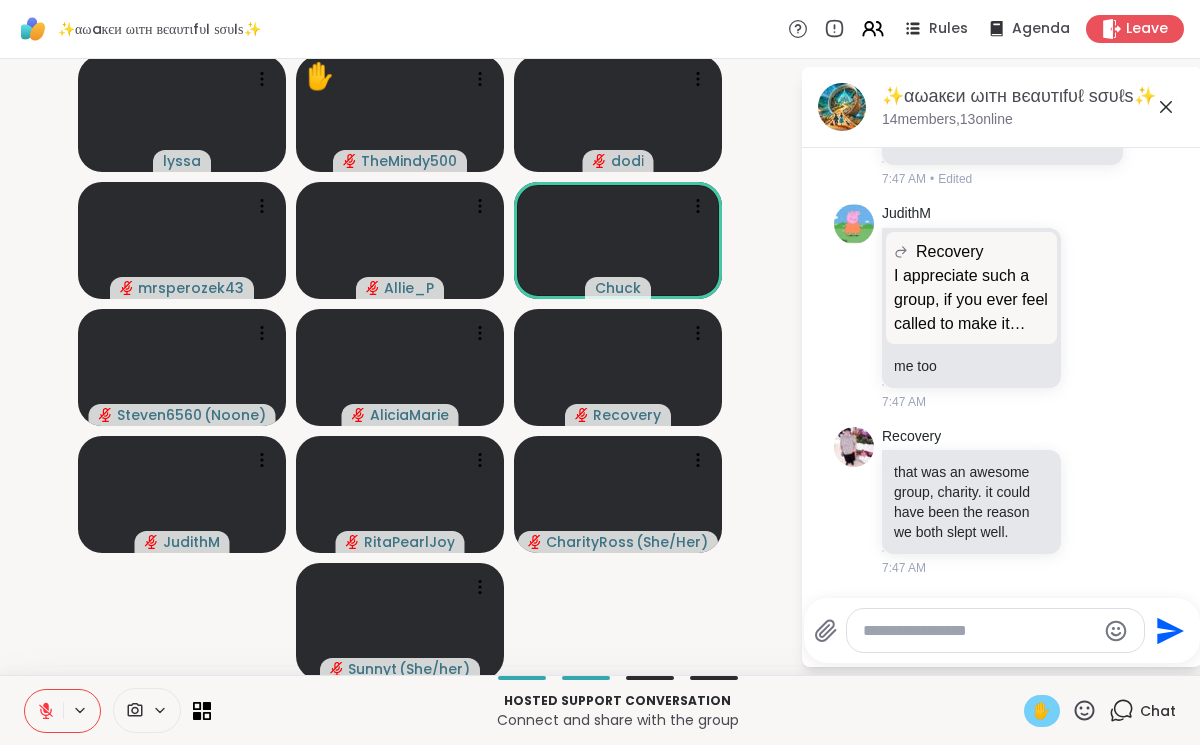 scroll, scrollTop: 7504, scrollLeft: 0, axis: vertical 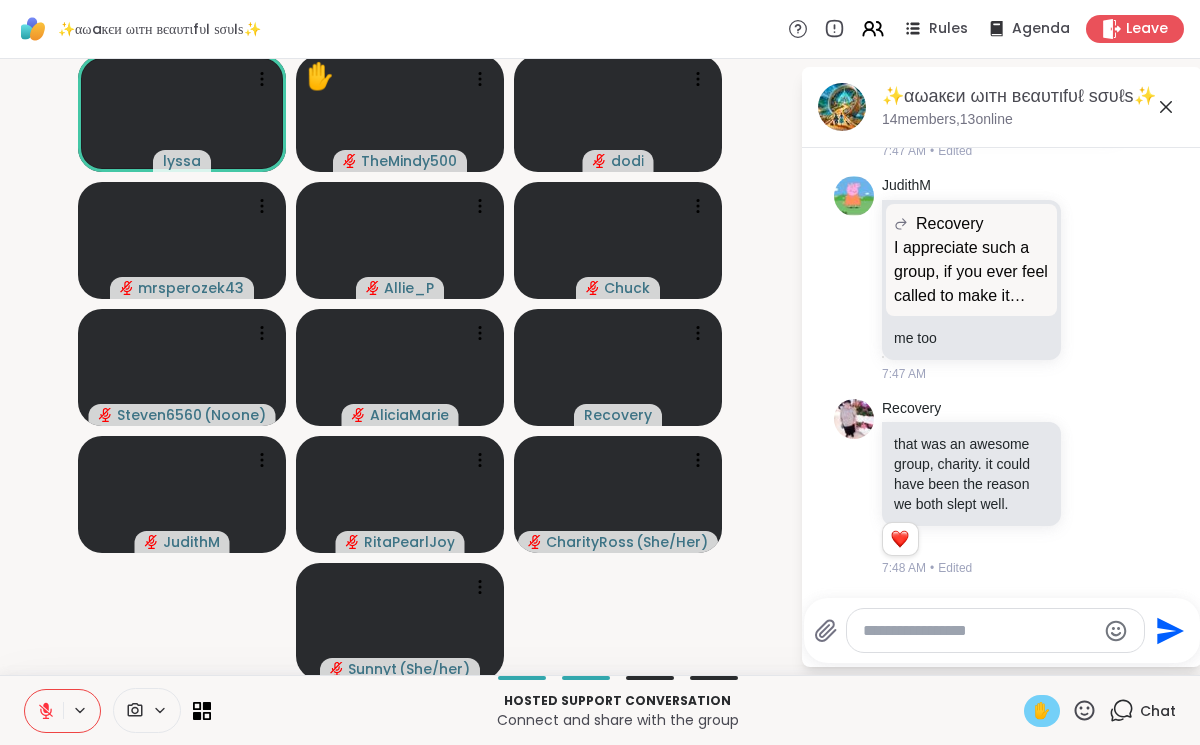 click on "✋" at bounding box center (1042, 711) 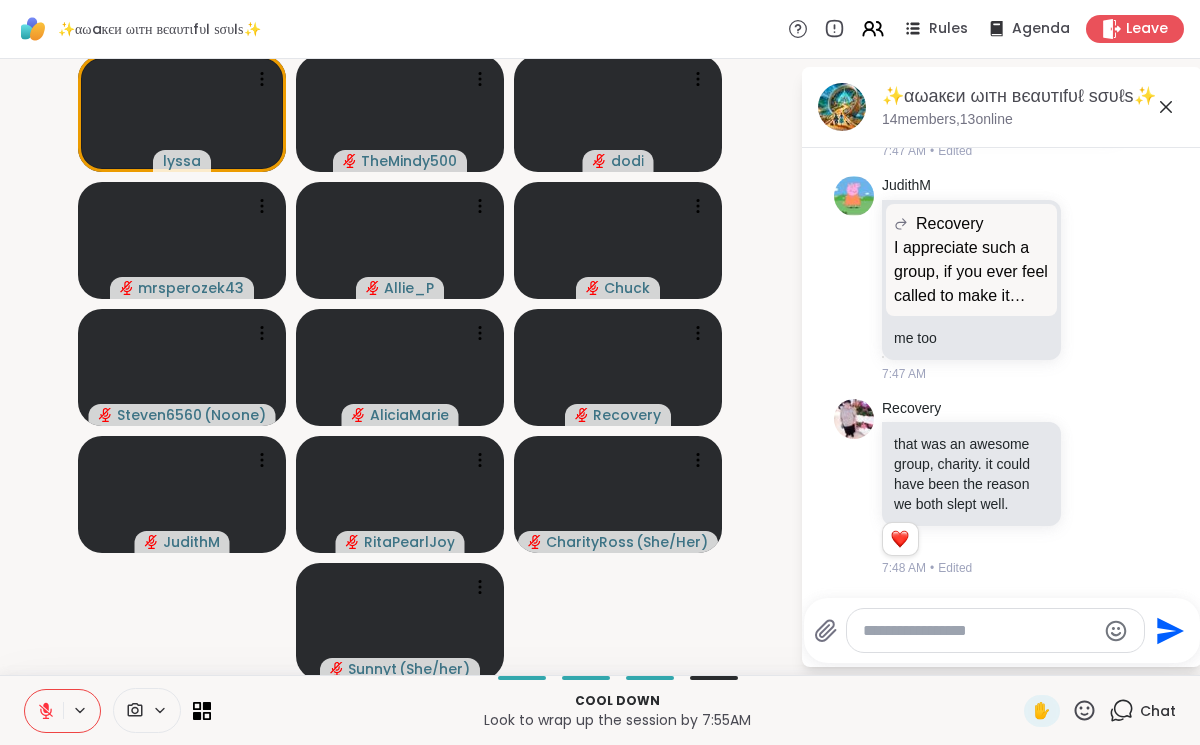 scroll, scrollTop: 7611, scrollLeft: 0, axis: vertical 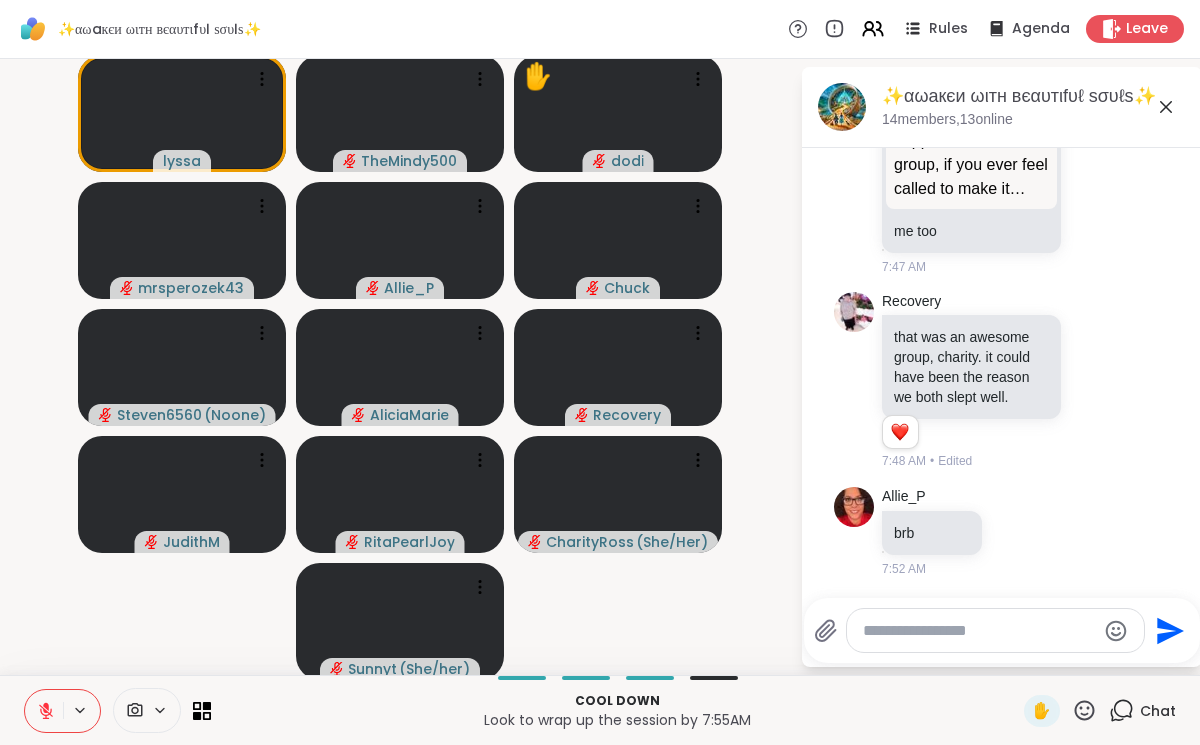 click 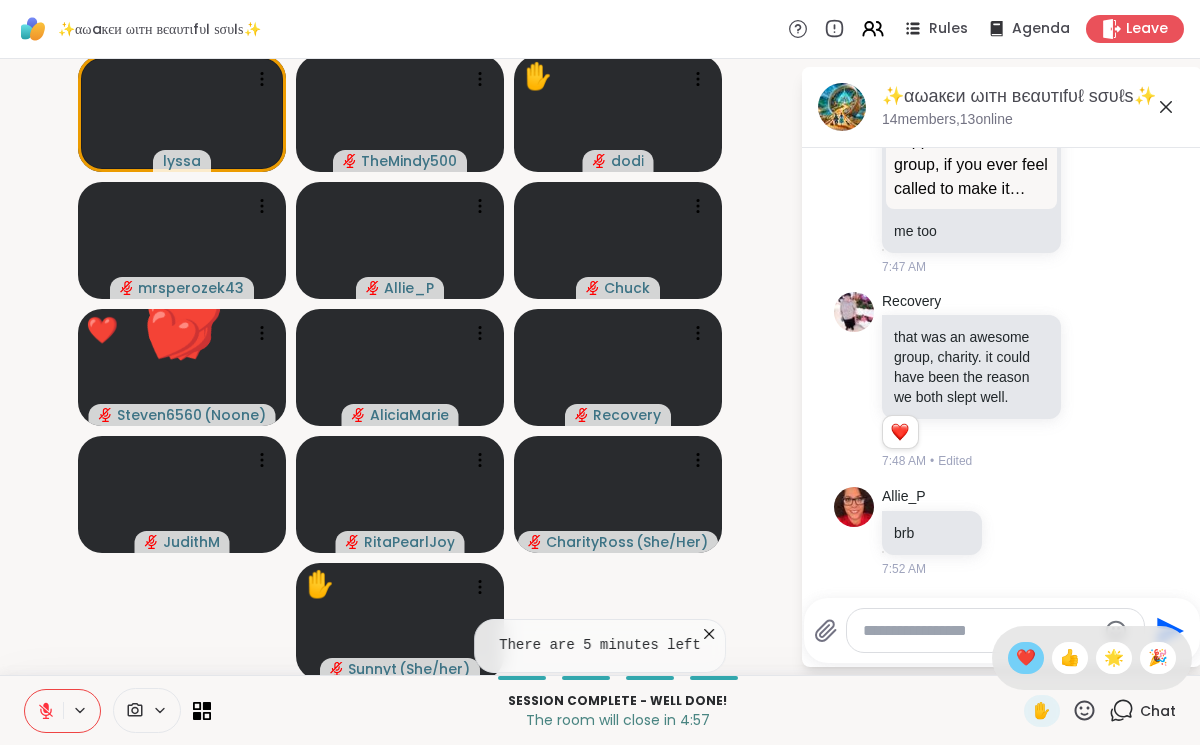 click on "❤️" at bounding box center (1026, 658) 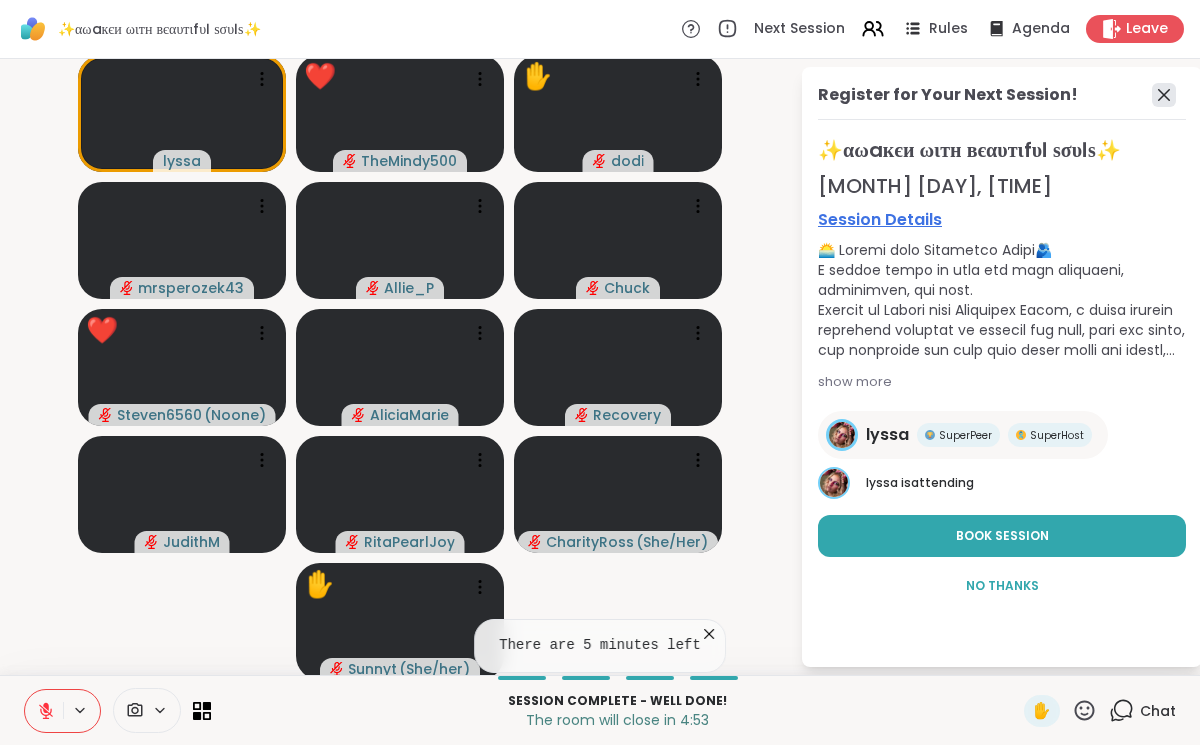 click 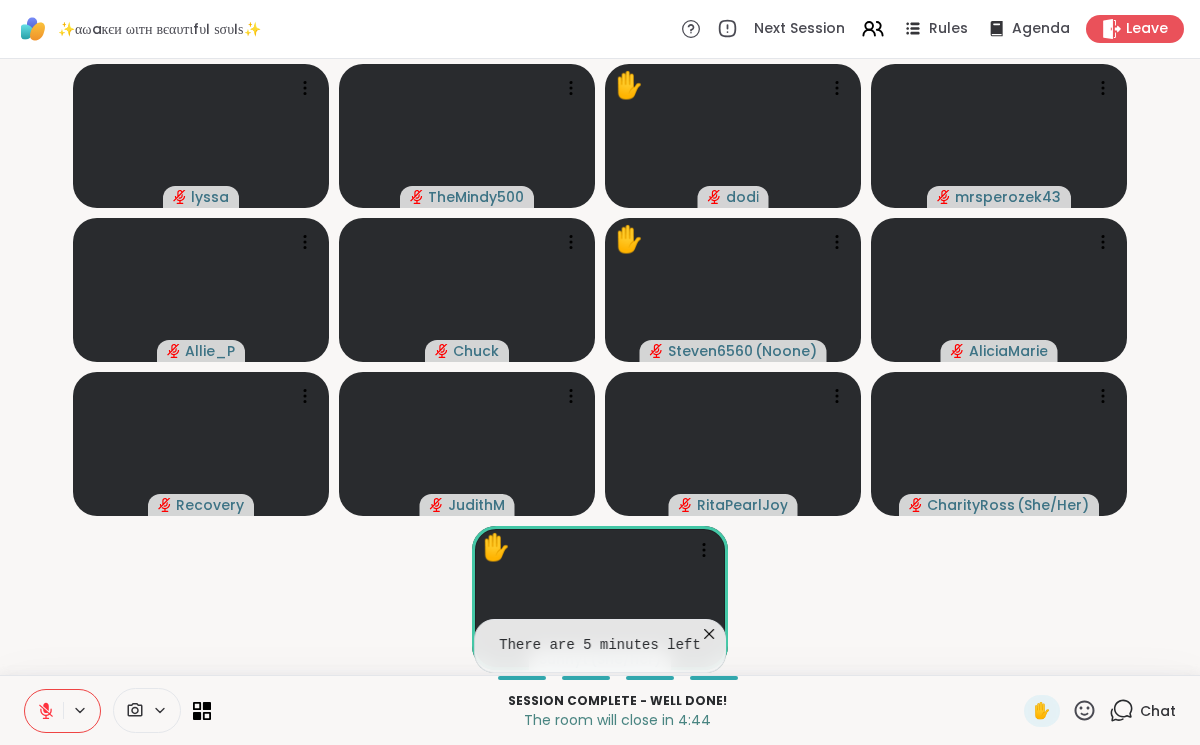click 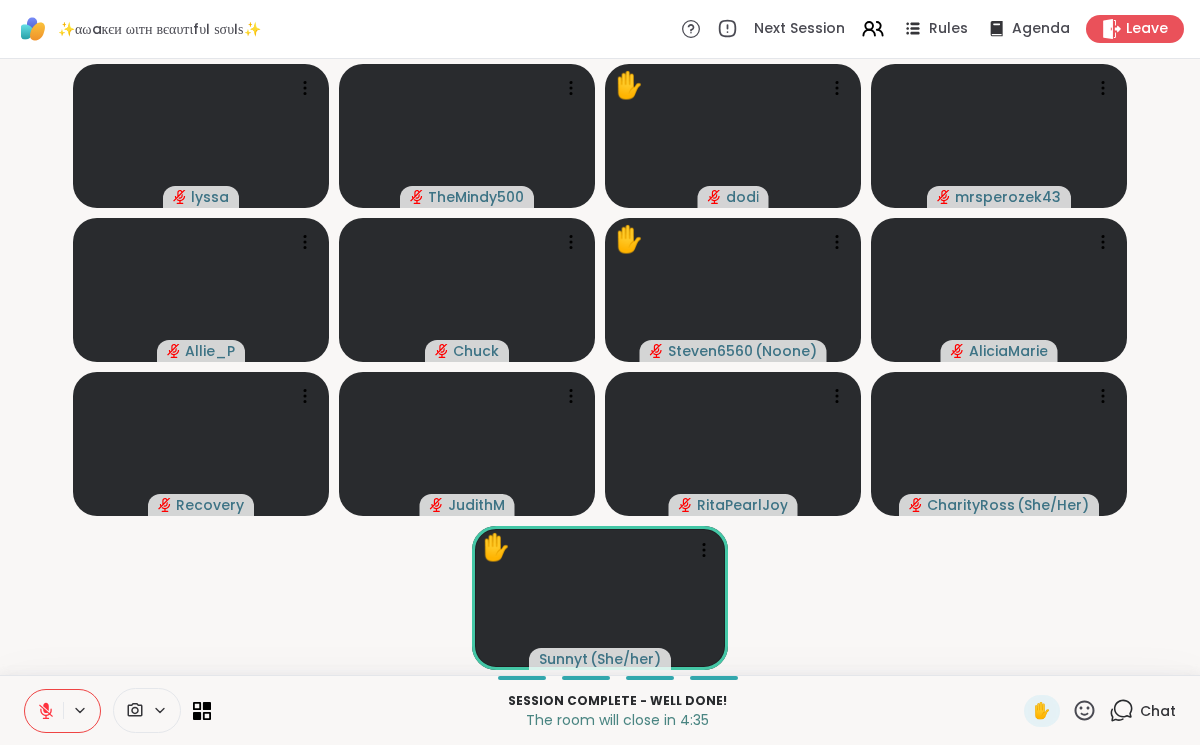 click 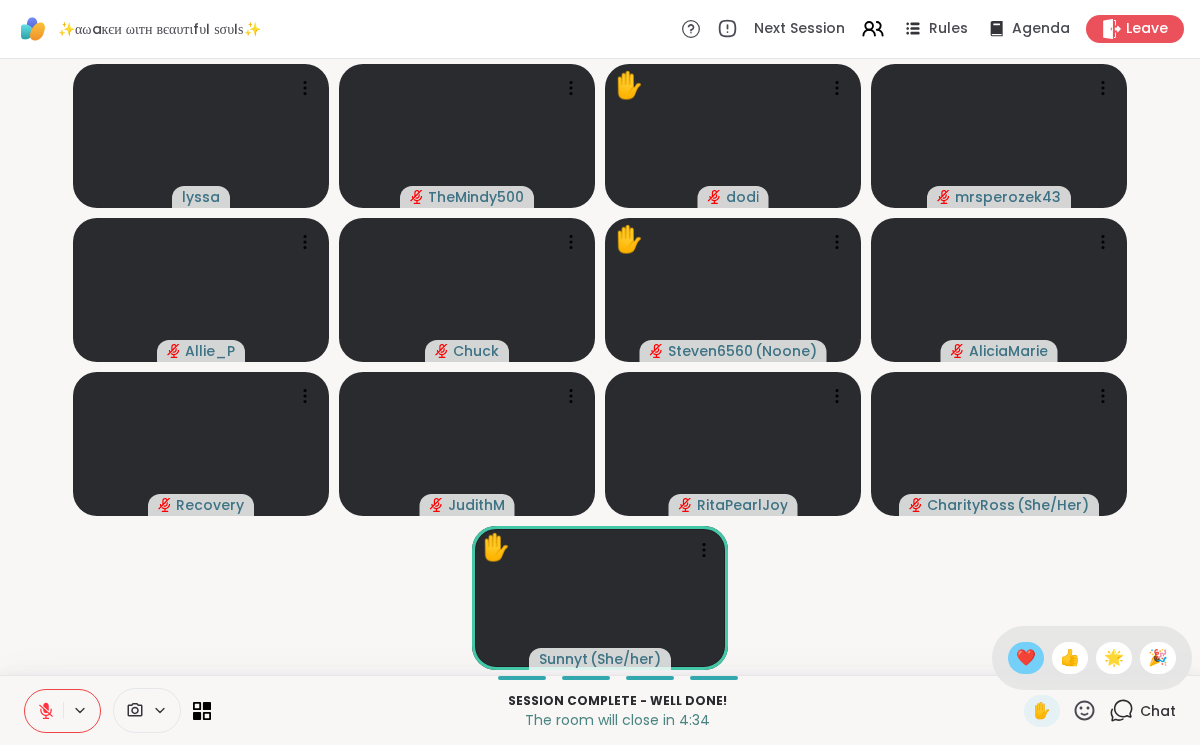 click on "❤️" at bounding box center [1026, 658] 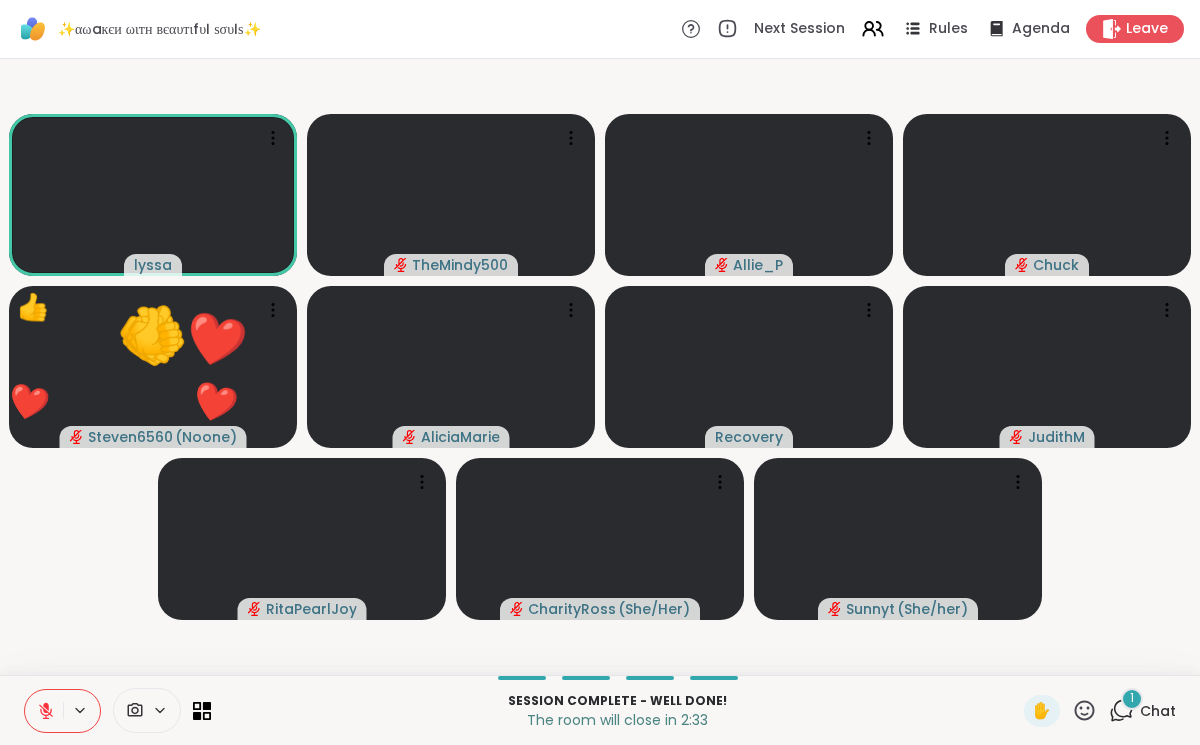 click 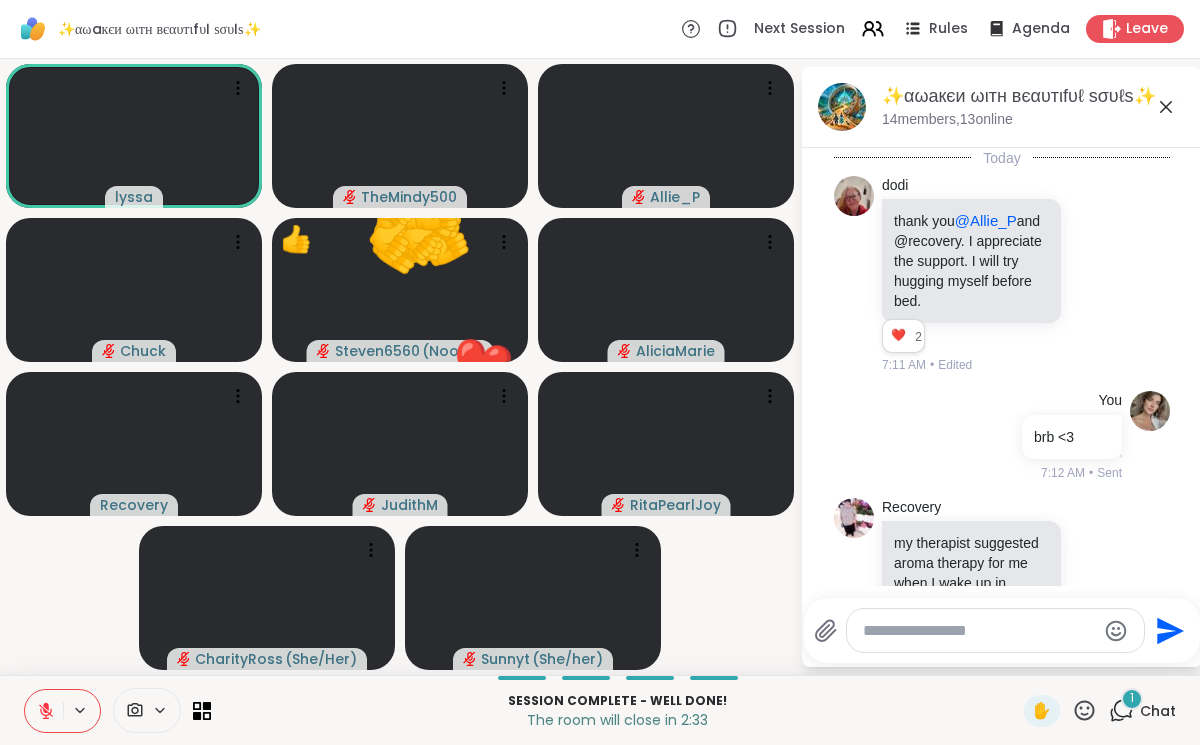 scroll, scrollTop: 7785, scrollLeft: 0, axis: vertical 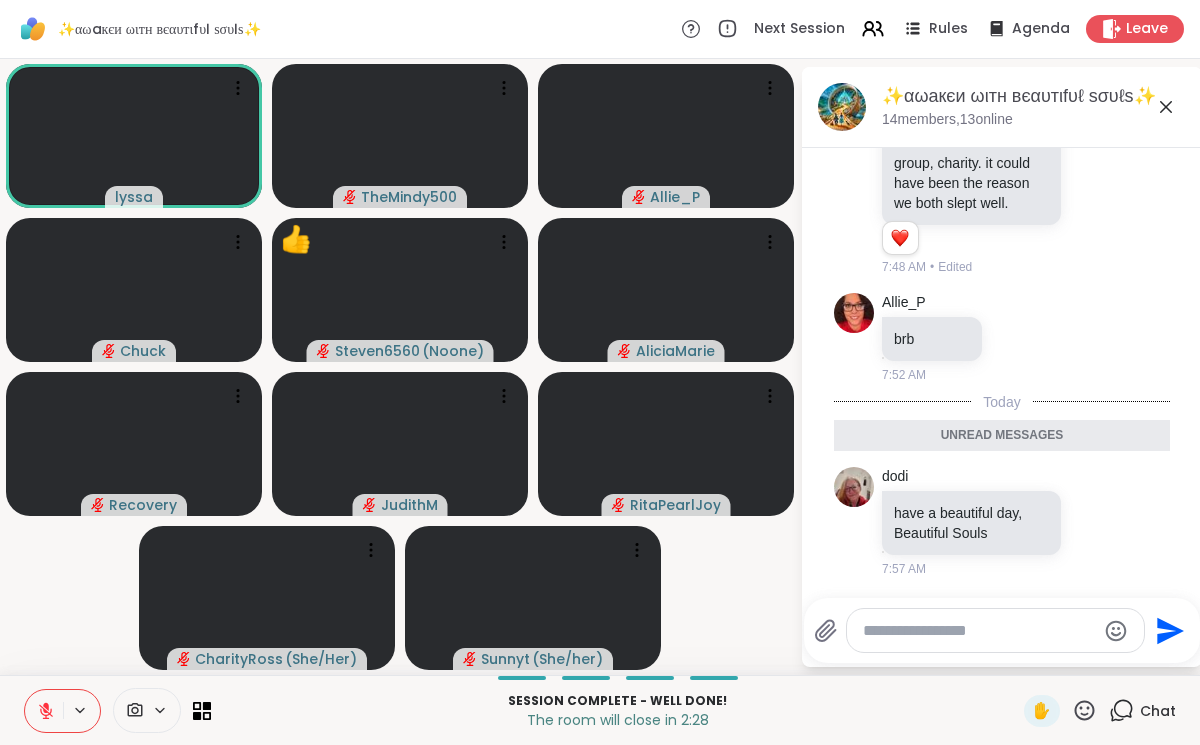 click 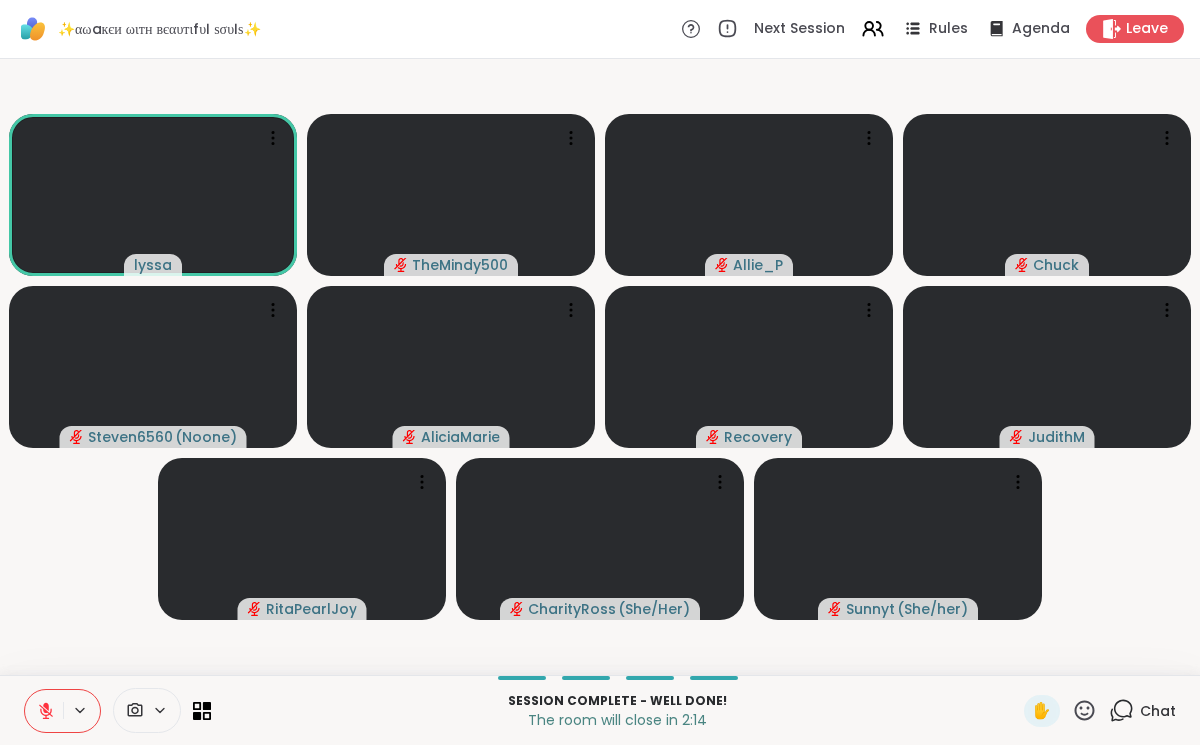 click on "Session Complete - well done! The room will close in 2:14 ✋ Chat" at bounding box center (600, 710) 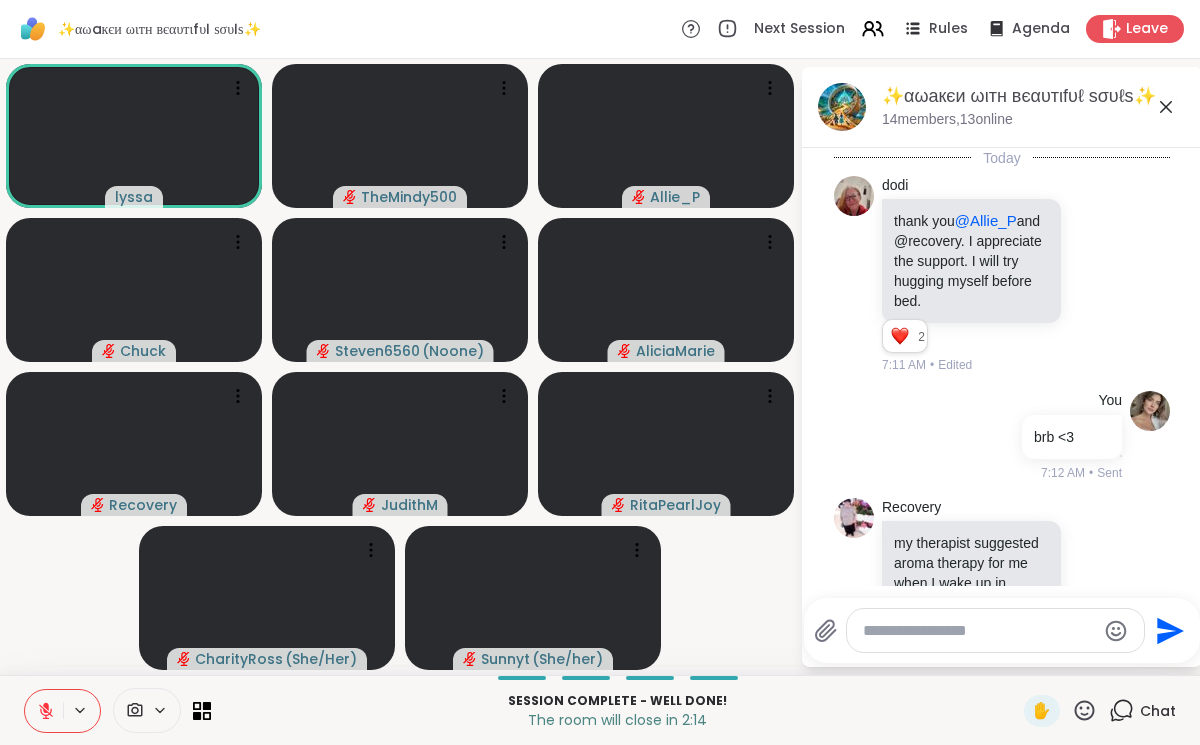 scroll, scrollTop: 7746, scrollLeft: 0, axis: vertical 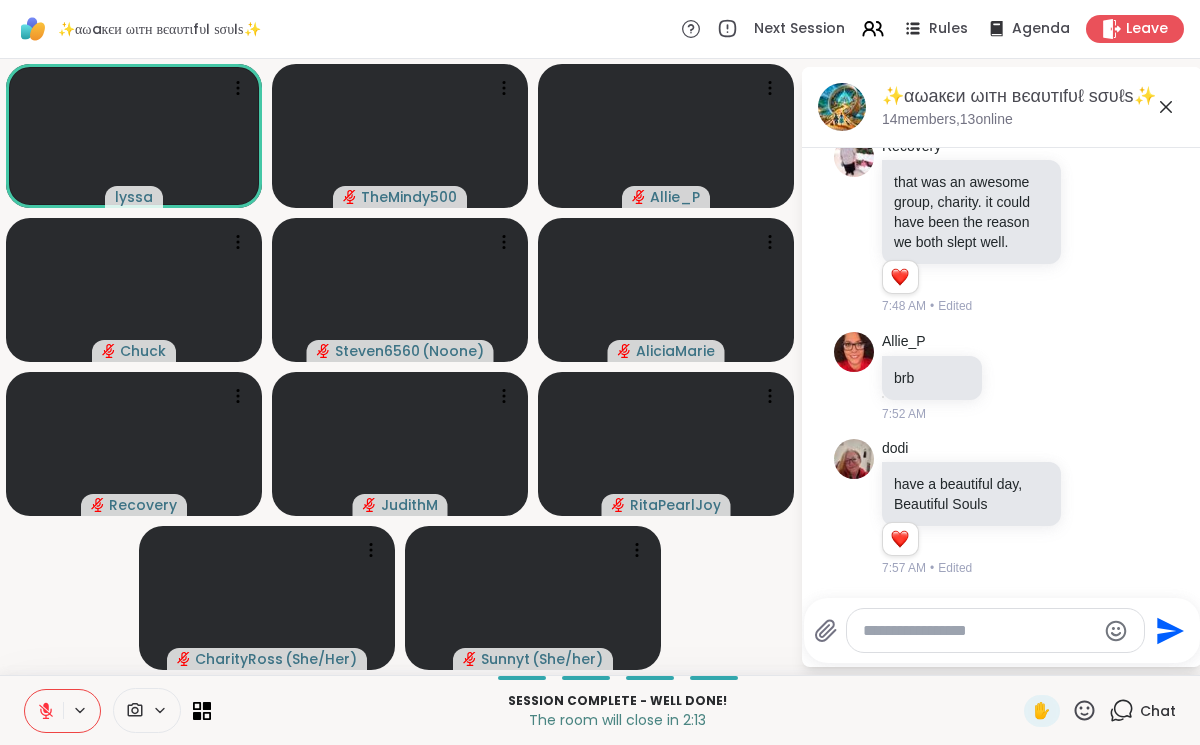 click at bounding box center [995, 630] 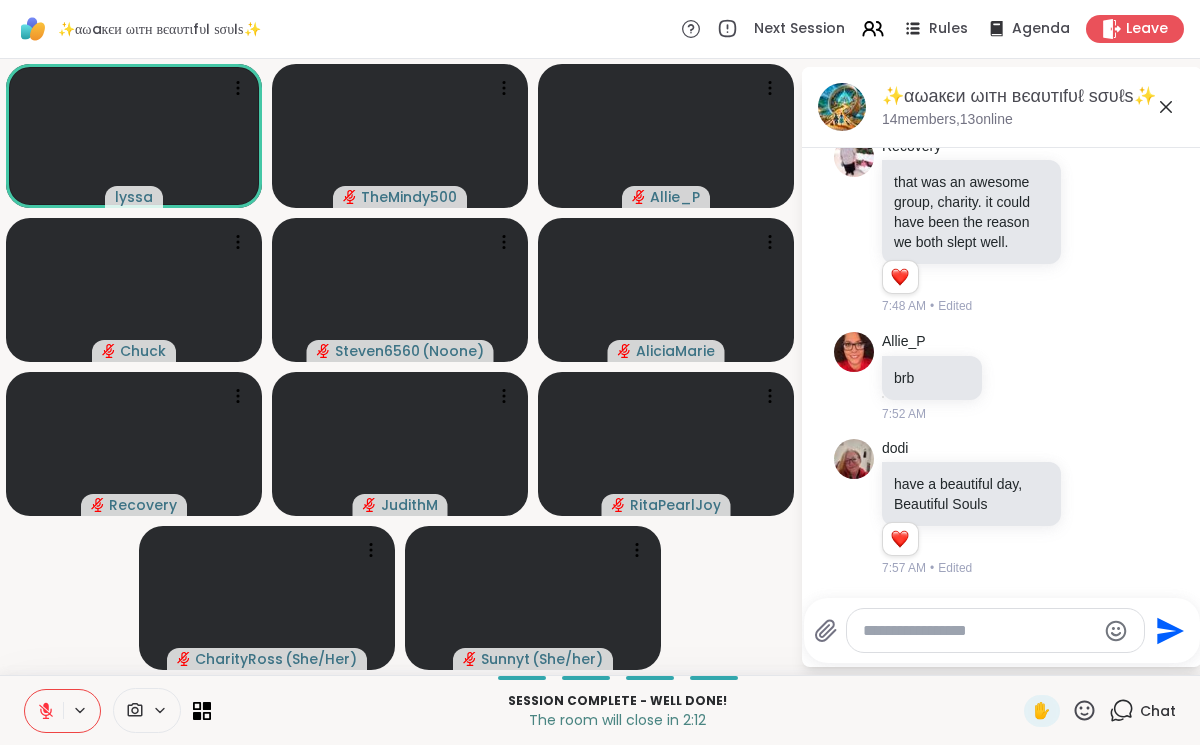 click at bounding box center (979, 631) 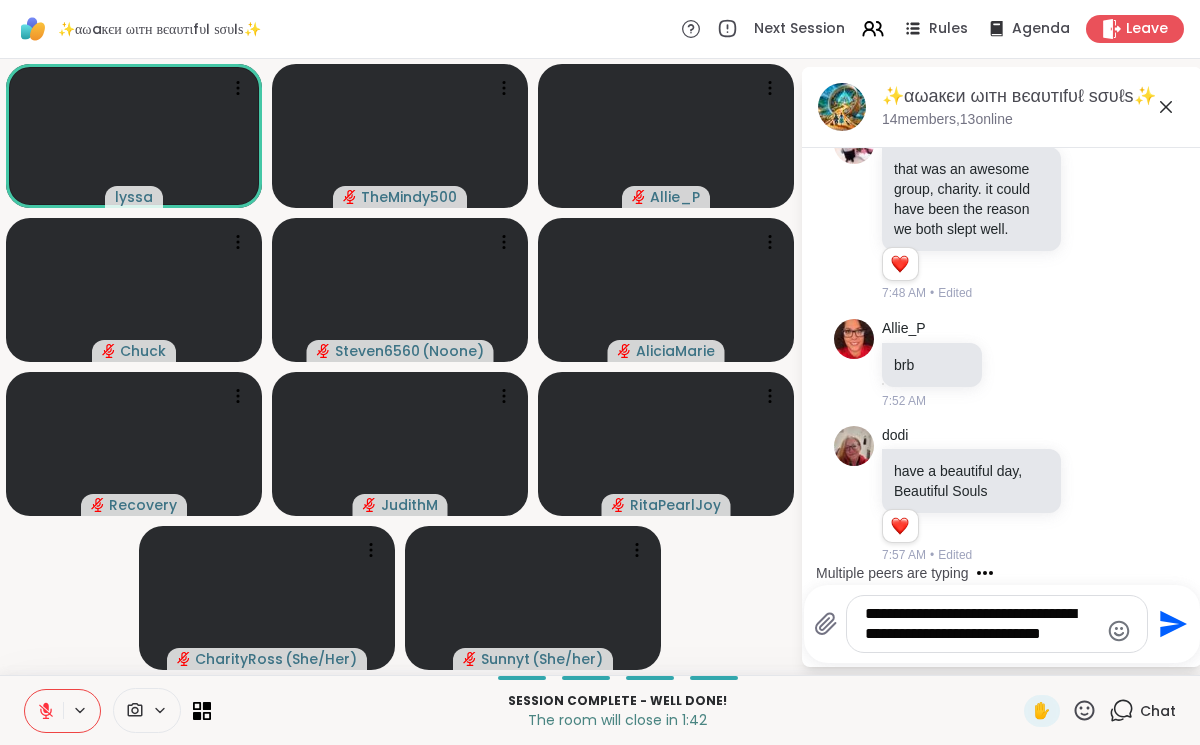 type on "**********" 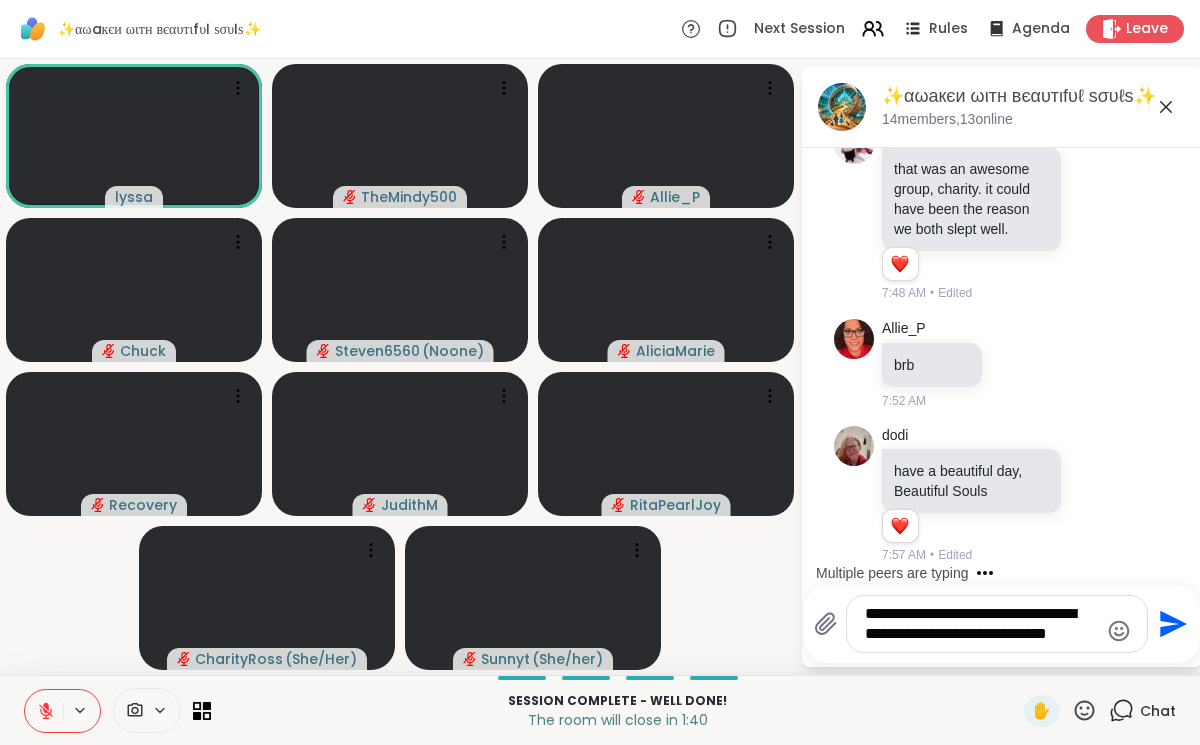 type 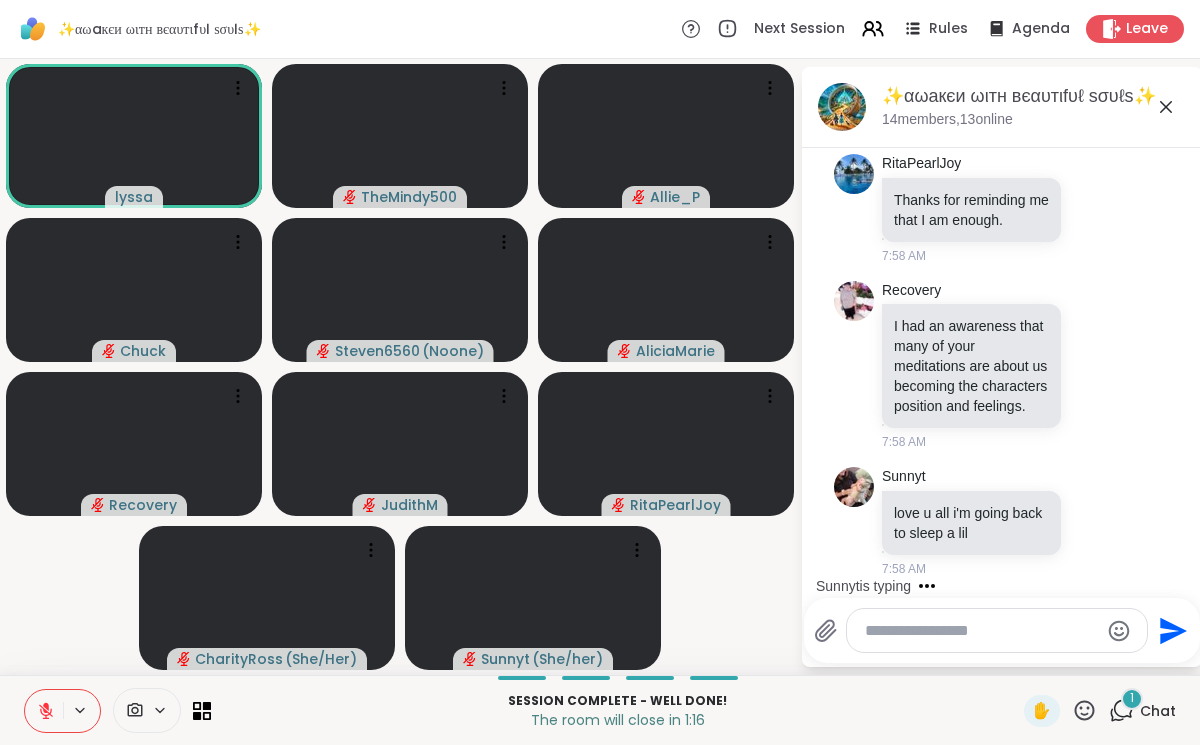 scroll, scrollTop: 8499, scrollLeft: 0, axis: vertical 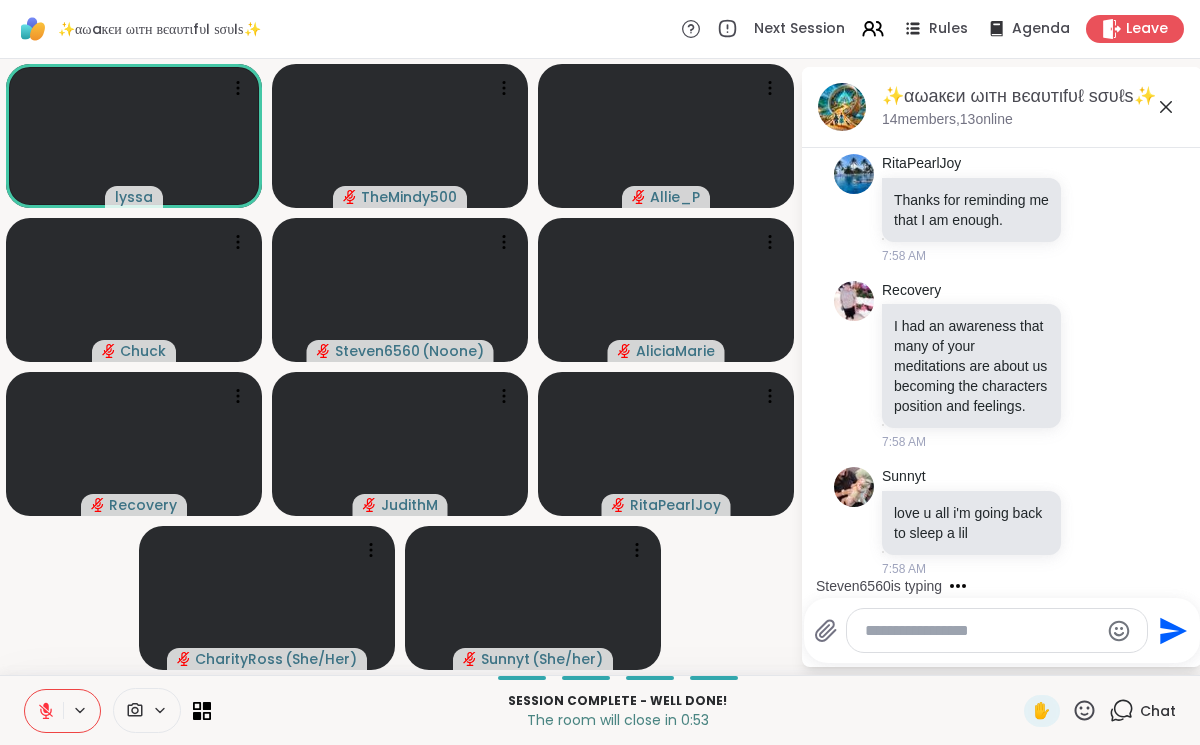 click 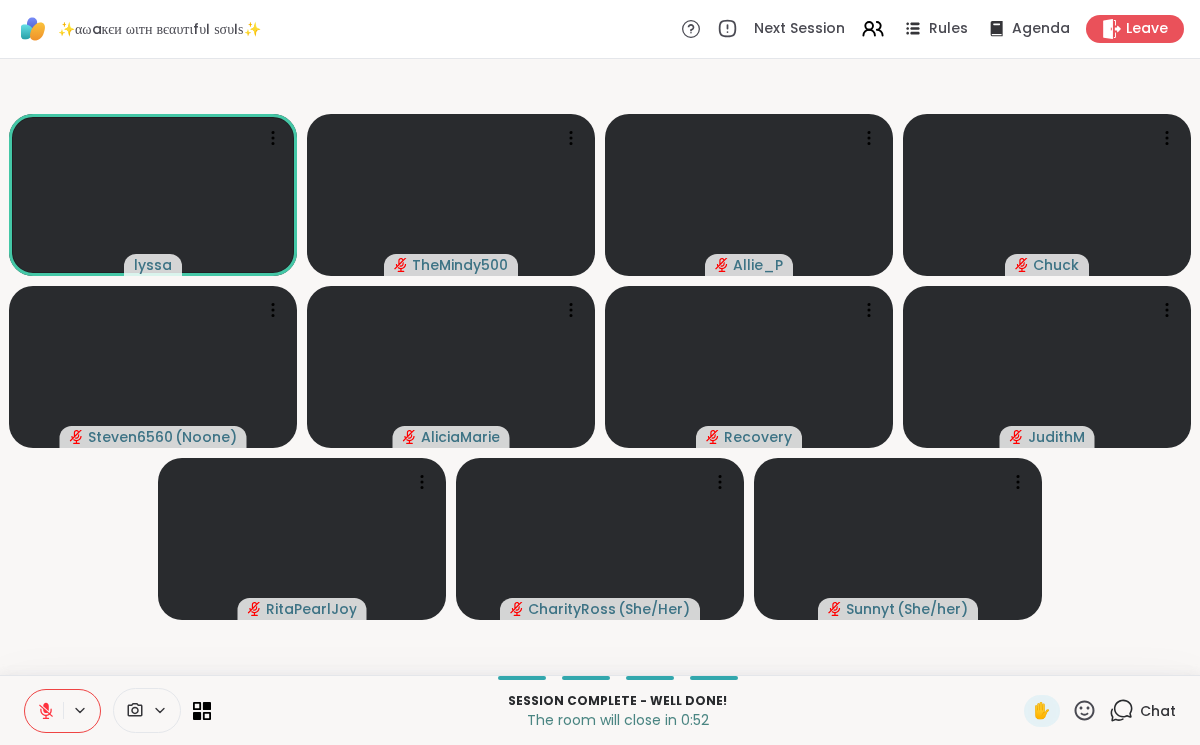 click on "✨αωaкєи ωιтн вєαυтιfυℓ ѕσυℓѕ✨ Next Session Rules Agenda Leave" at bounding box center [600, 29] 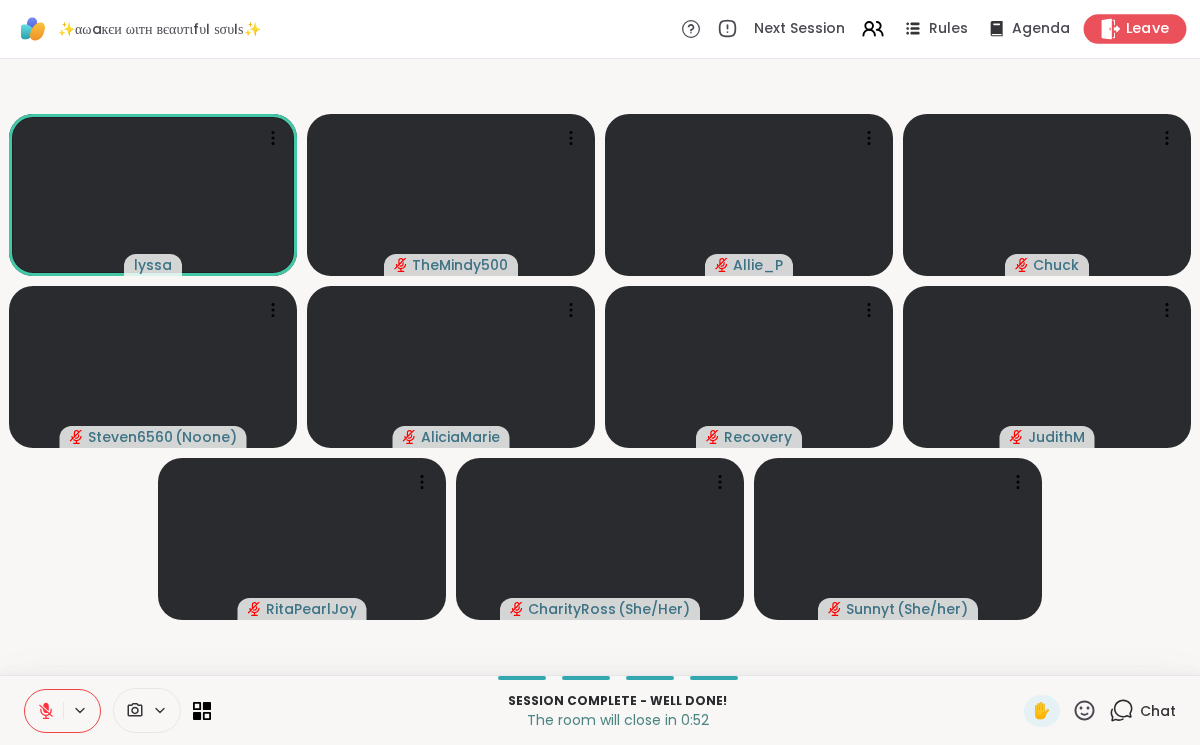 click on "Leave" at bounding box center [1148, 29] 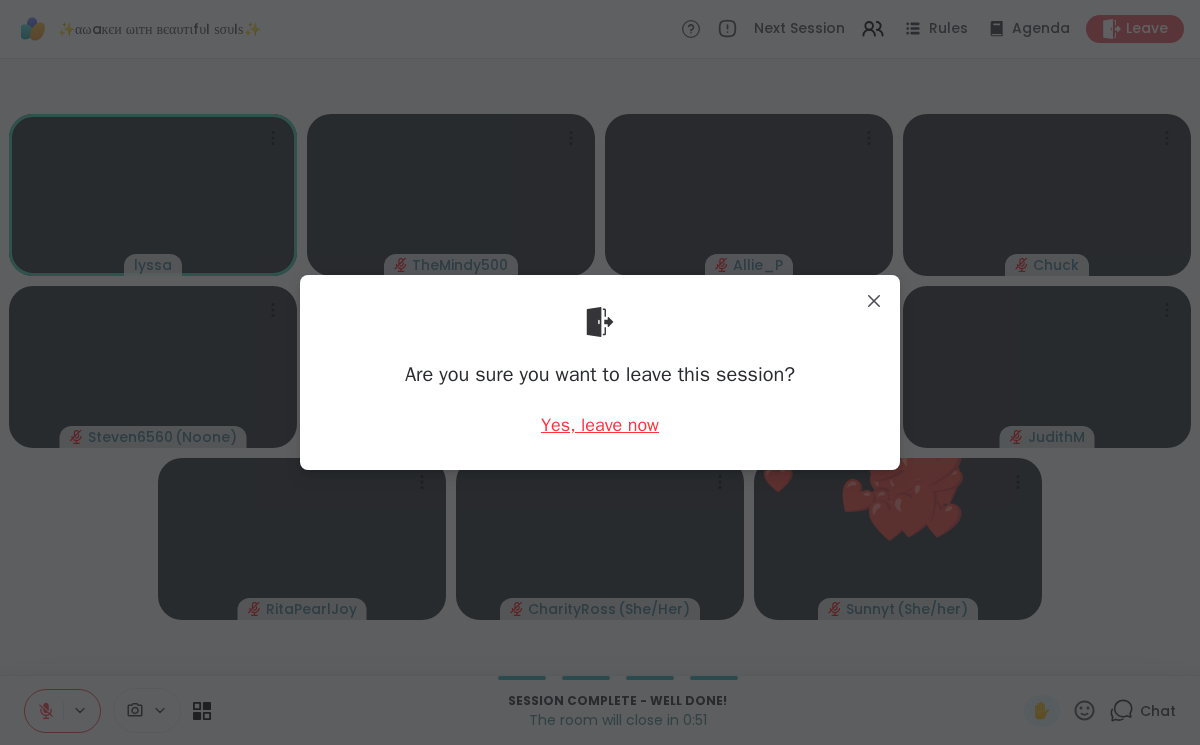 click on "Yes, leave now" at bounding box center (600, 425) 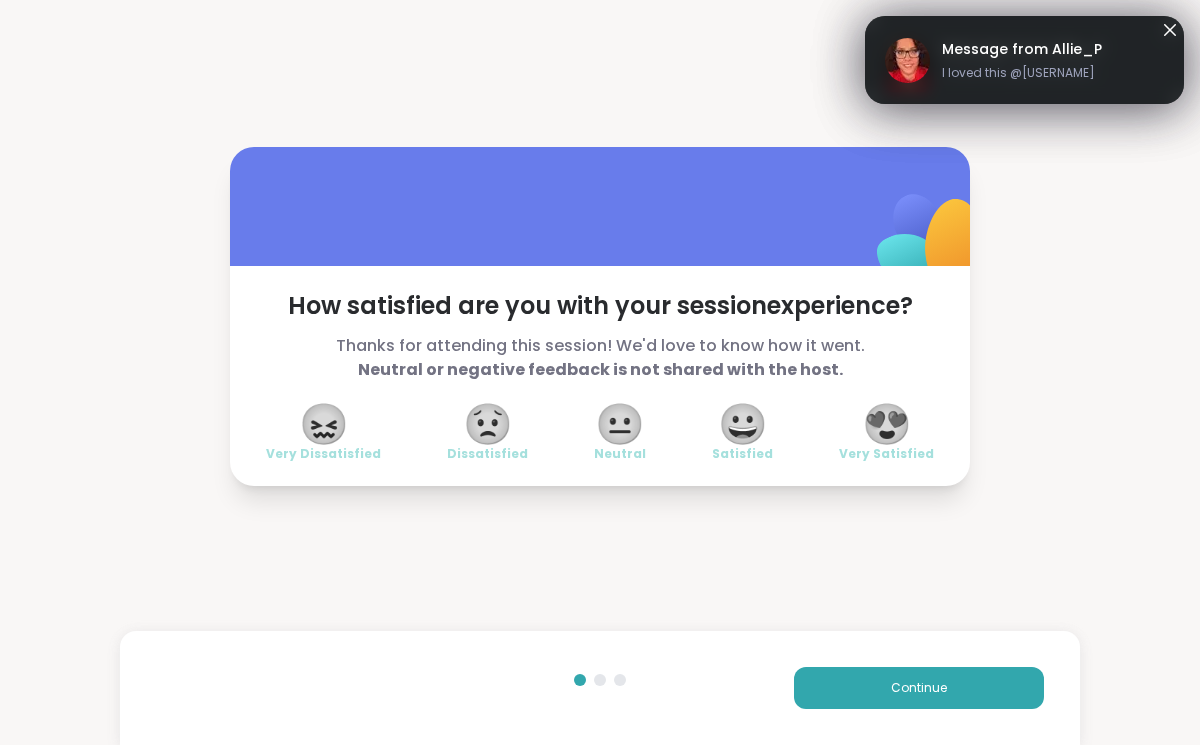 click 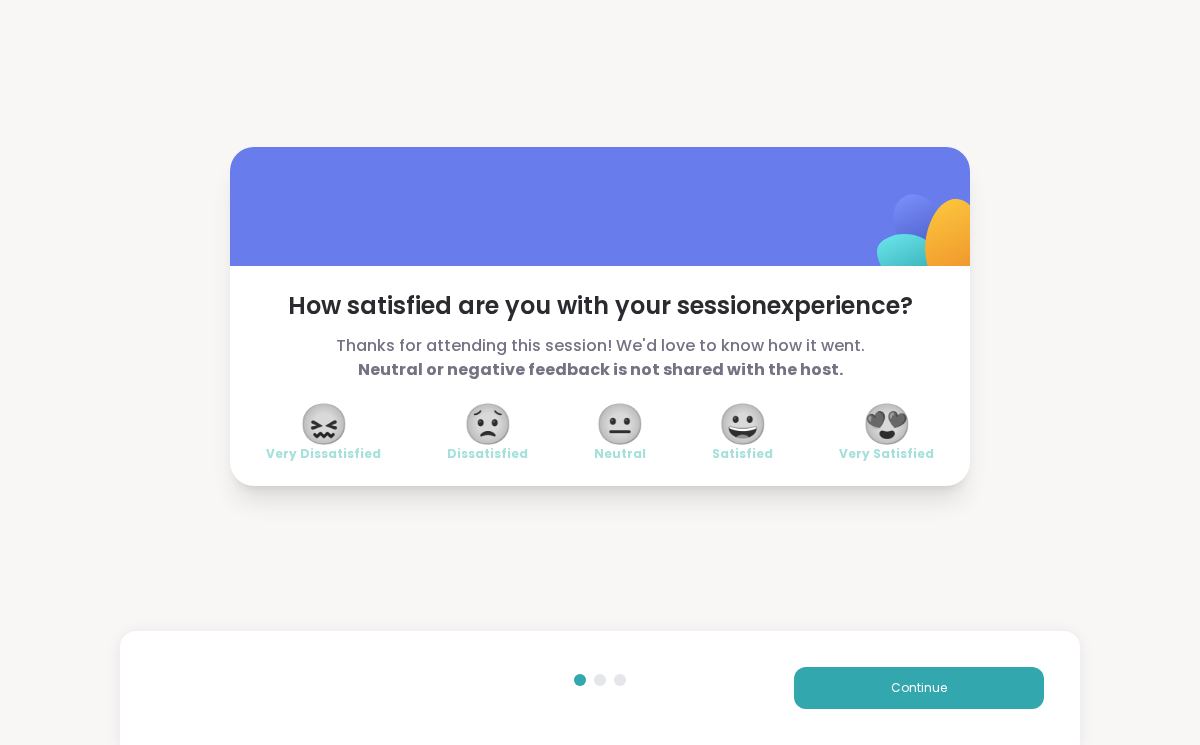 click on "😍" at bounding box center (887, 424) 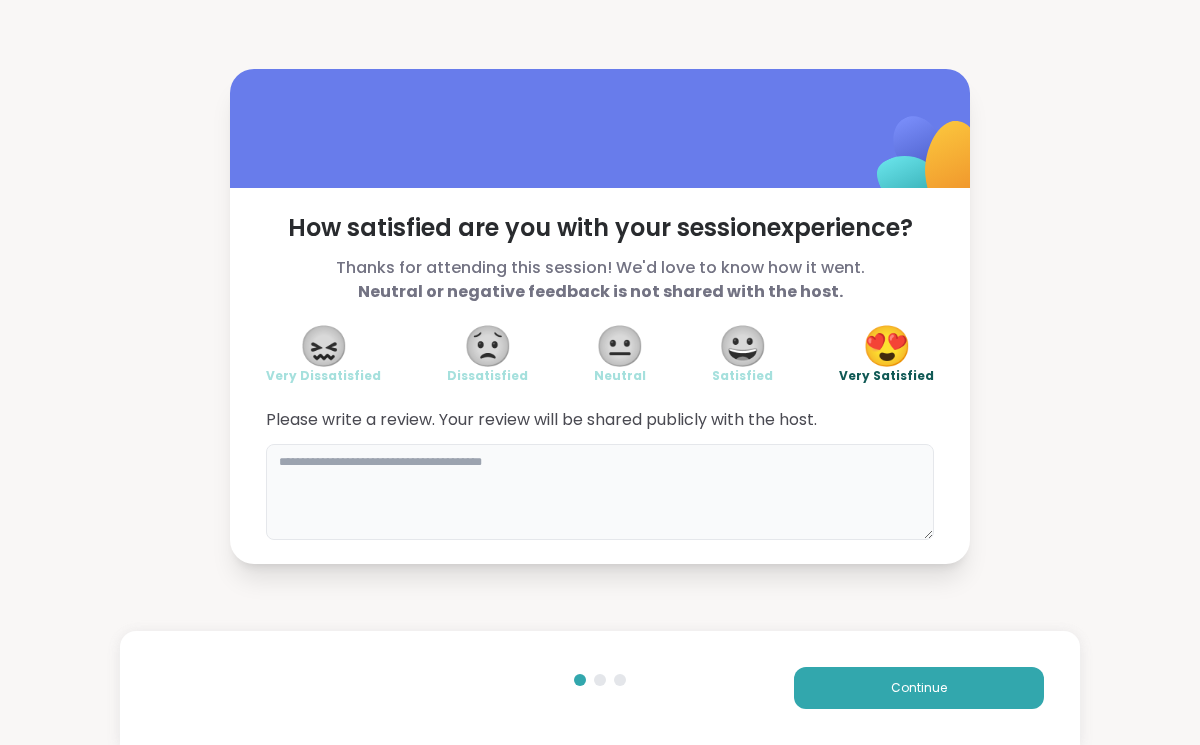 click at bounding box center [600, 492] 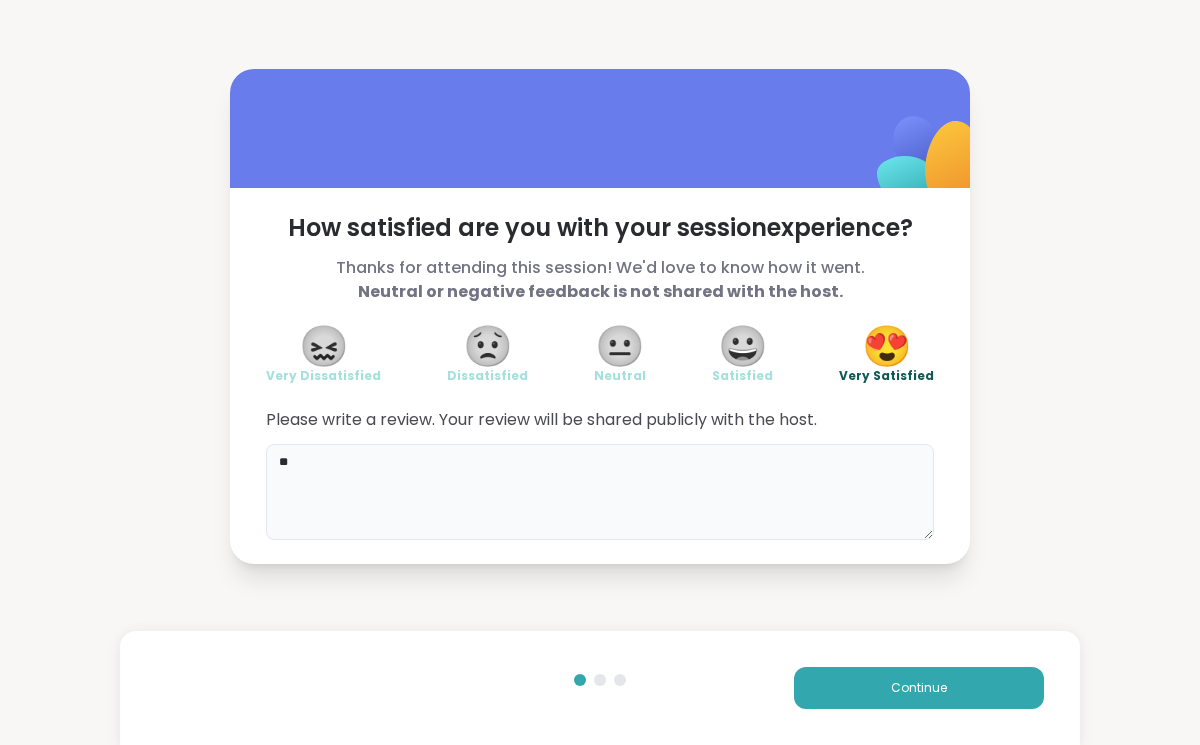type on "*" 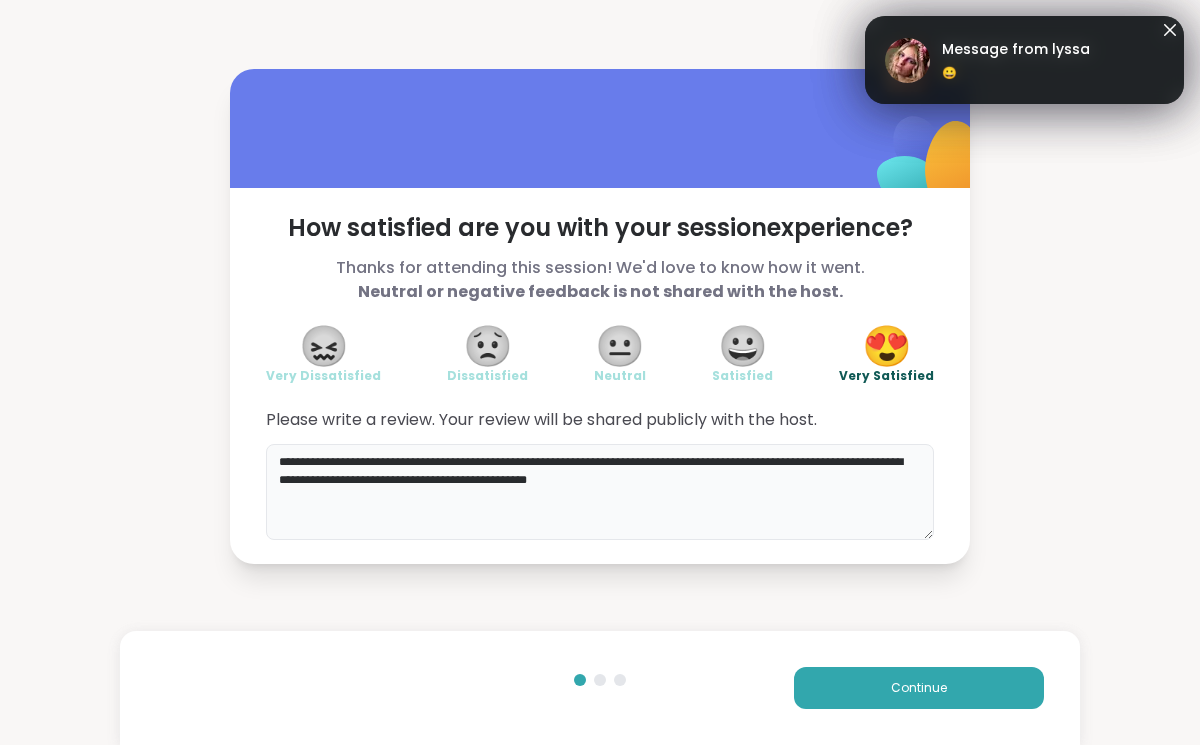 type on "**********" 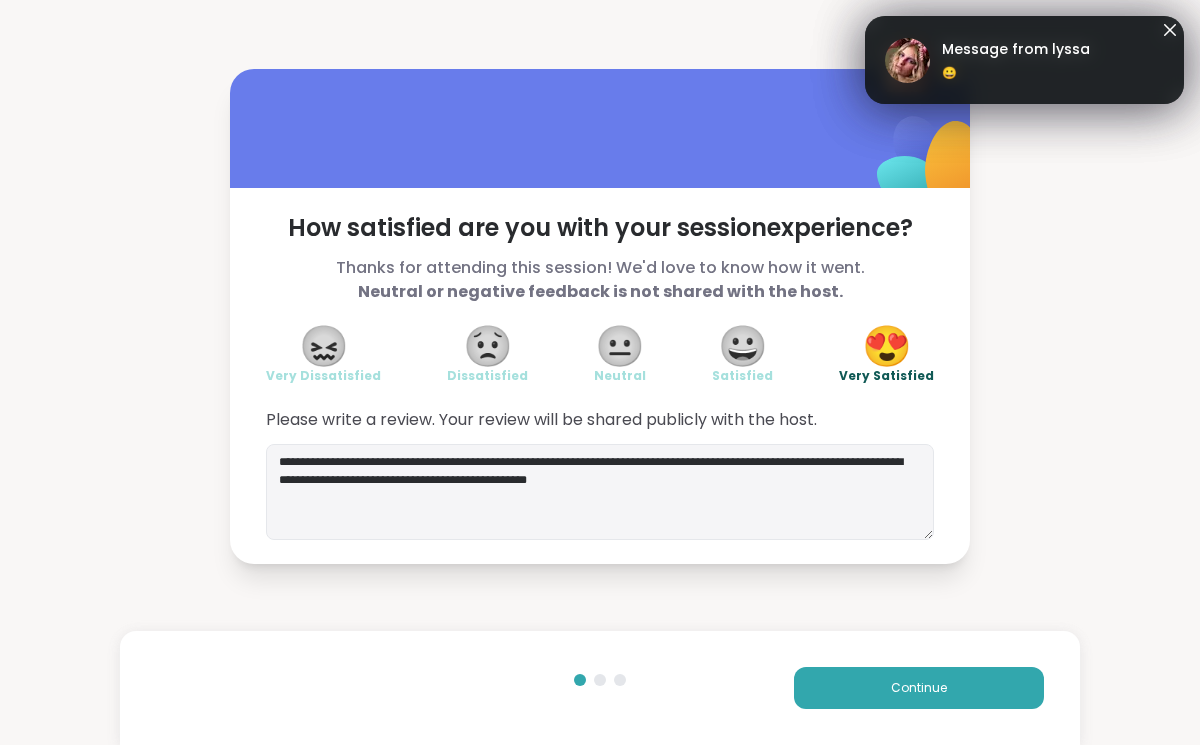 click on "Continue" at bounding box center (600, 688) 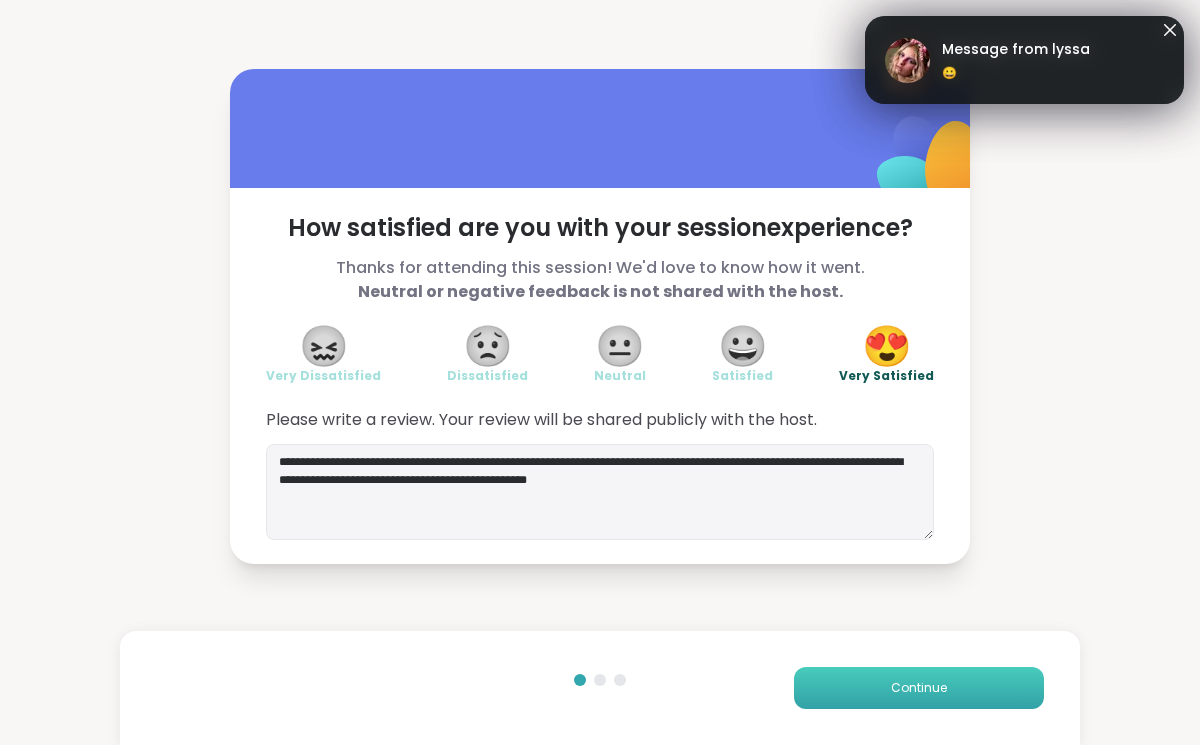 click on "Continue" at bounding box center [919, 688] 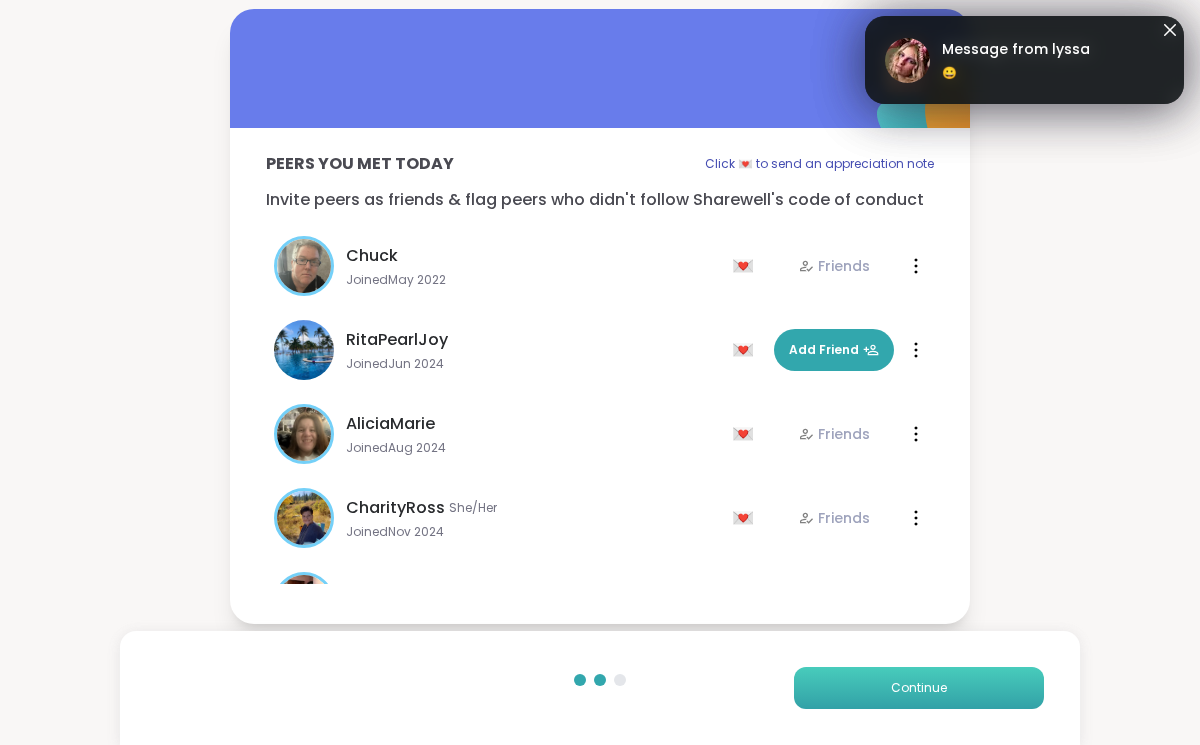 click on "Continue" at bounding box center (919, 688) 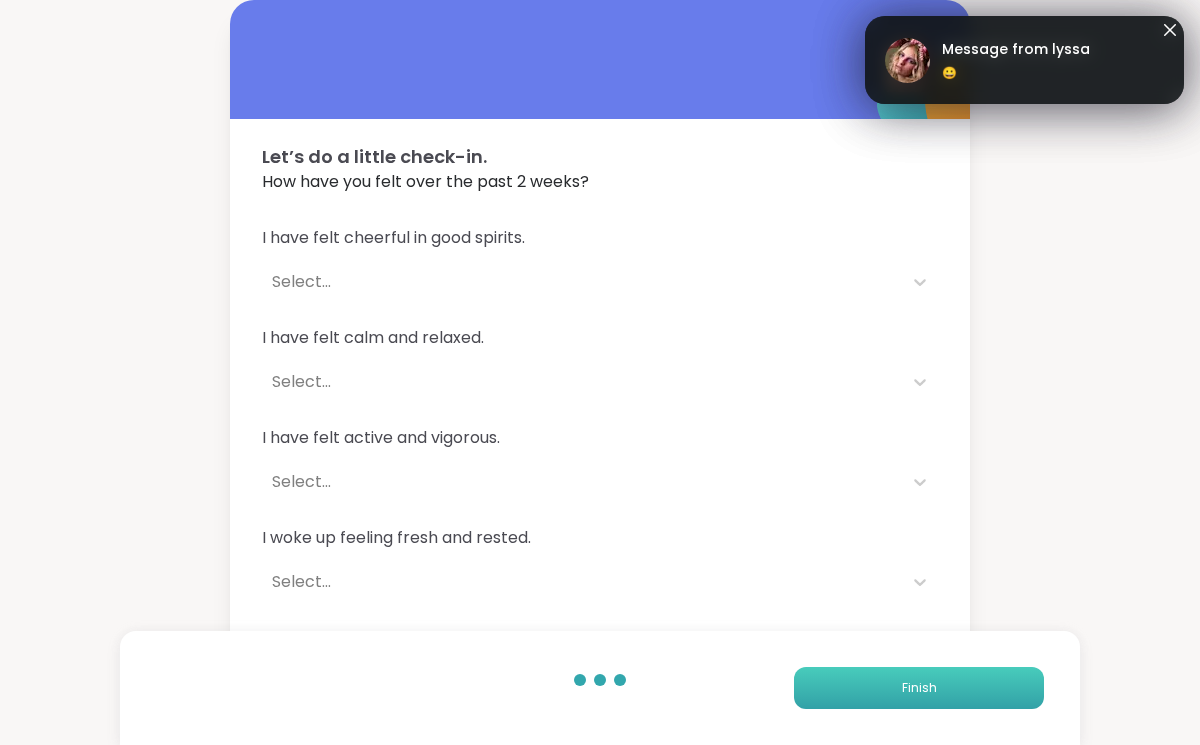 click on "Finish" at bounding box center (919, 688) 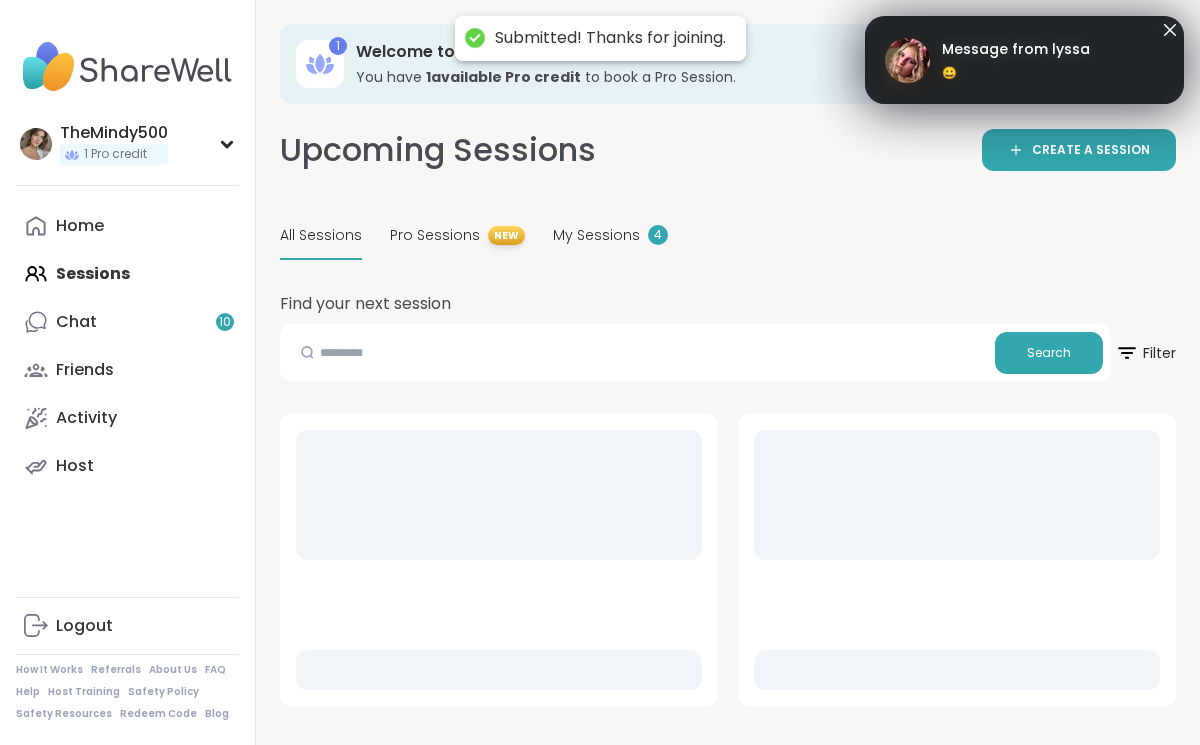 click on "Upcoming Sessions CREATE A SESSION All Sessions Pro Sessions NEW My Sessions 4 Find your next session Search  Filter" at bounding box center [728, 1247] 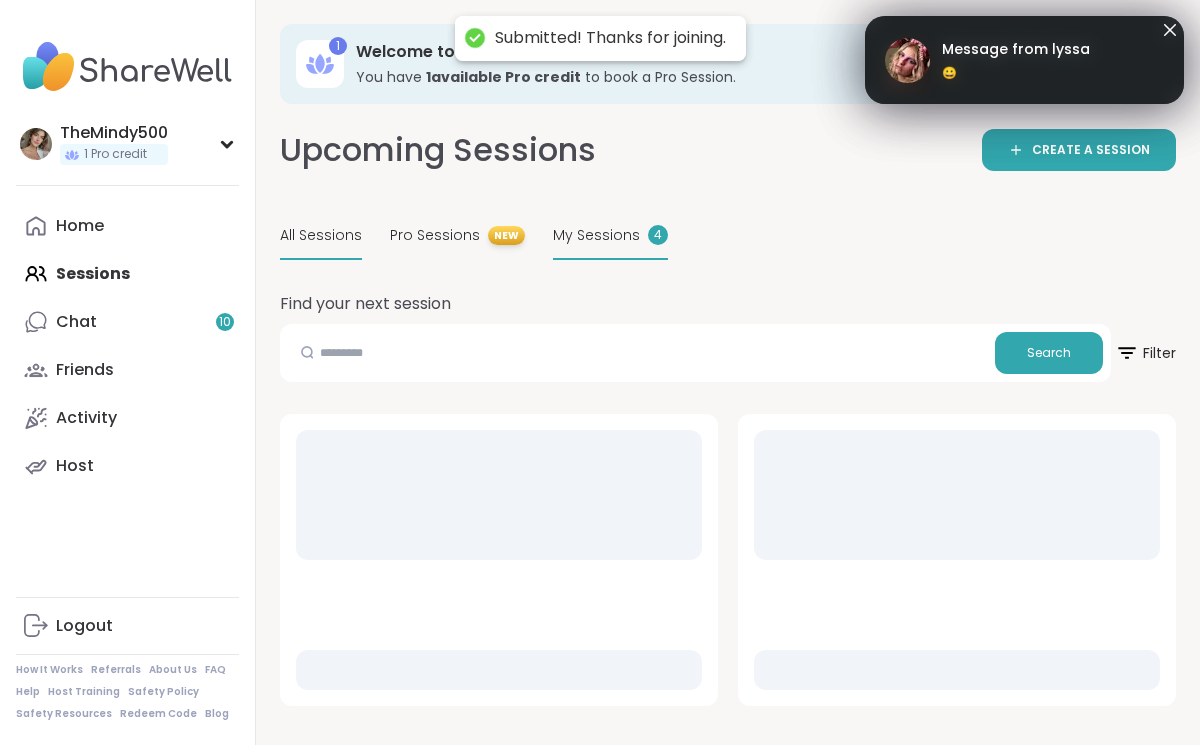 click on "My Sessions 4" at bounding box center [610, 236] 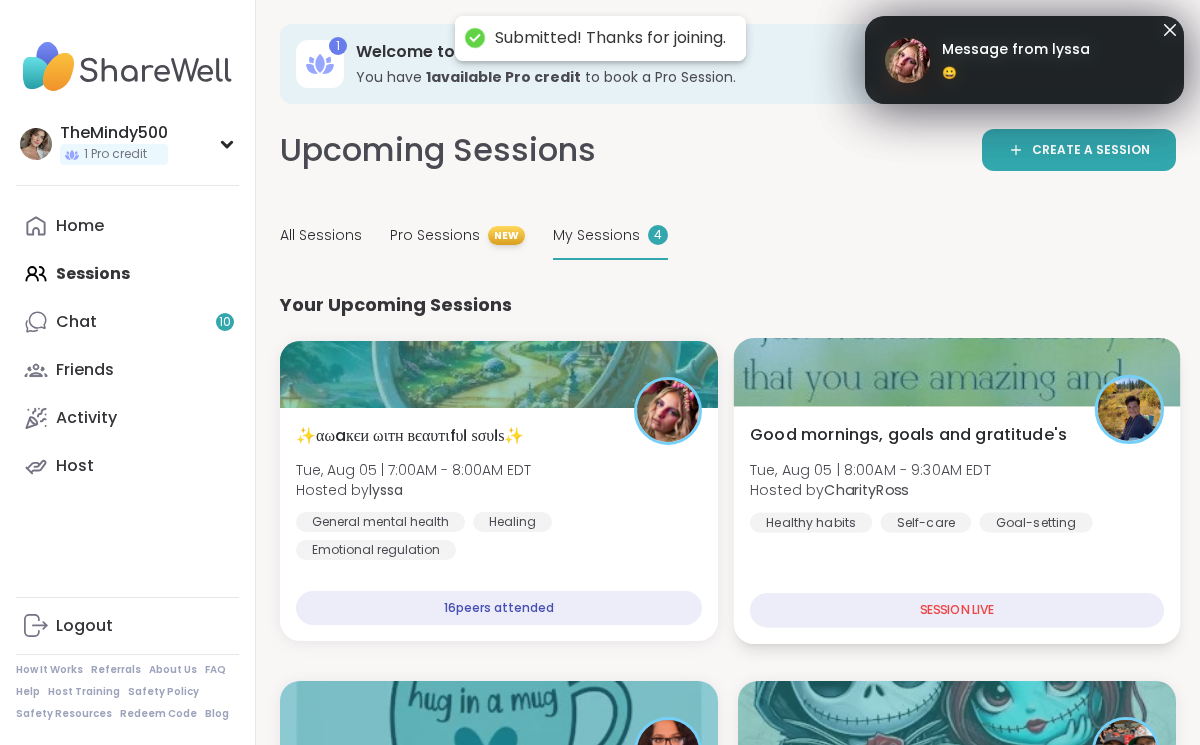 click on "Tue, Aug 05 | 8:00AM - 9:30AM EDT" at bounding box center (870, 469) 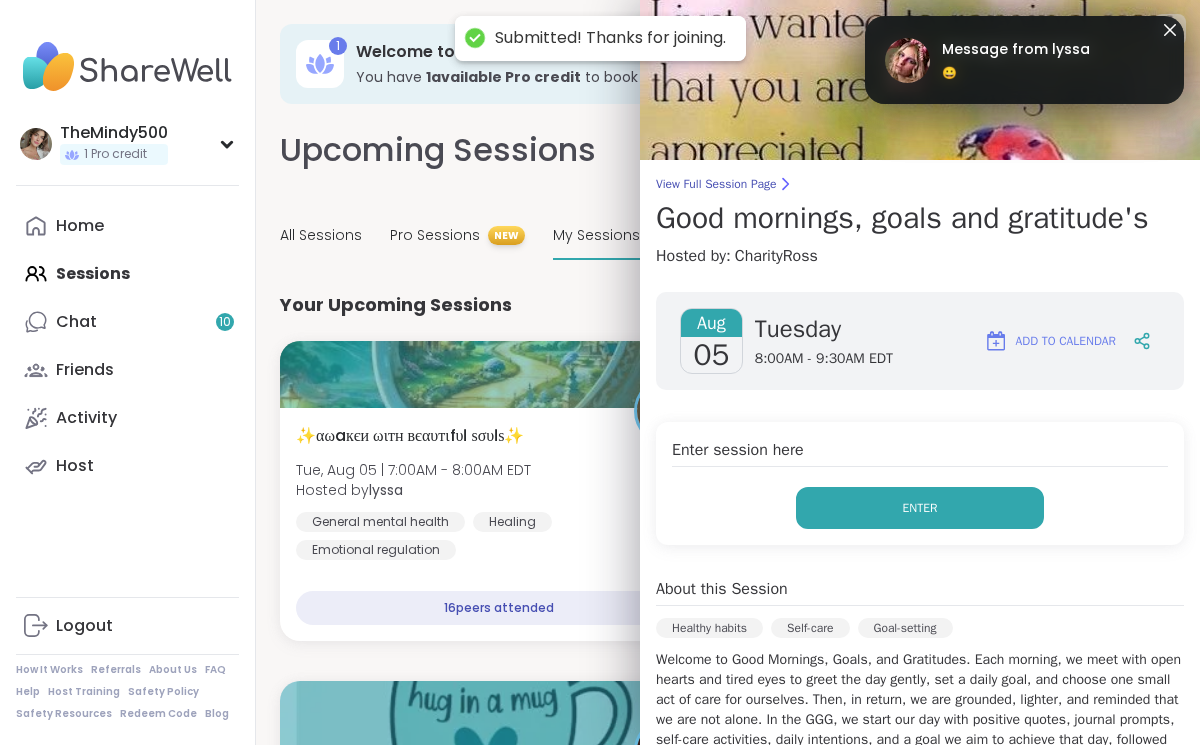 click on "Enter" at bounding box center (920, 508) 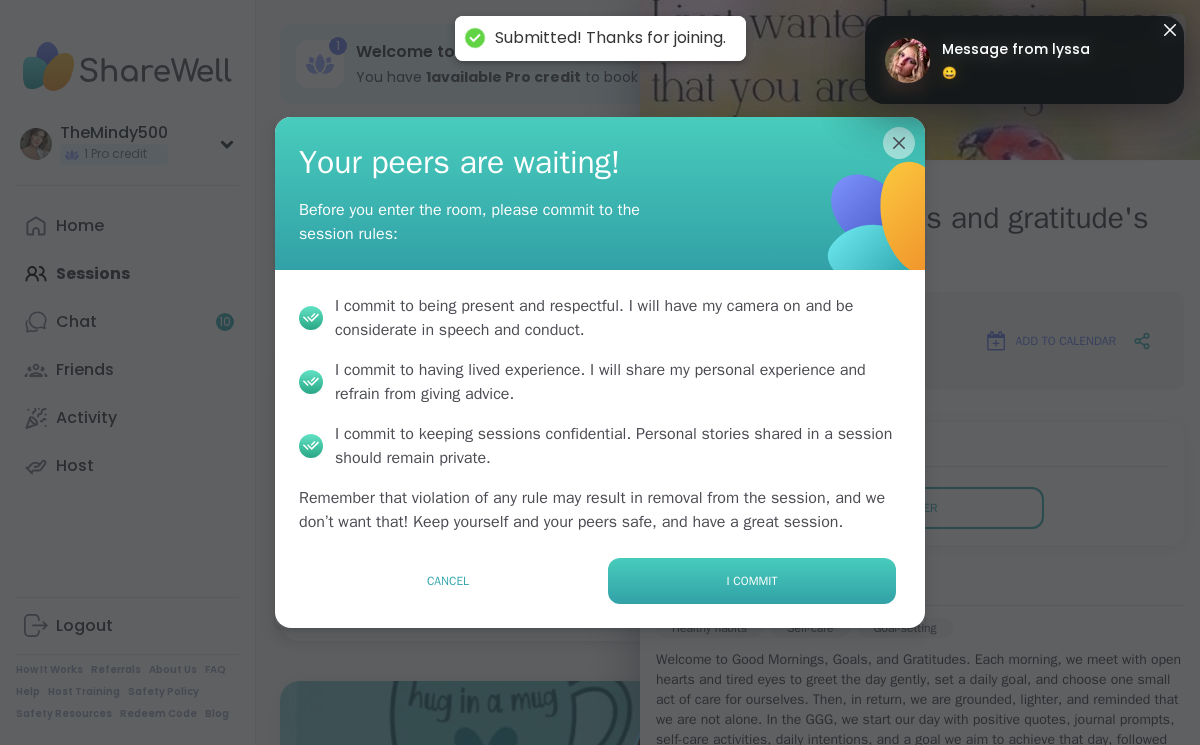 click on "I commit" at bounding box center [752, 581] 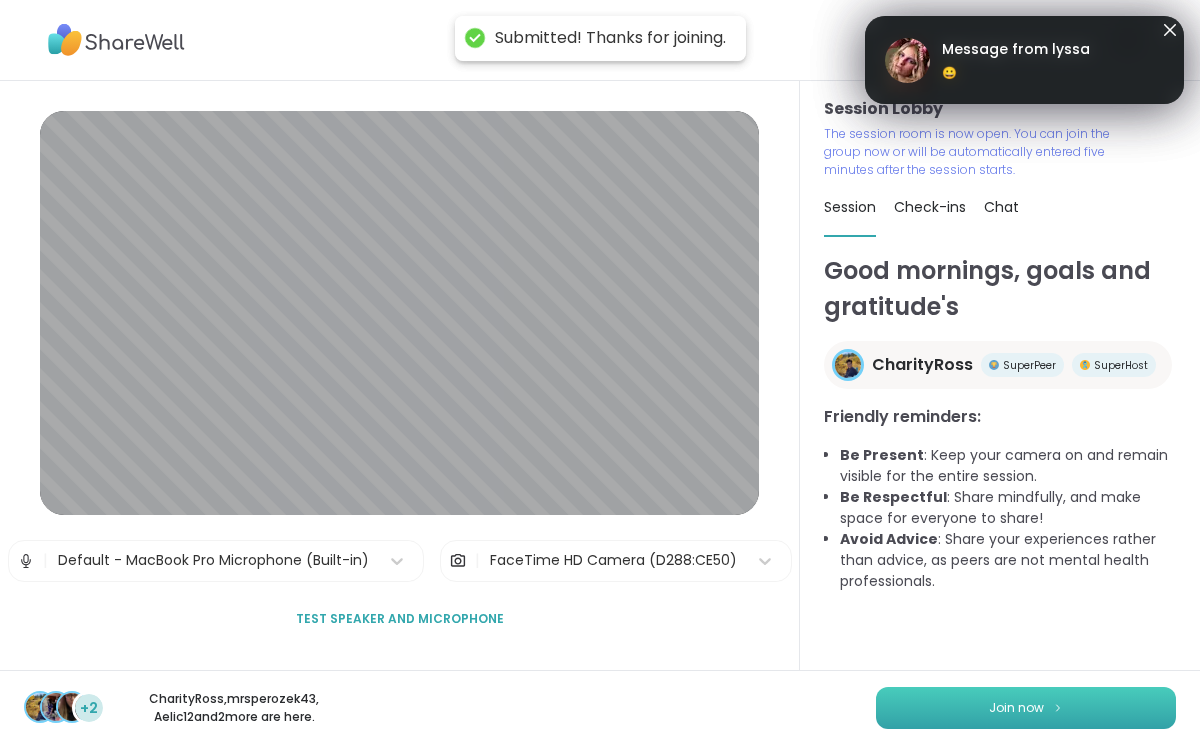 click on "Join now" at bounding box center (1026, 708) 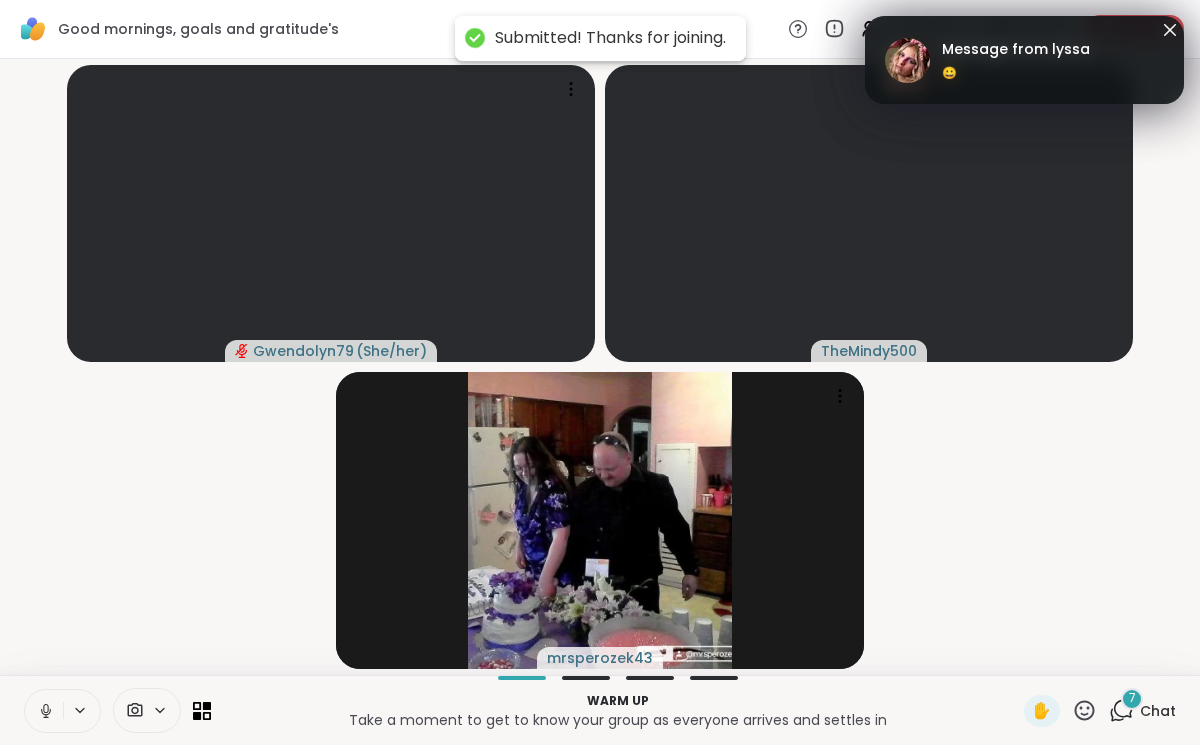click 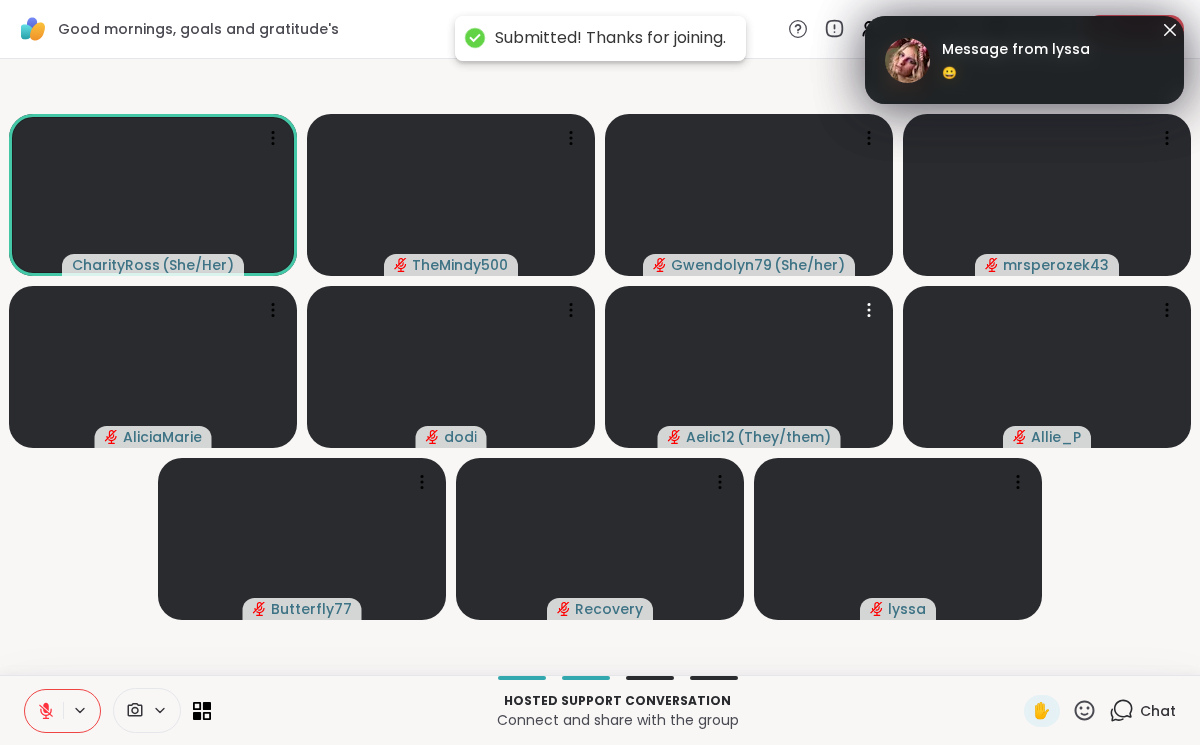 click 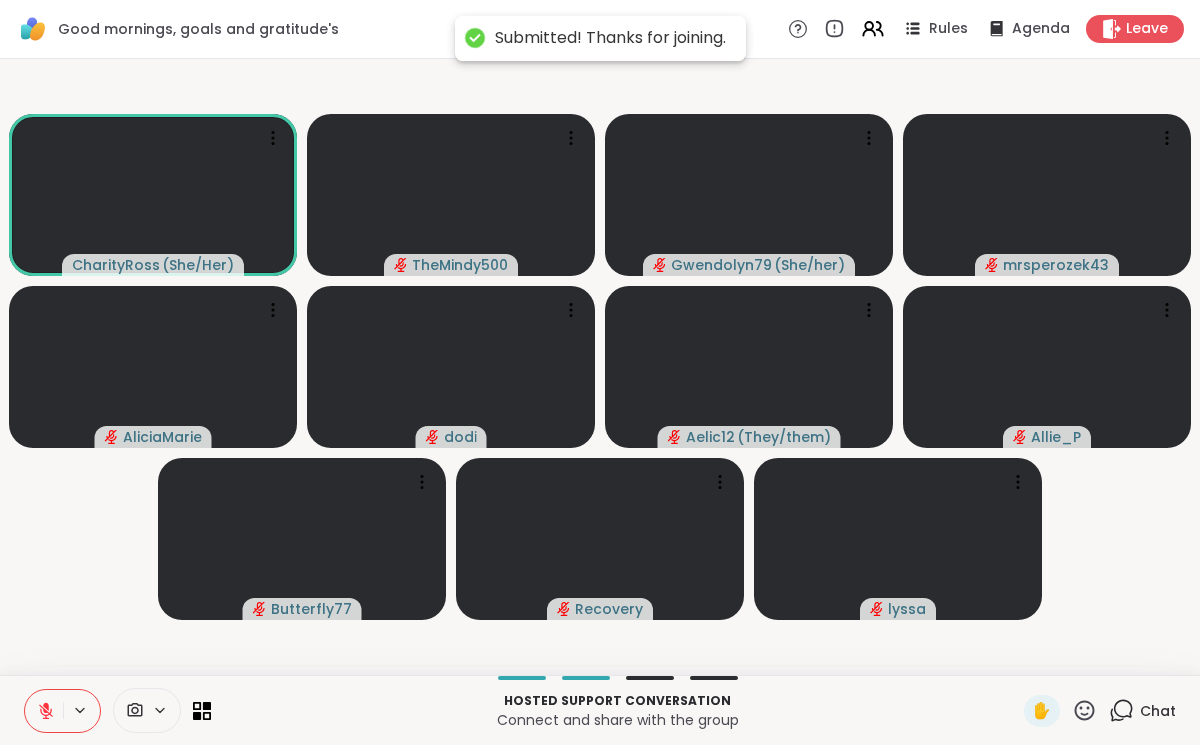 click 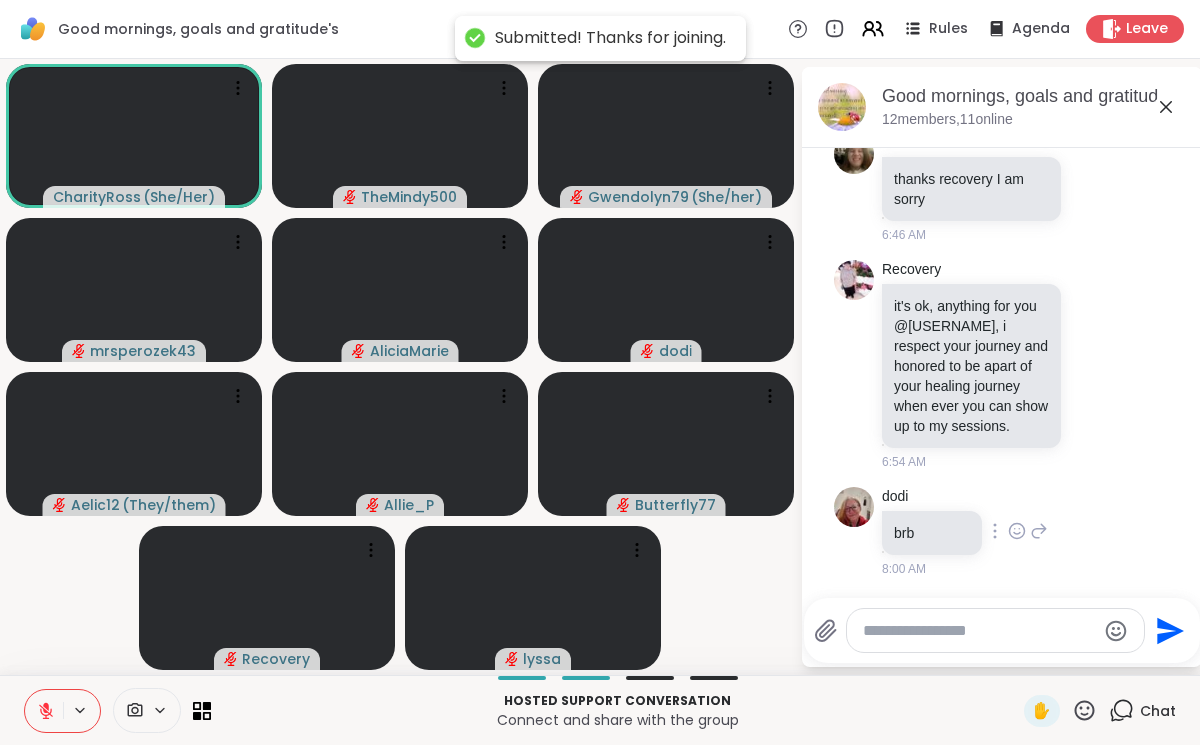 scroll, scrollTop: 1627, scrollLeft: 0, axis: vertical 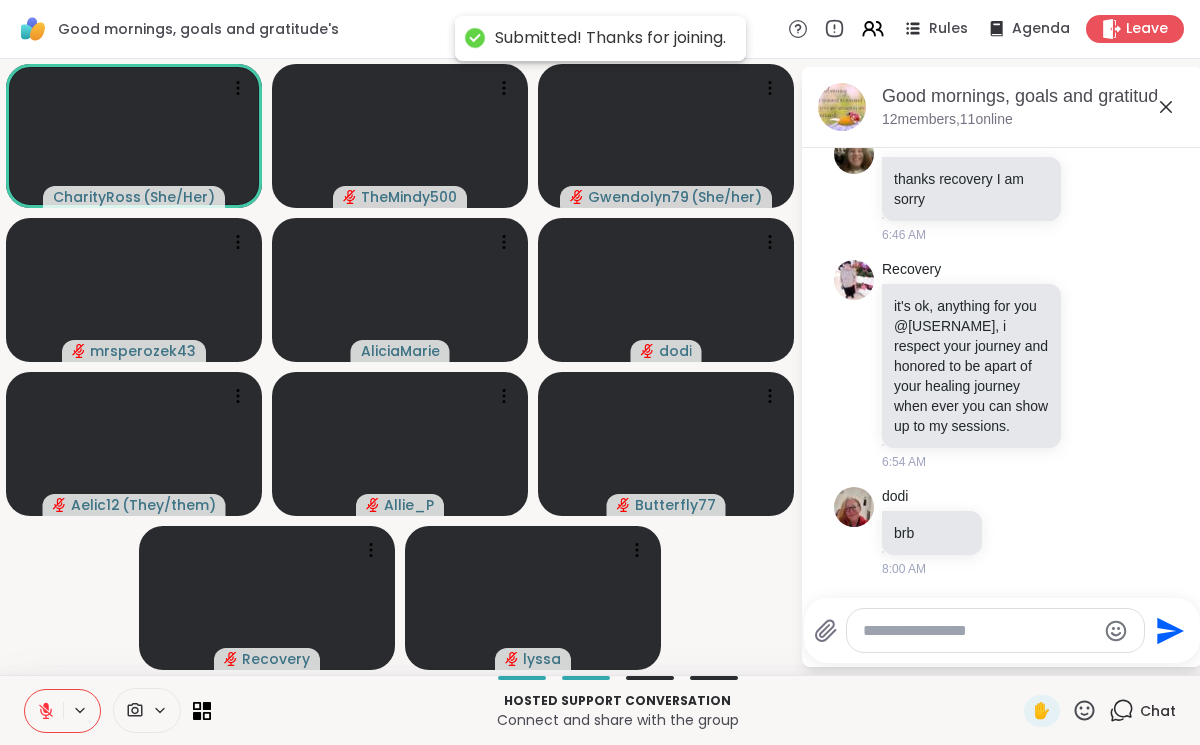 click 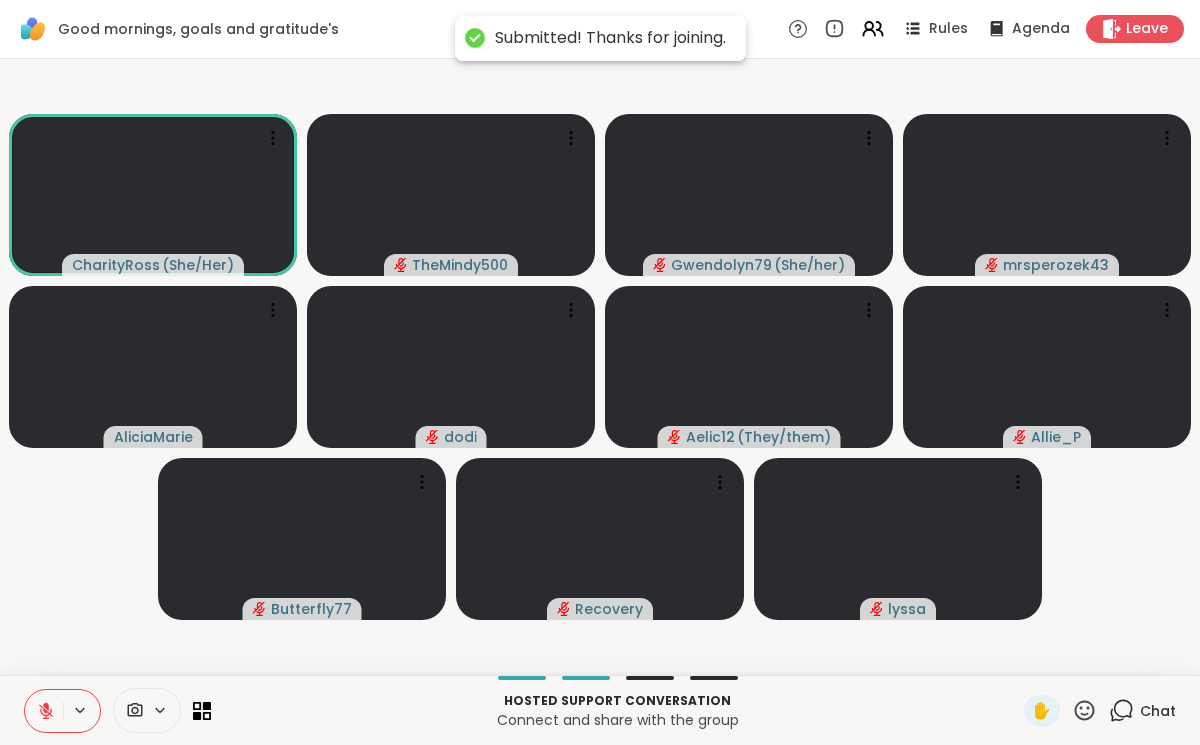 click 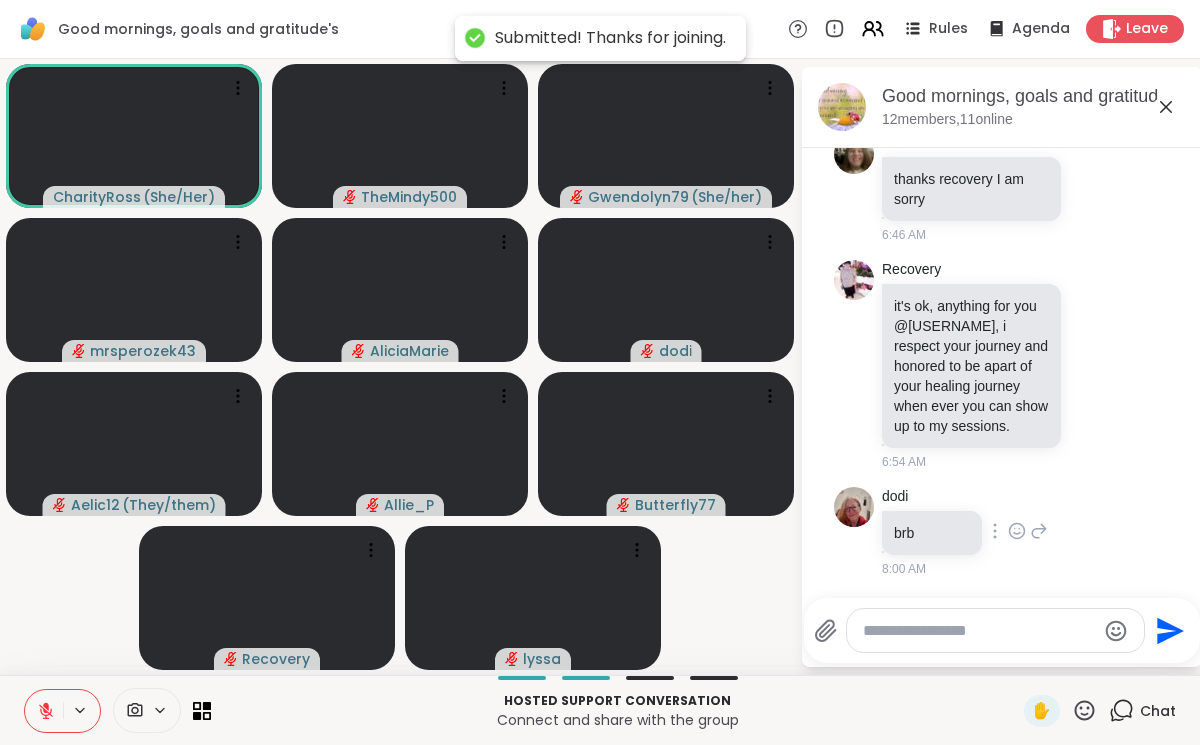scroll, scrollTop: 1627, scrollLeft: 0, axis: vertical 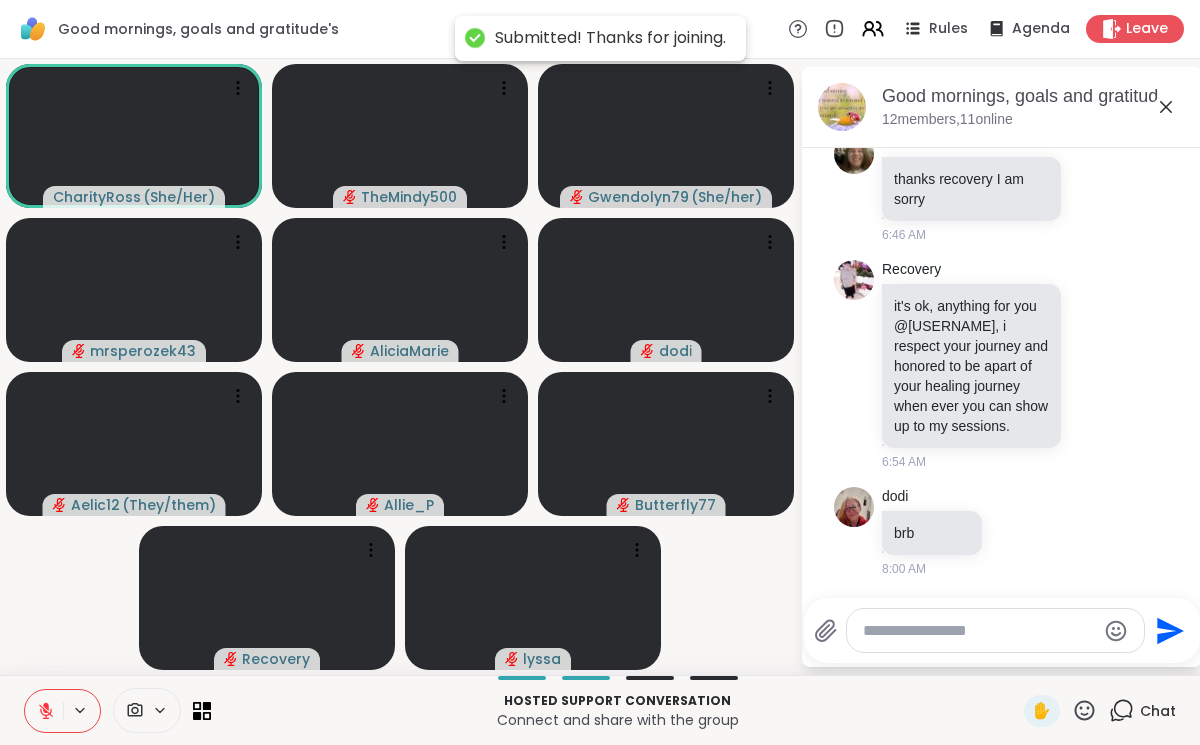 click 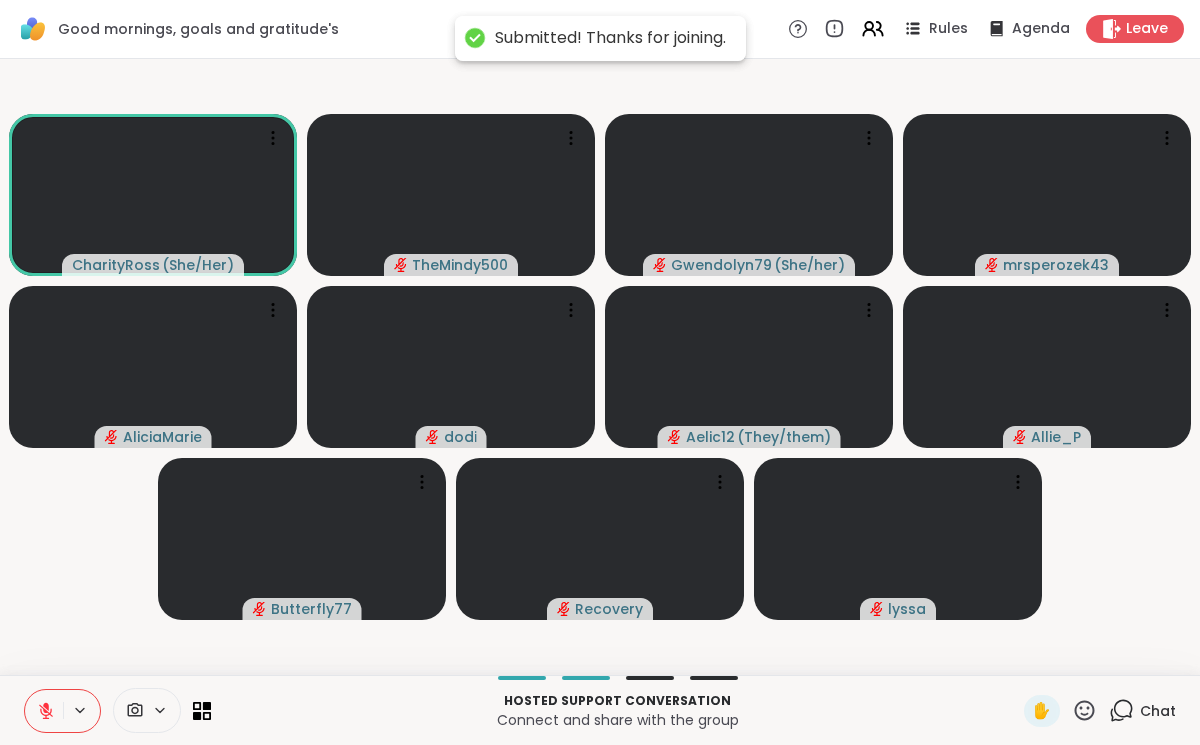 click 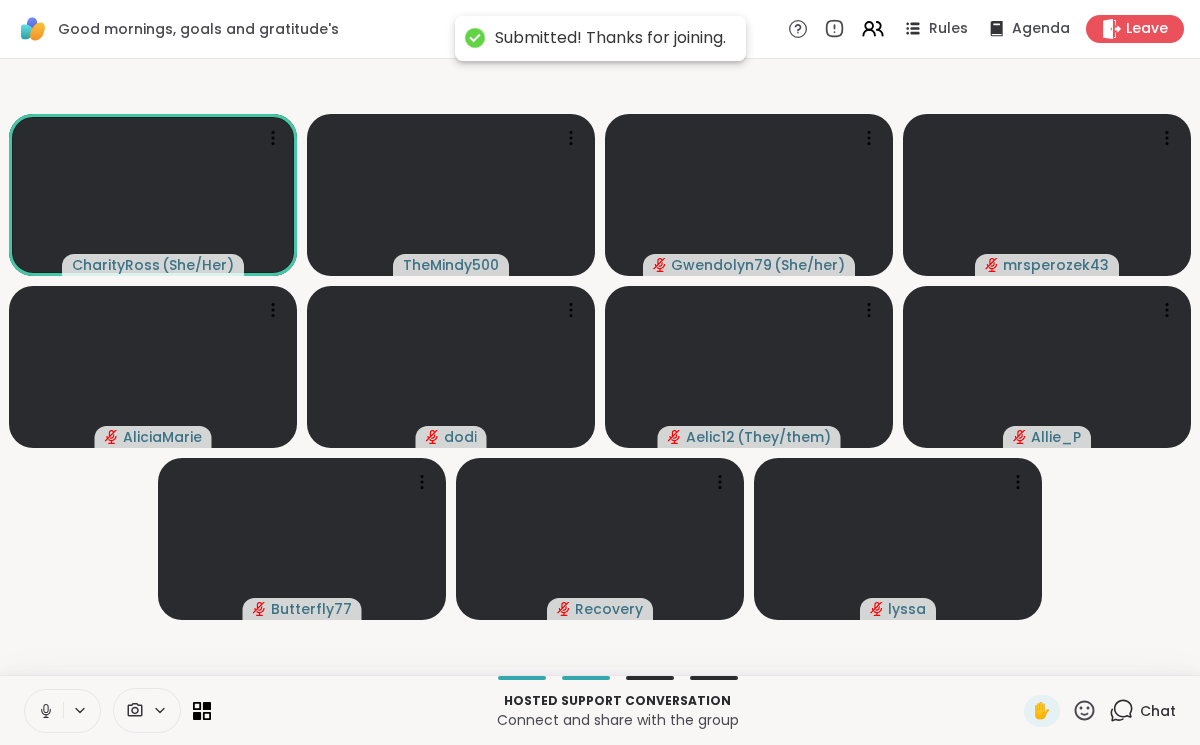 click 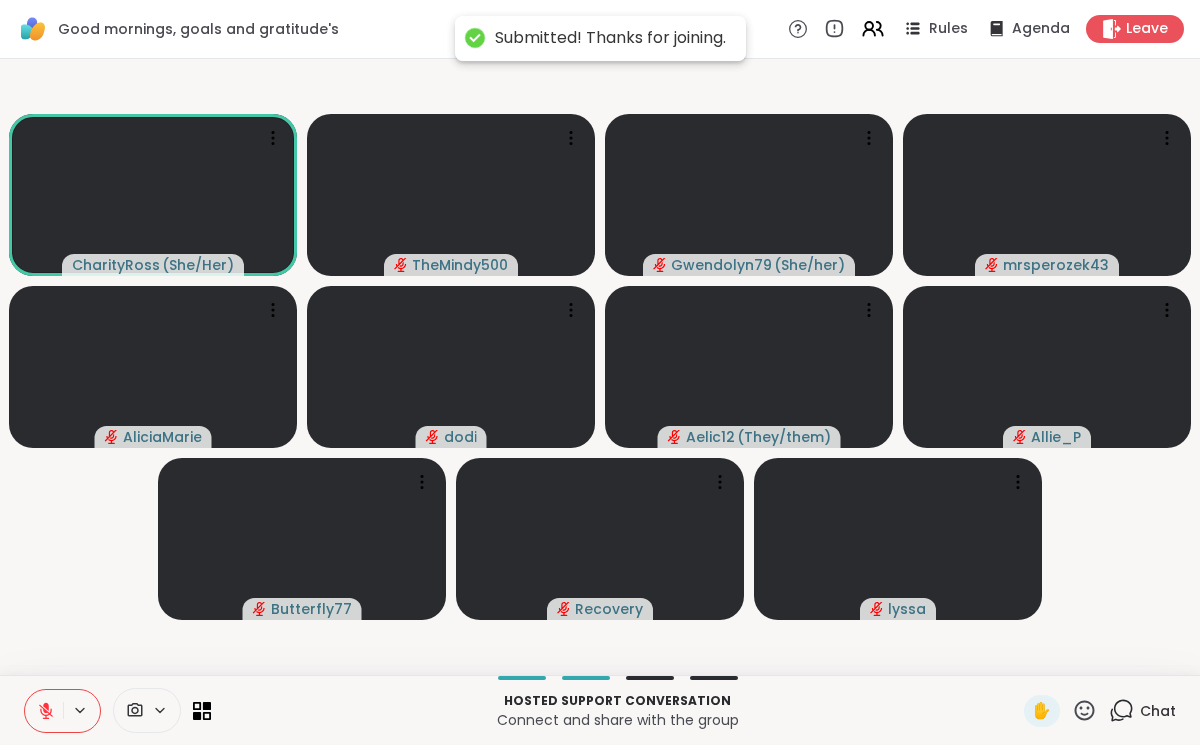 click 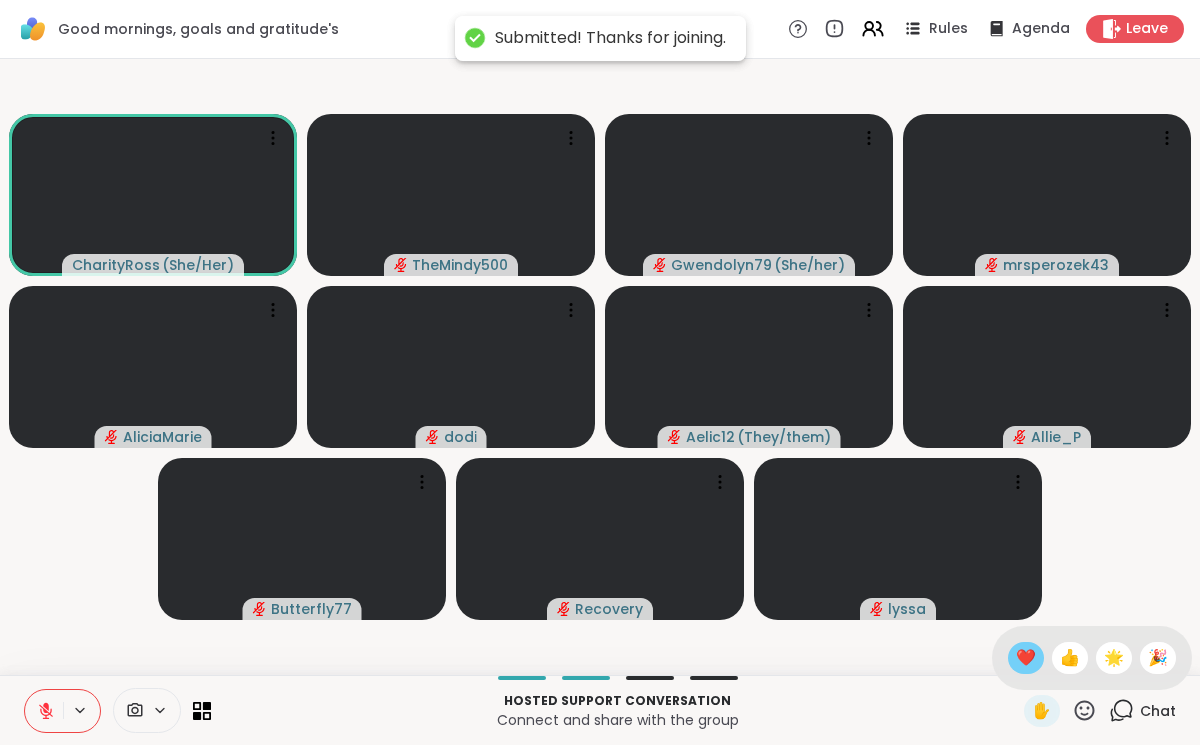 click on "❤️" at bounding box center (1026, 658) 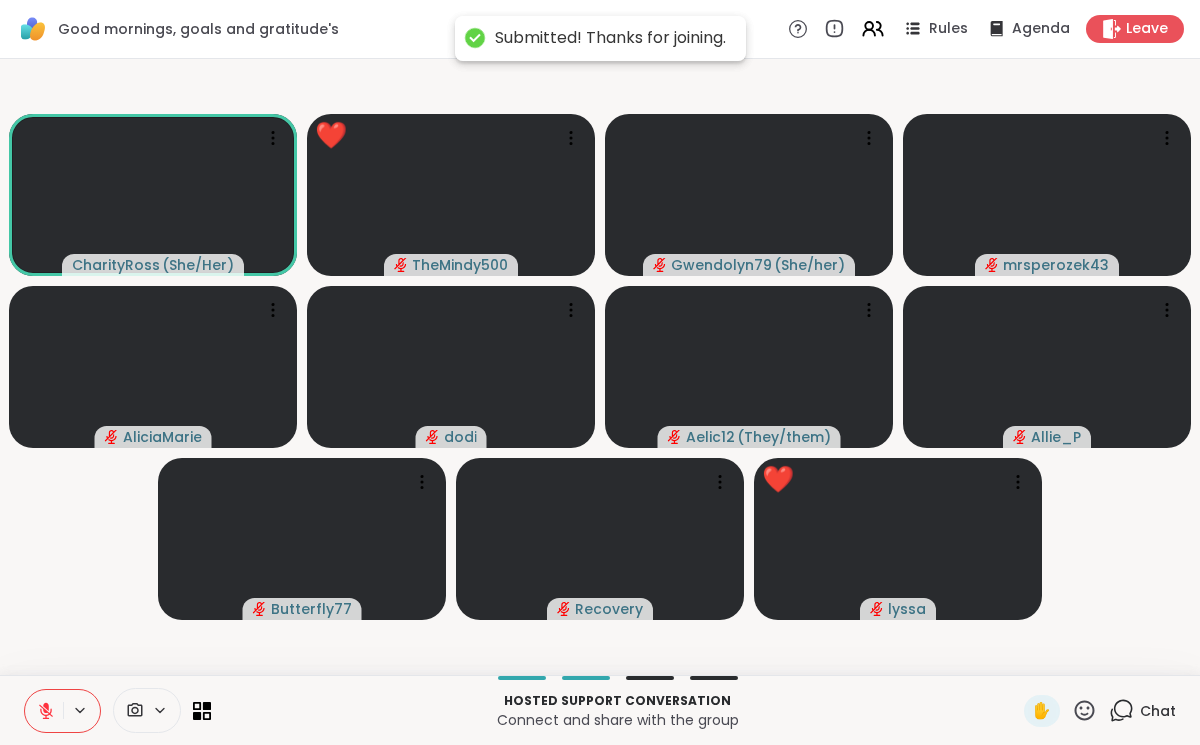 click 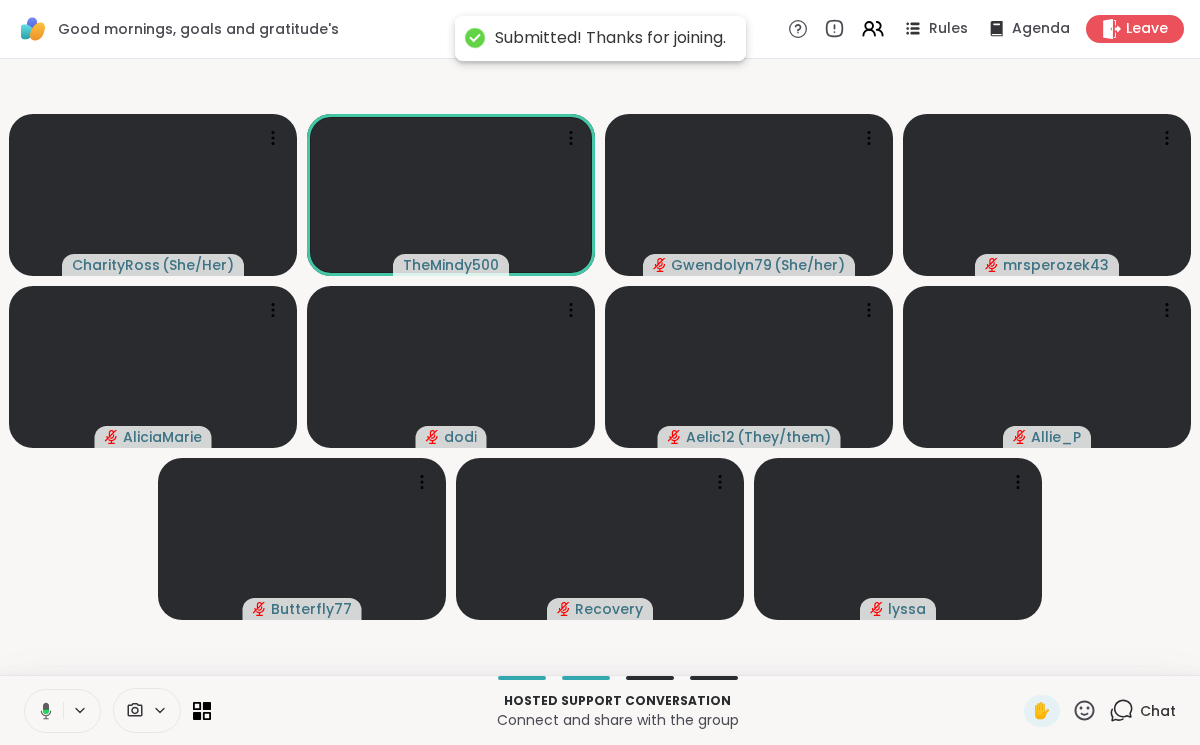 click 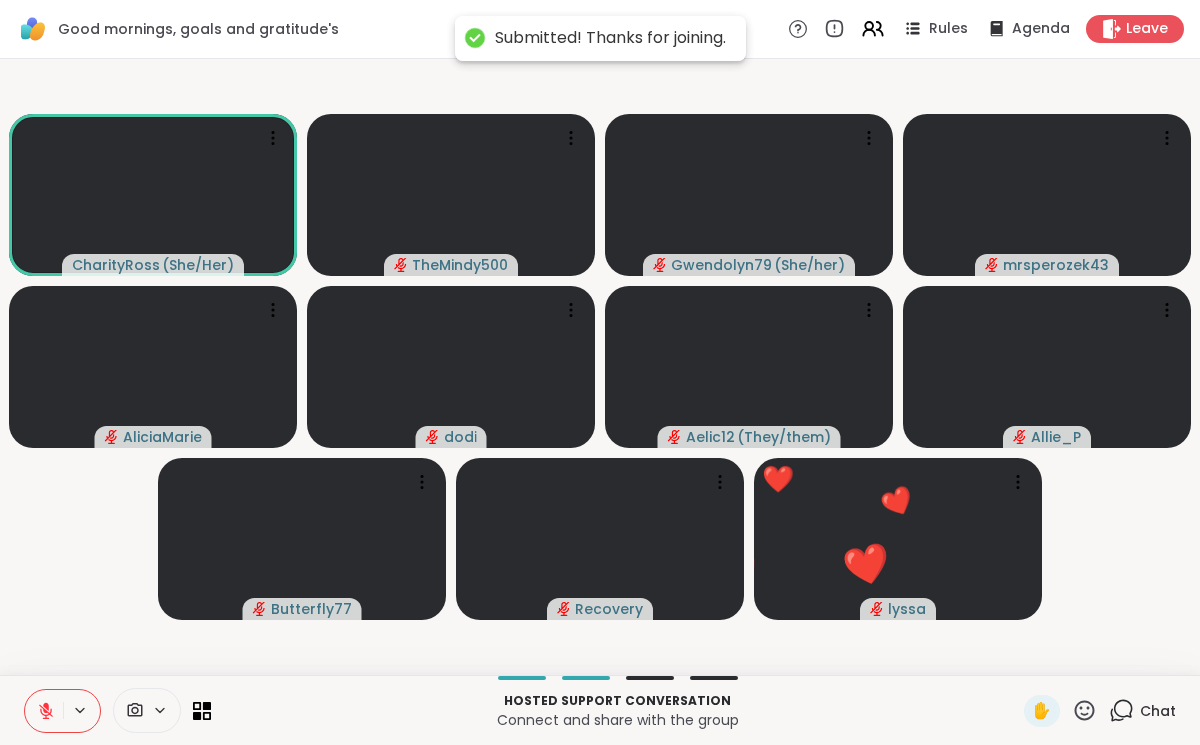click 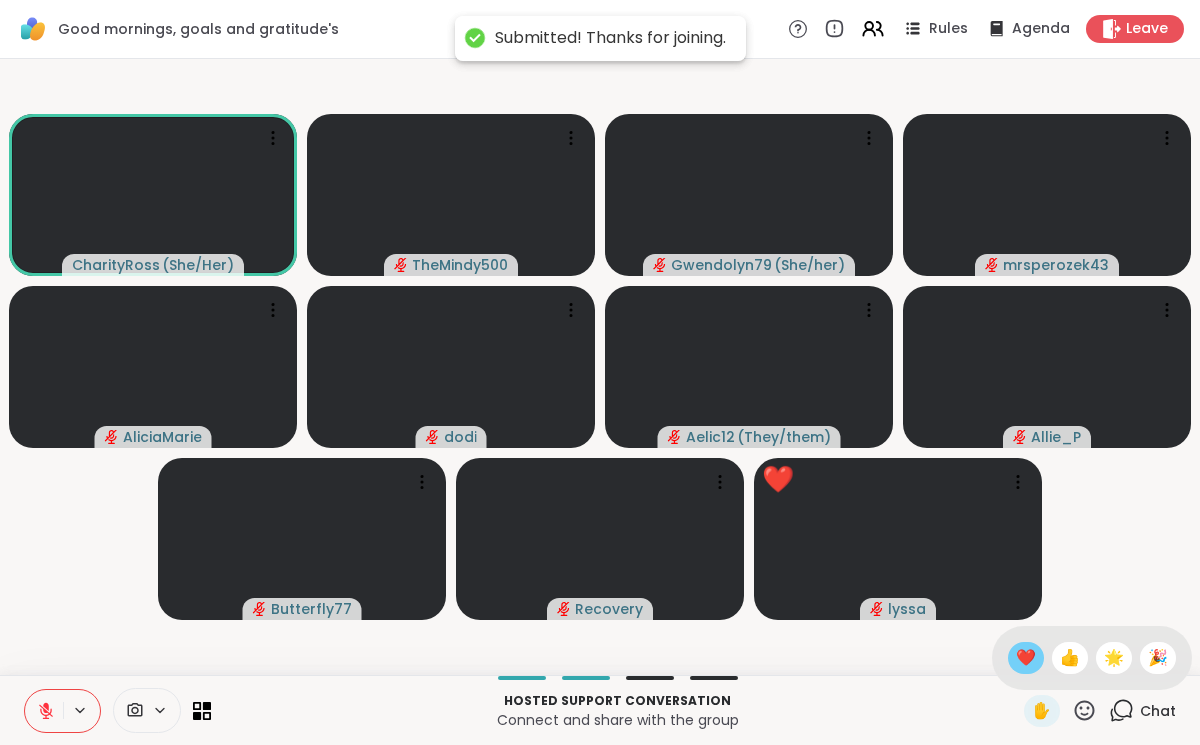 click on "❤️" at bounding box center (1026, 658) 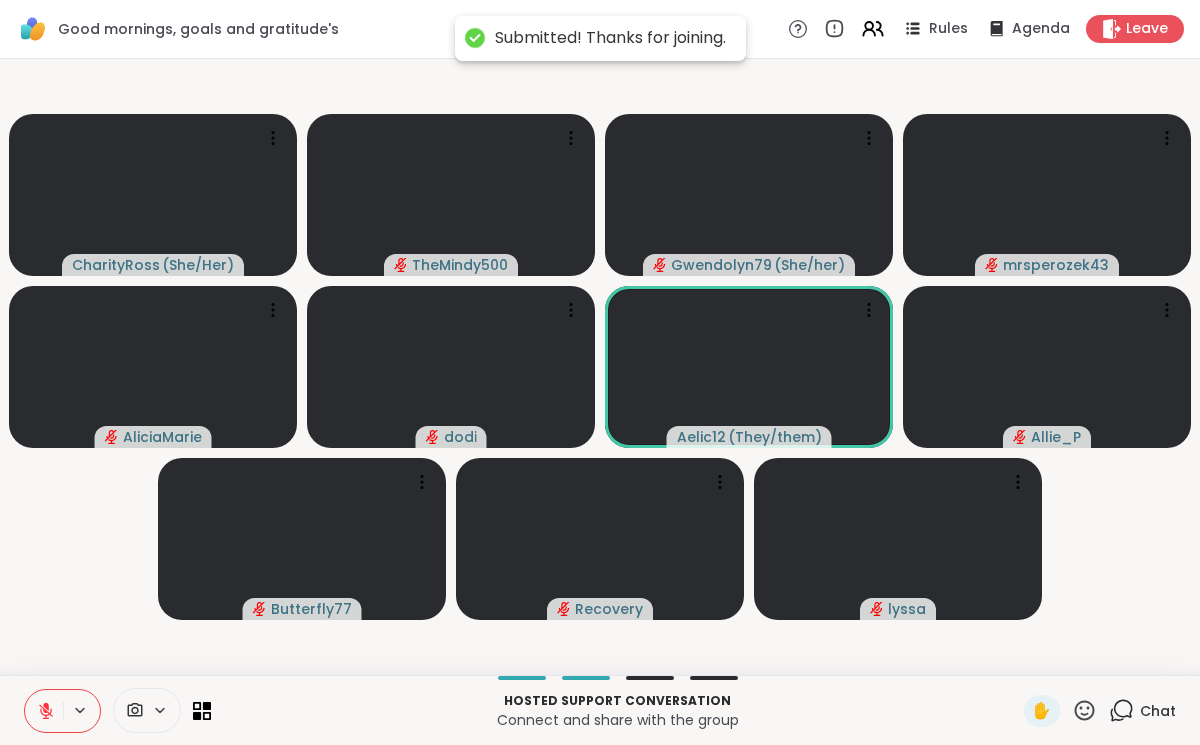 click 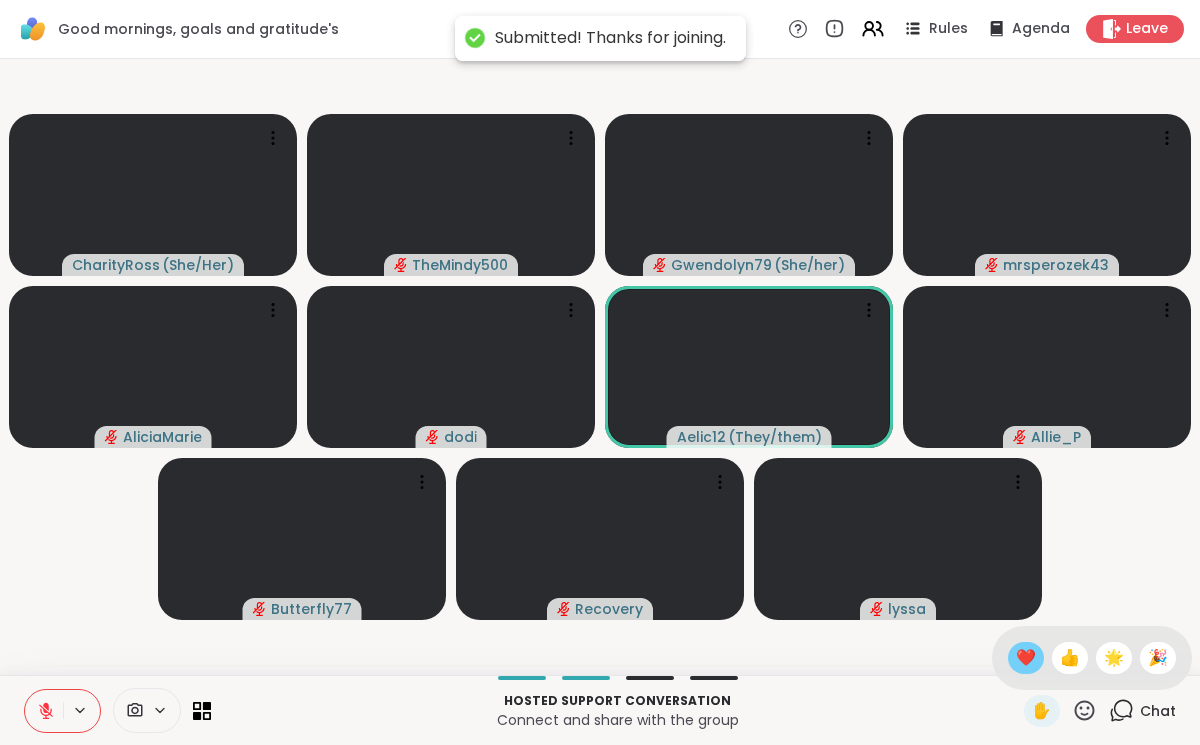 click on "❤️" at bounding box center [1026, 658] 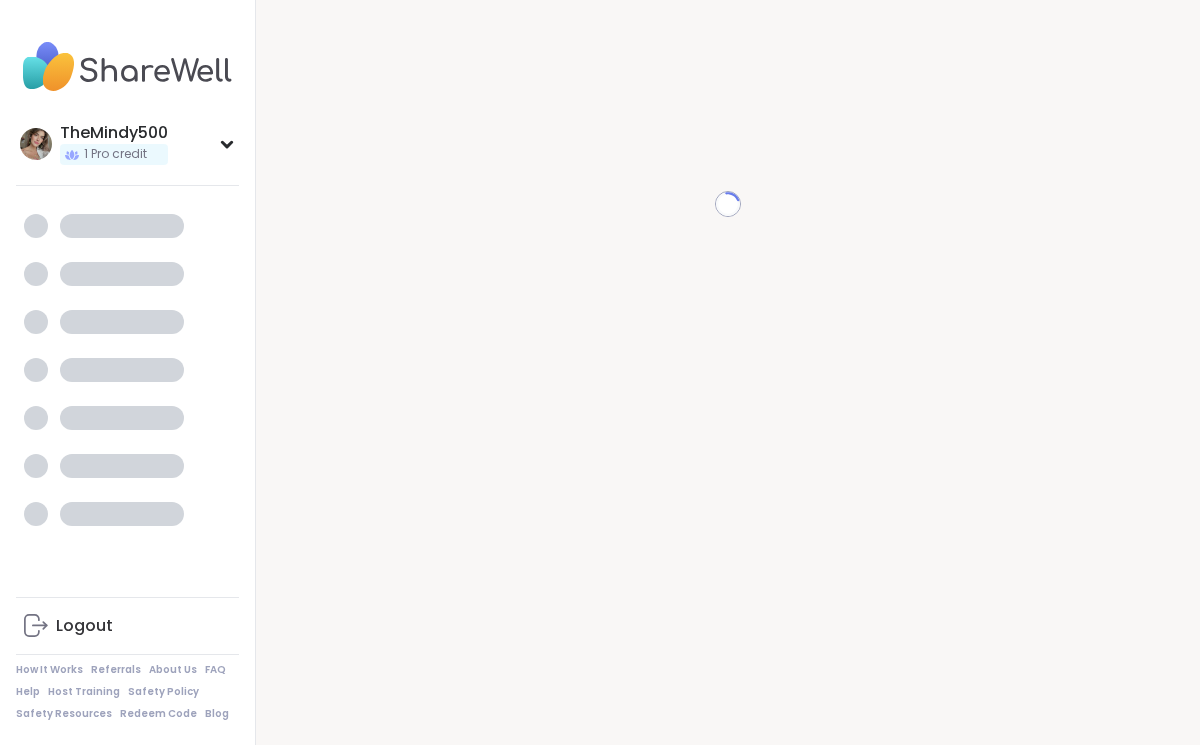 scroll, scrollTop: 0, scrollLeft: 0, axis: both 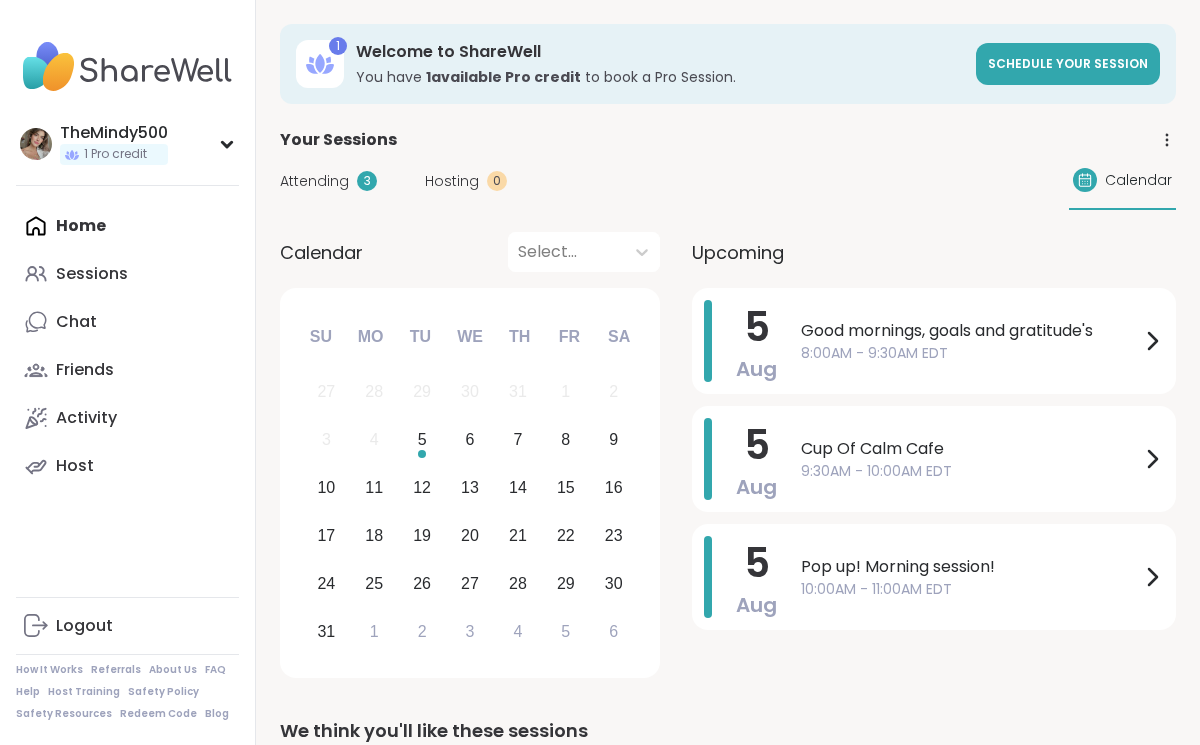 click on "Attending" at bounding box center (314, 181) 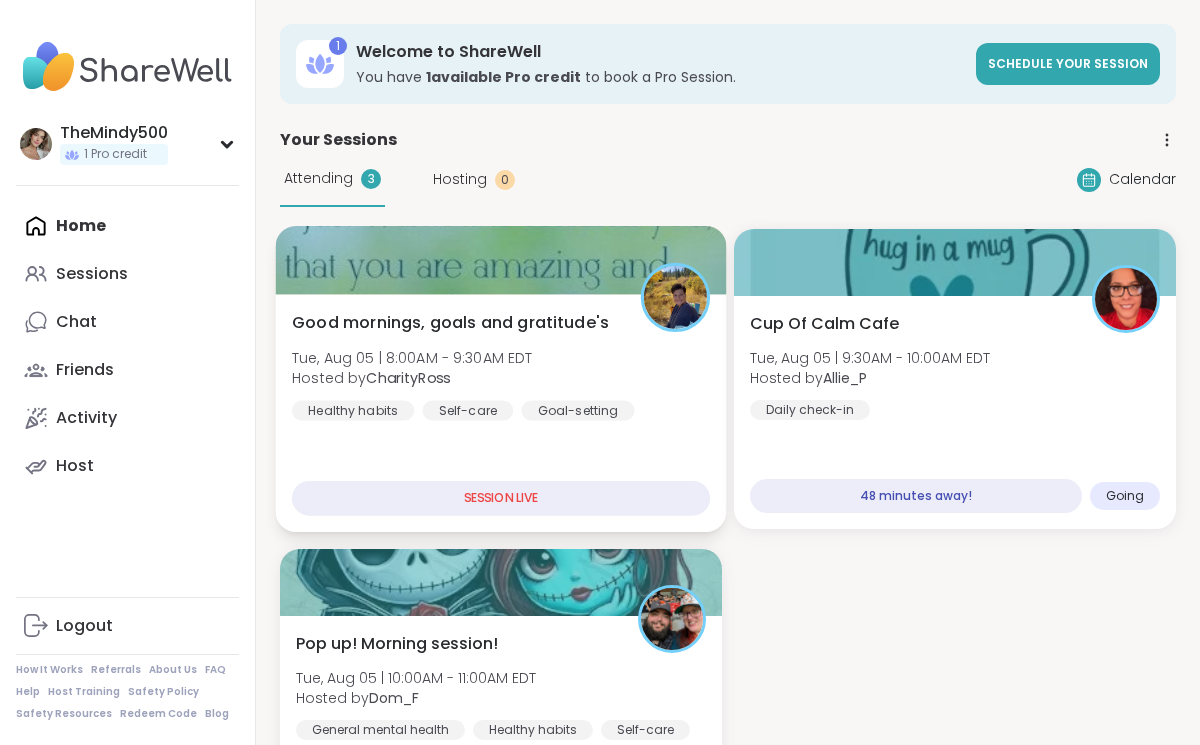 click on "Good mornings, goals and gratitude's Tue, Aug 05 | 8:00AM - 9:30AM EDT Hosted by  CharityRoss Healthy habits Self-care Goal-setting" at bounding box center [501, 366] 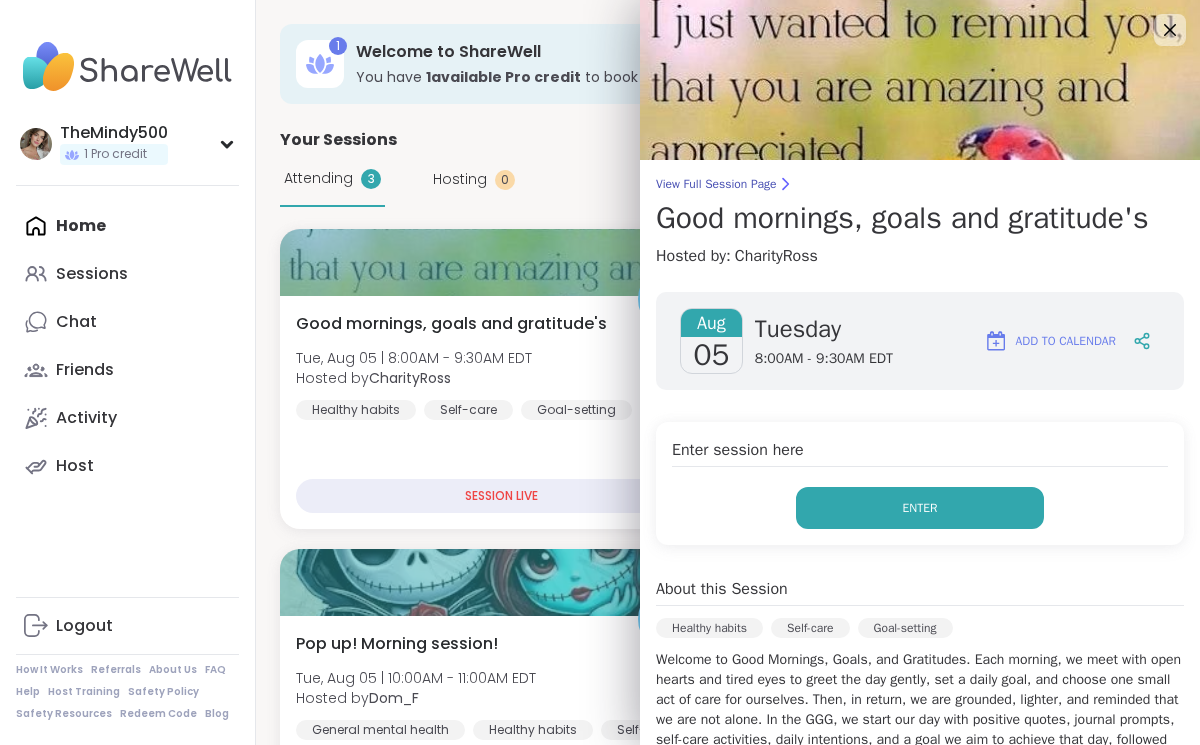 click on "Enter" at bounding box center (920, 508) 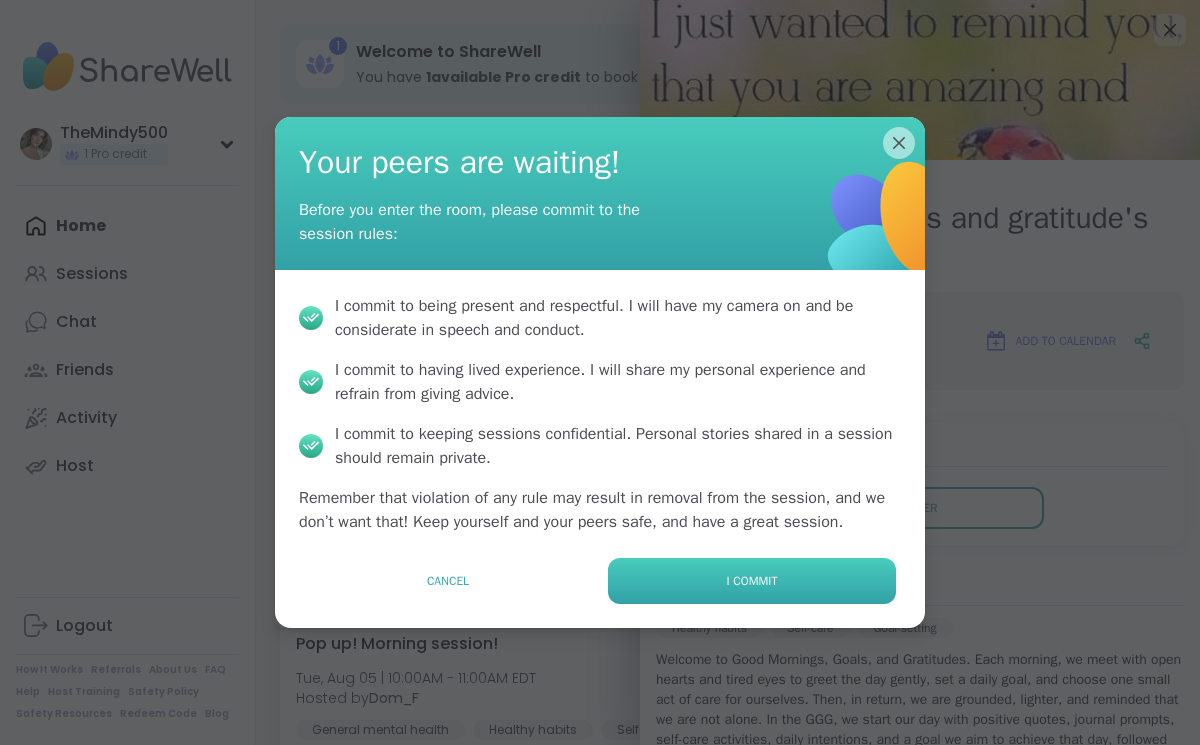 click on "I commit" at bounding box center (752, 581) 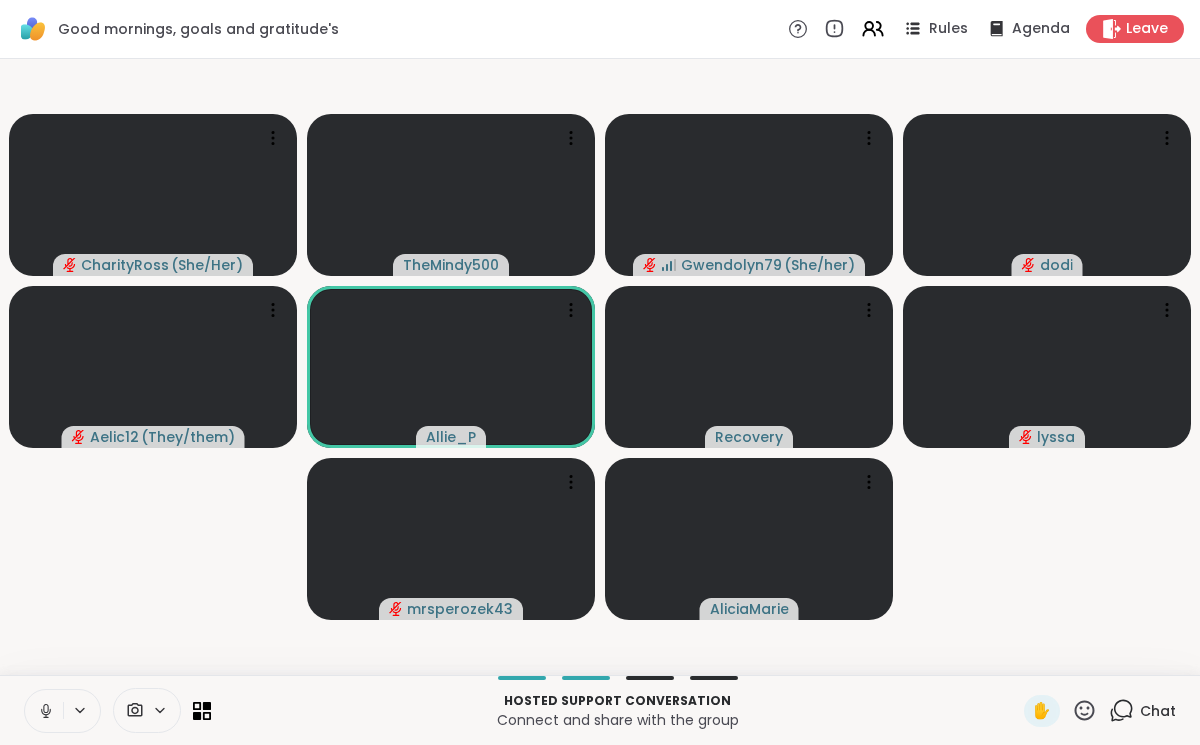 click 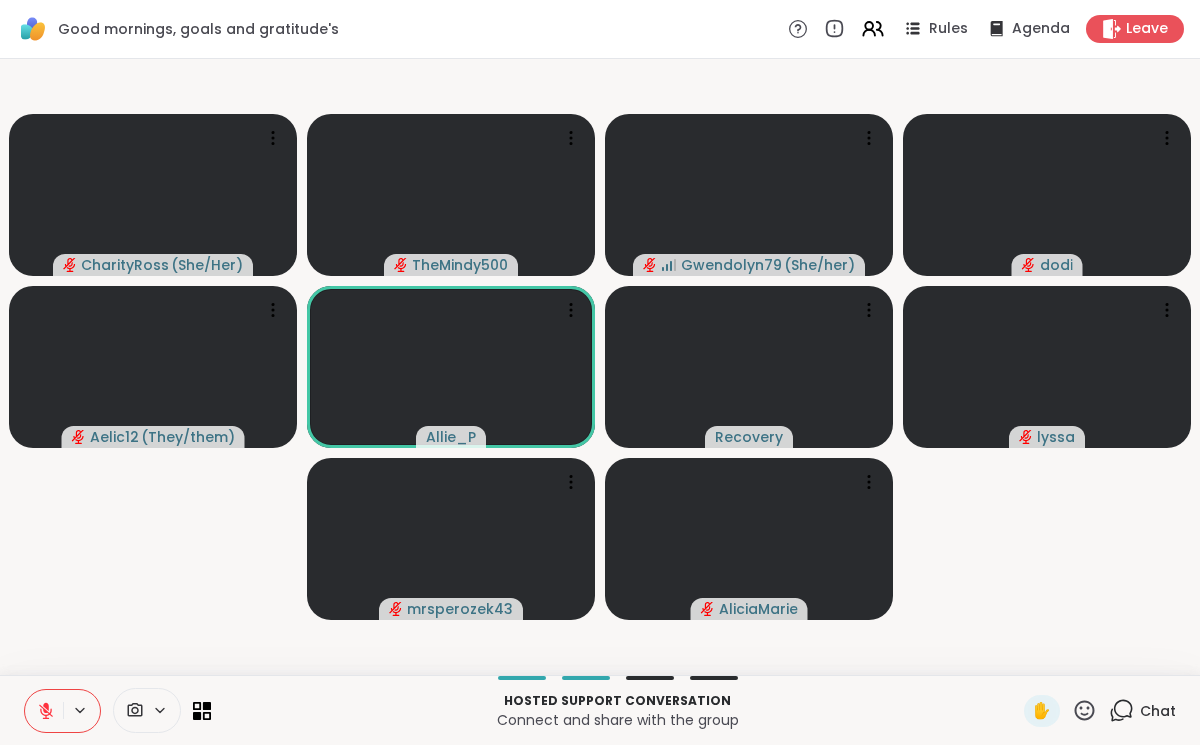 click 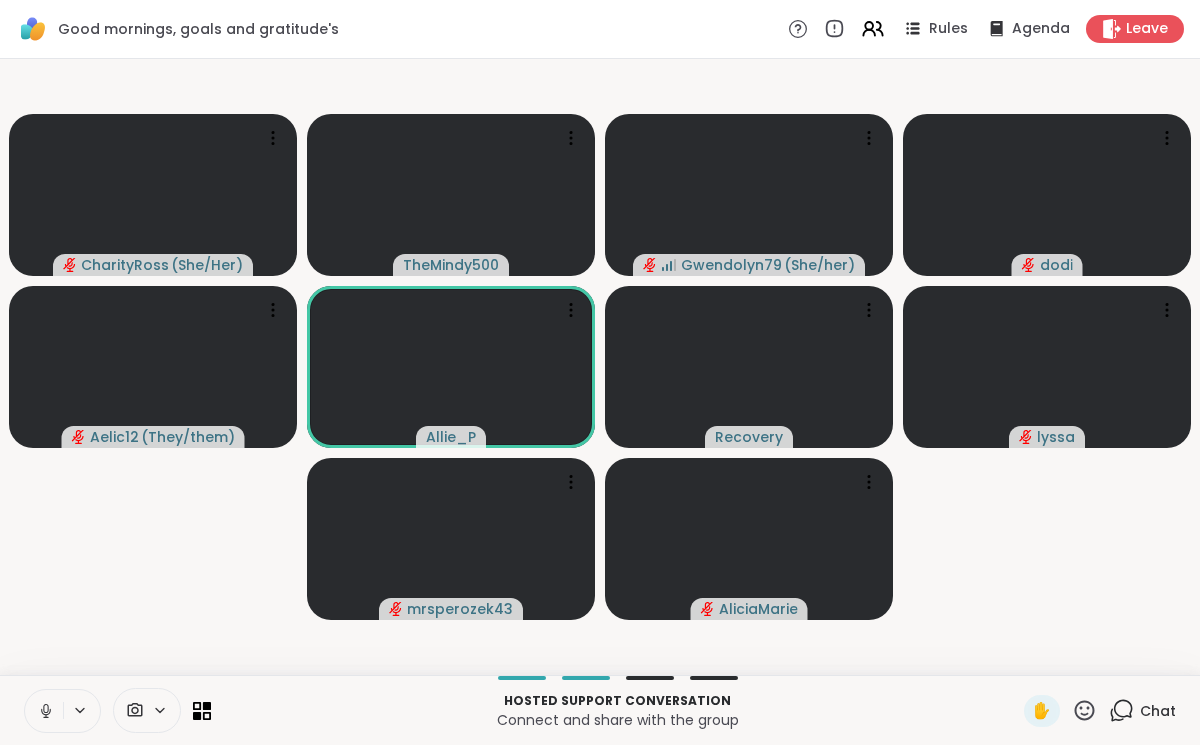 click at bounding box center (44, 711) 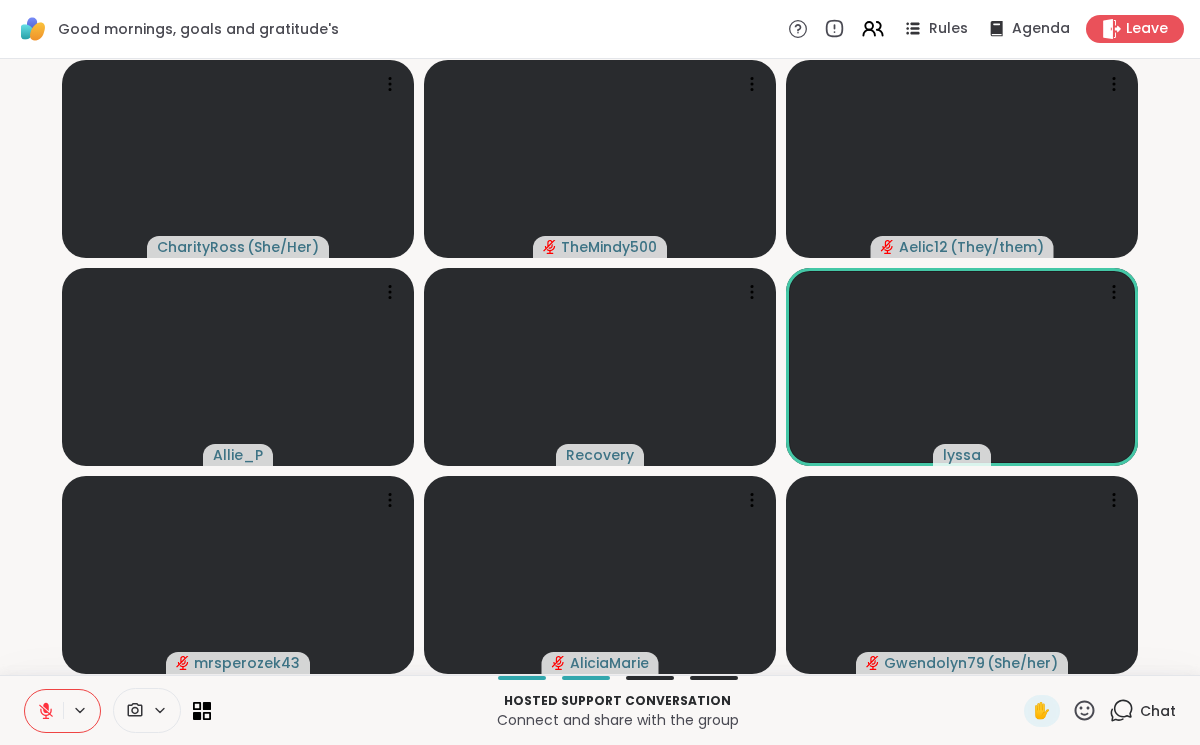 click 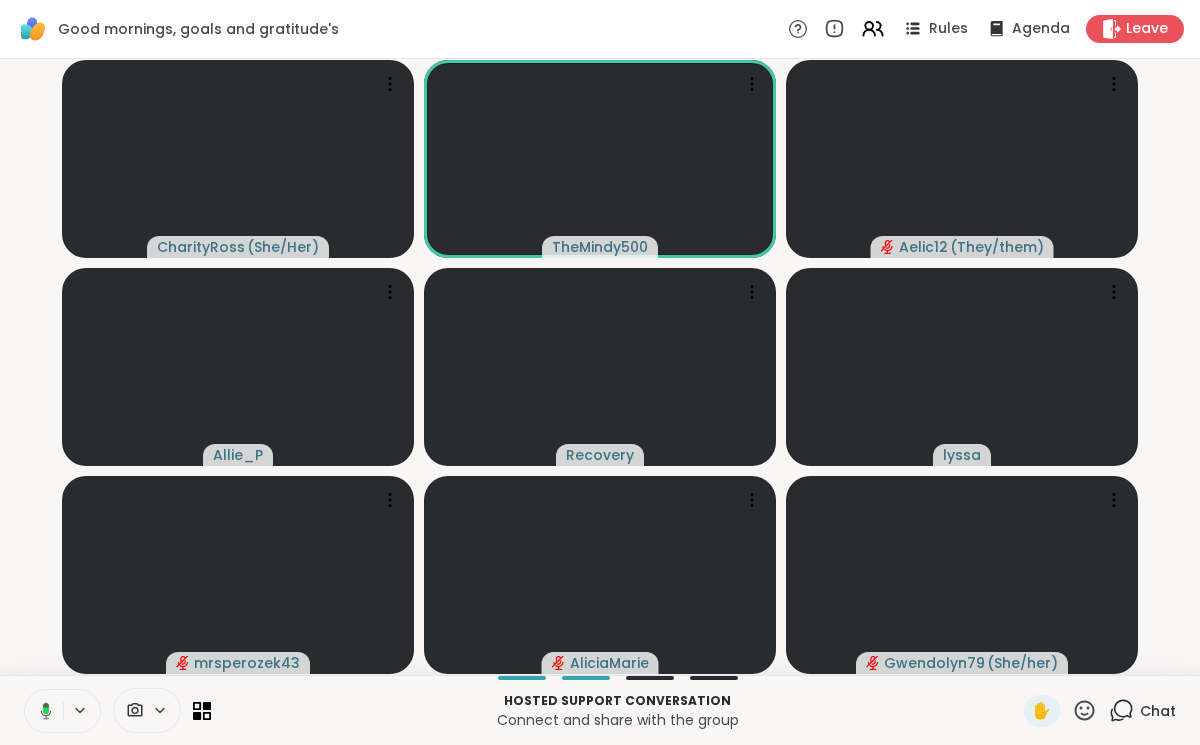 click 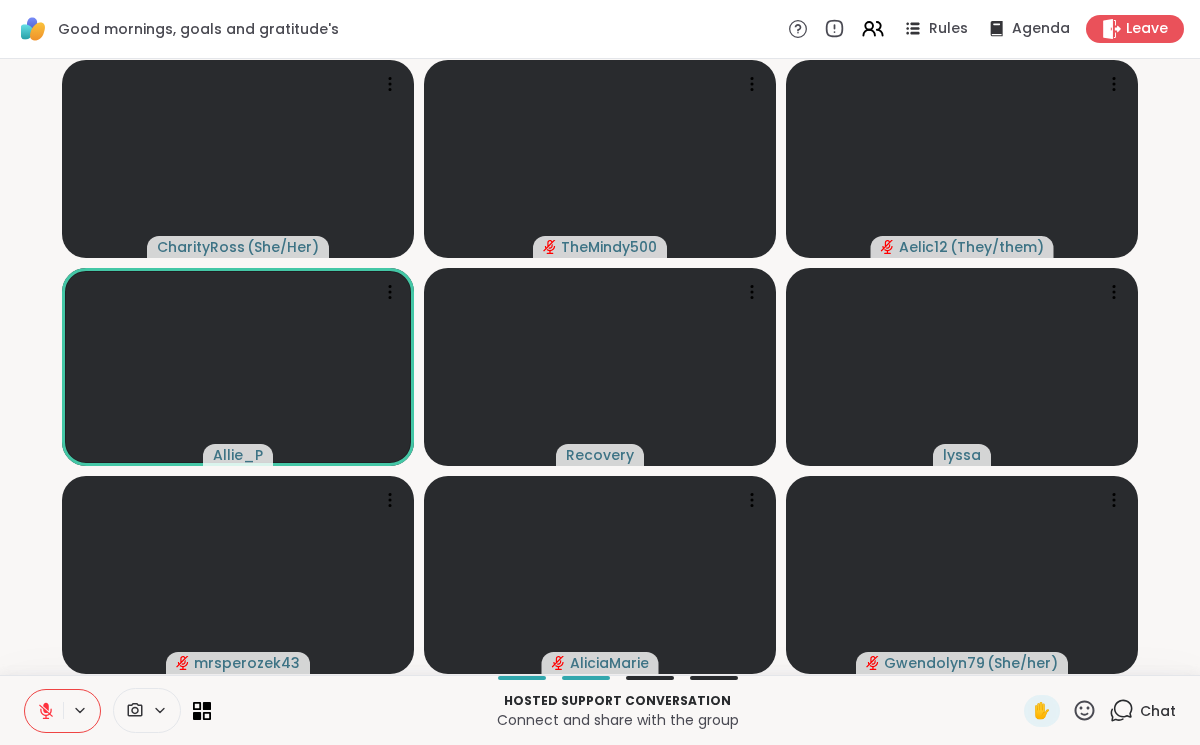 click 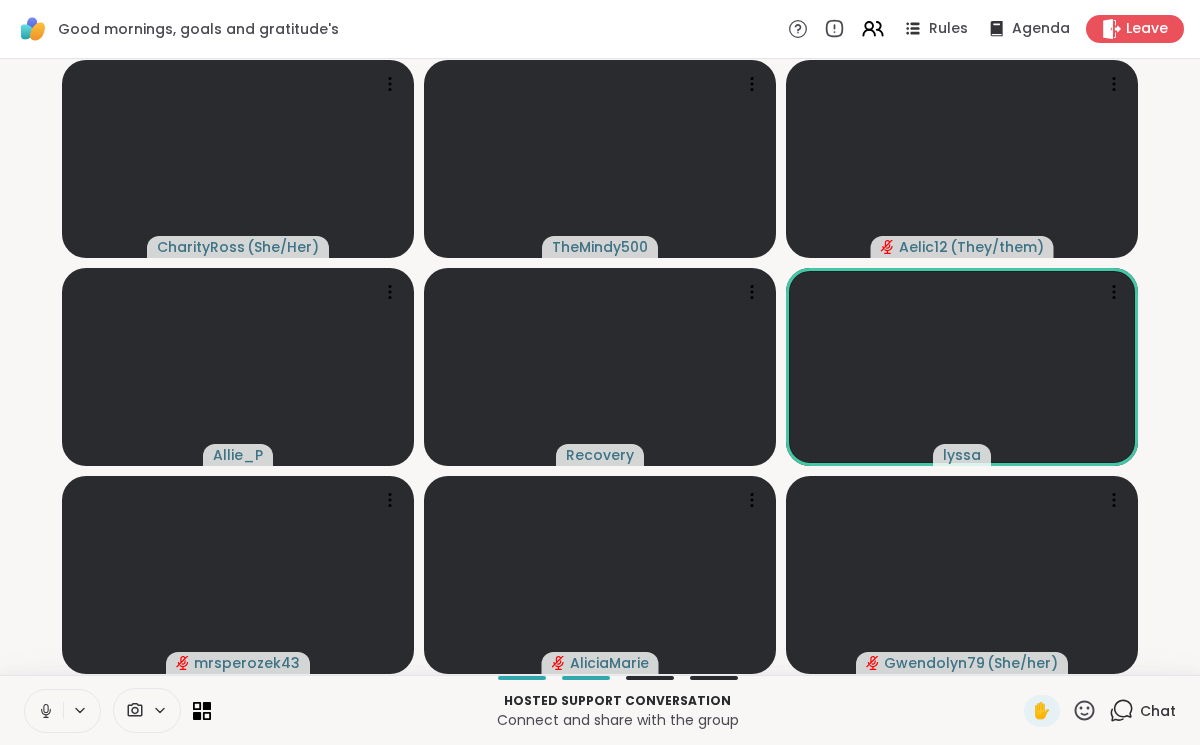 click 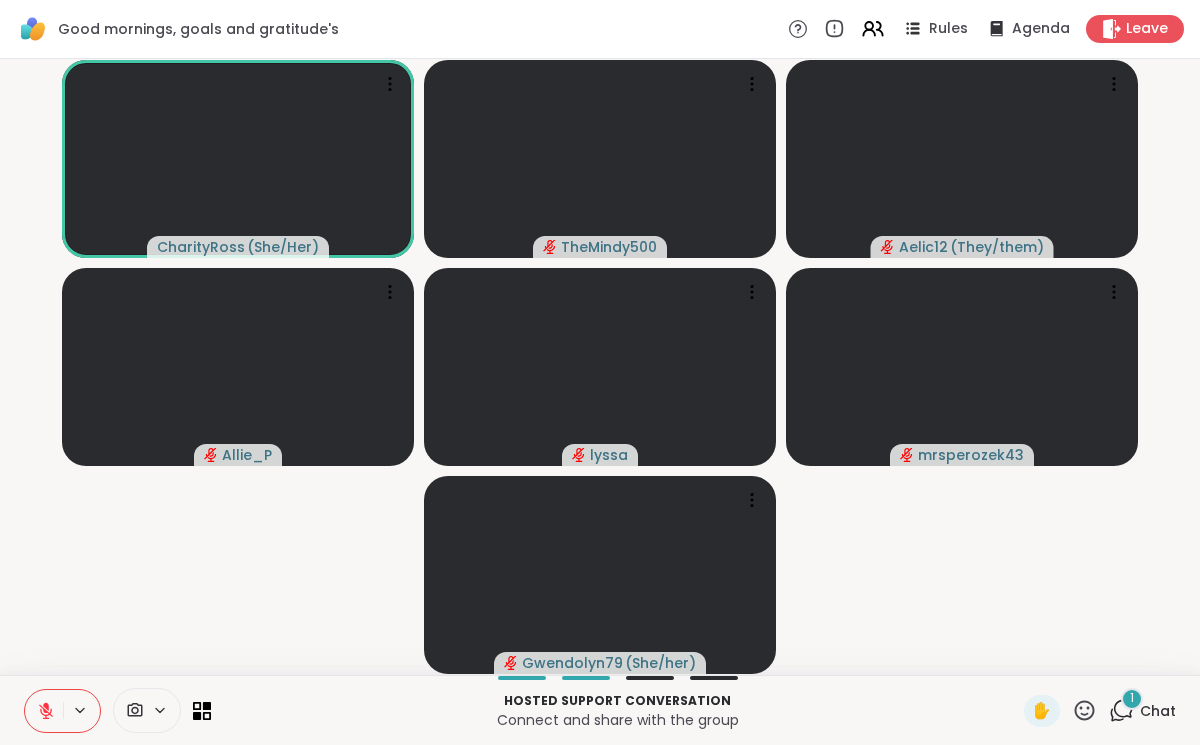click 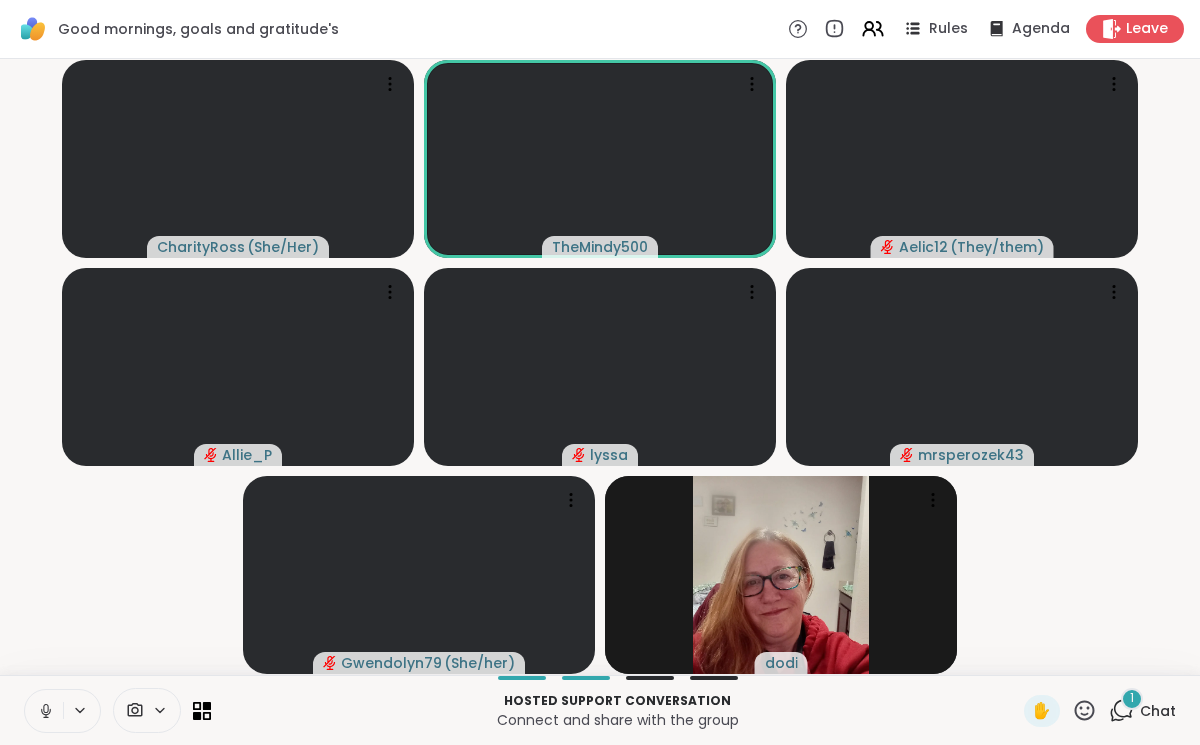 click 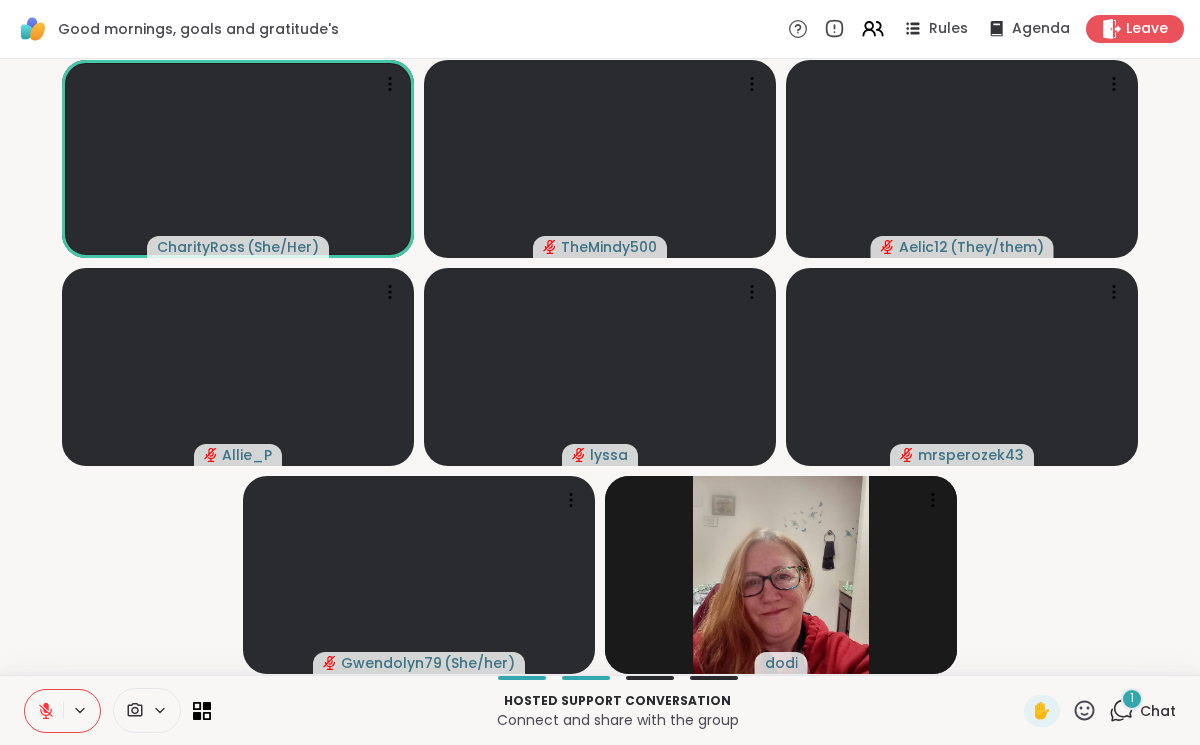 click 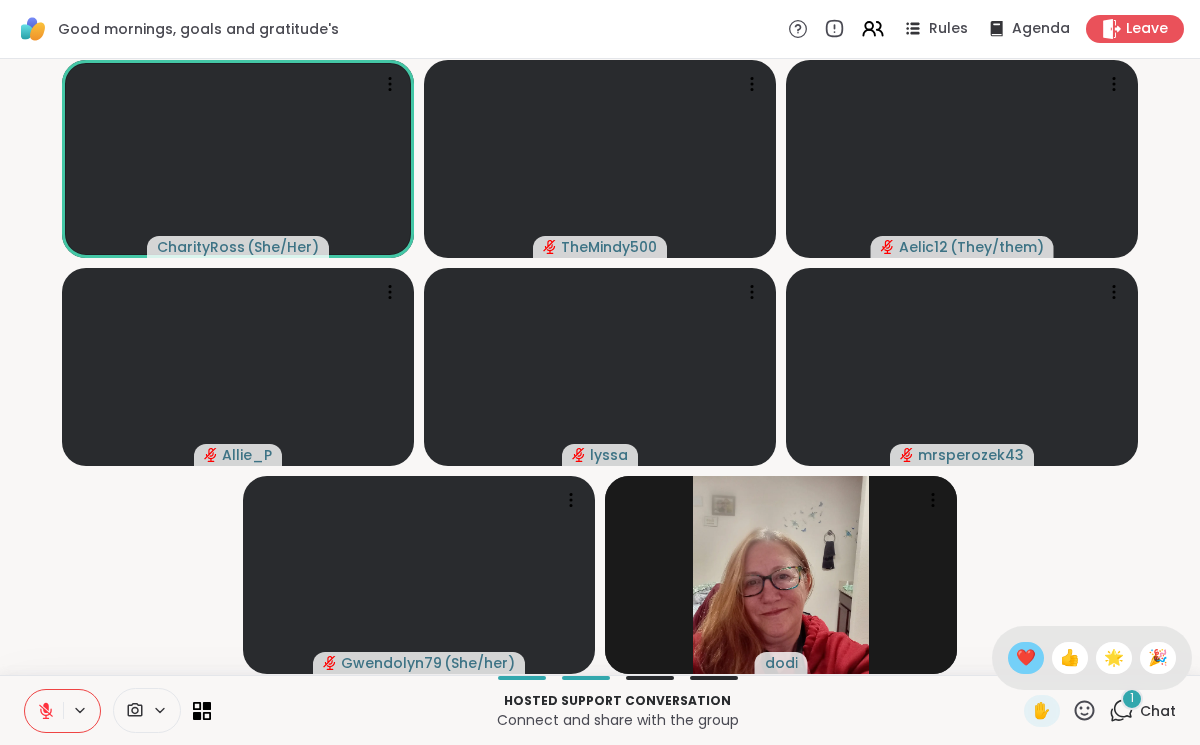 click on "❤️" at bounding box center (1026, 658) 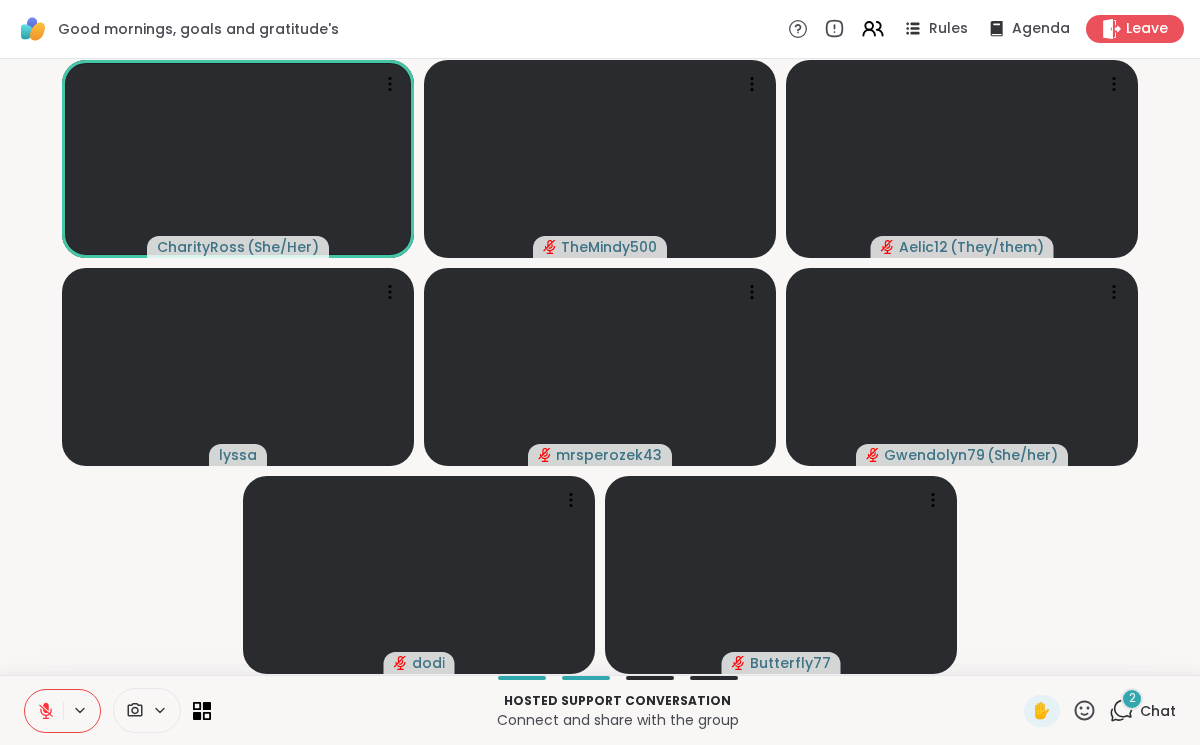 click 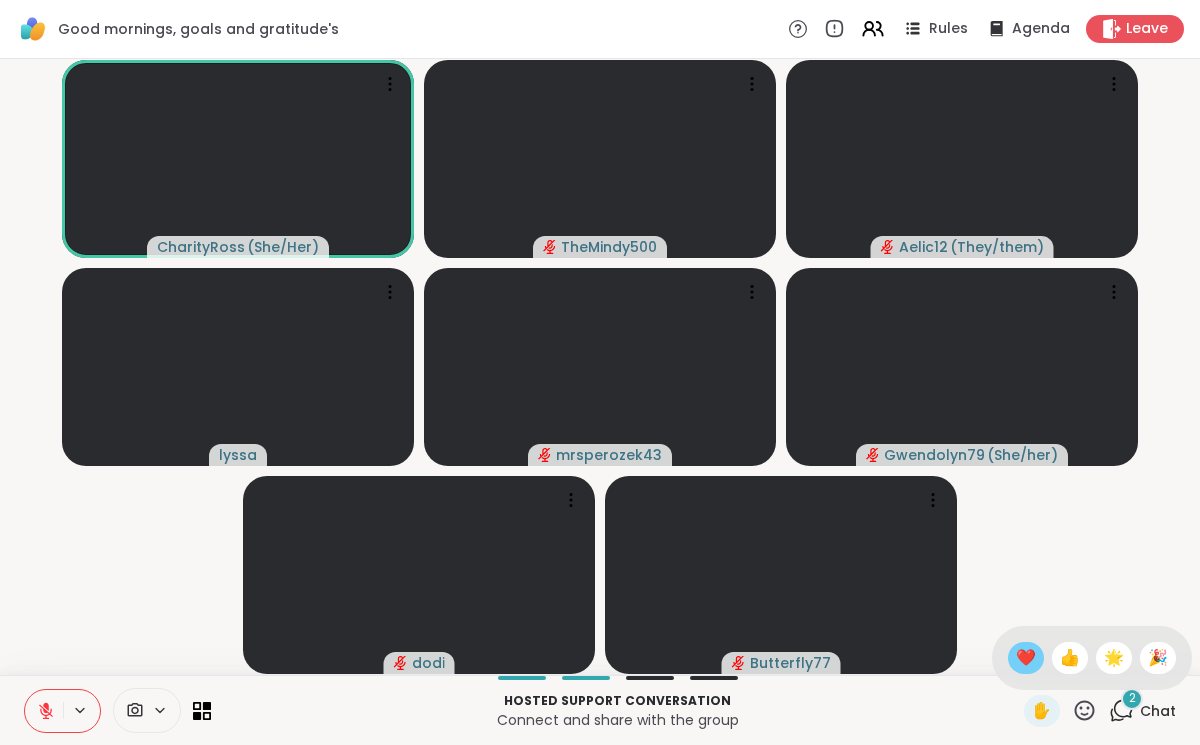 click on "❤️" at bounding box center (1026, 658) 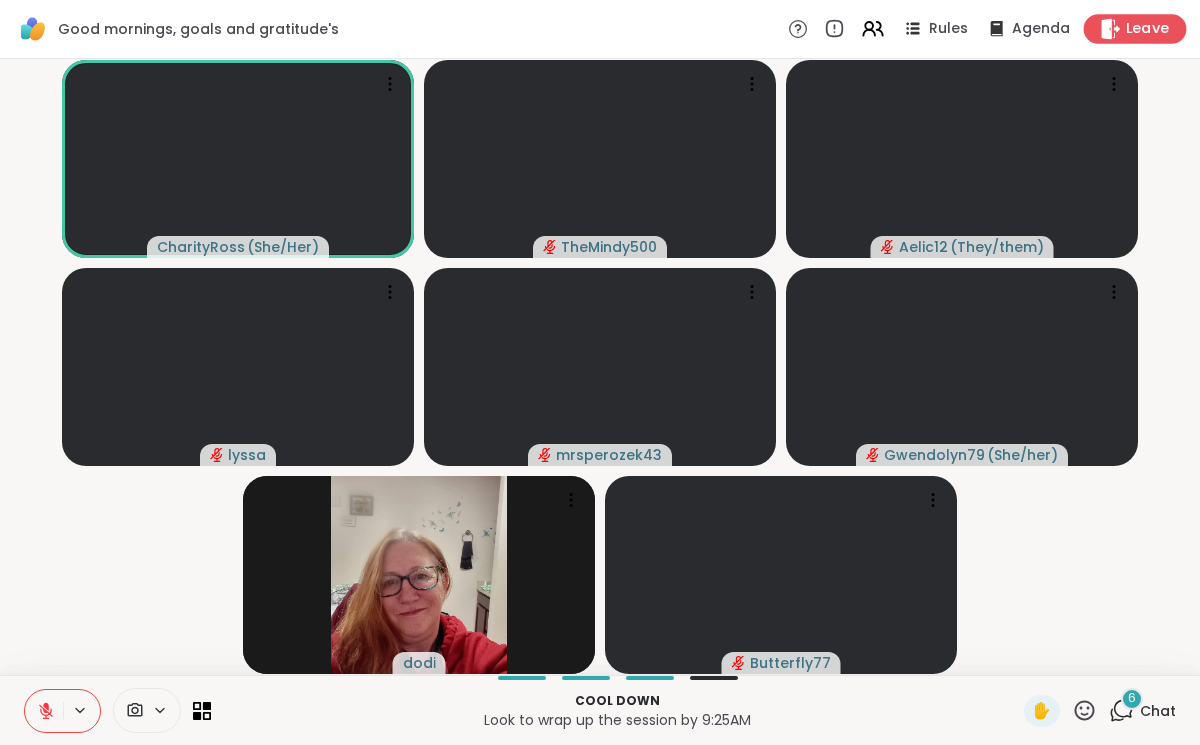 click on "Leave" at bounding box center [1148, 29] 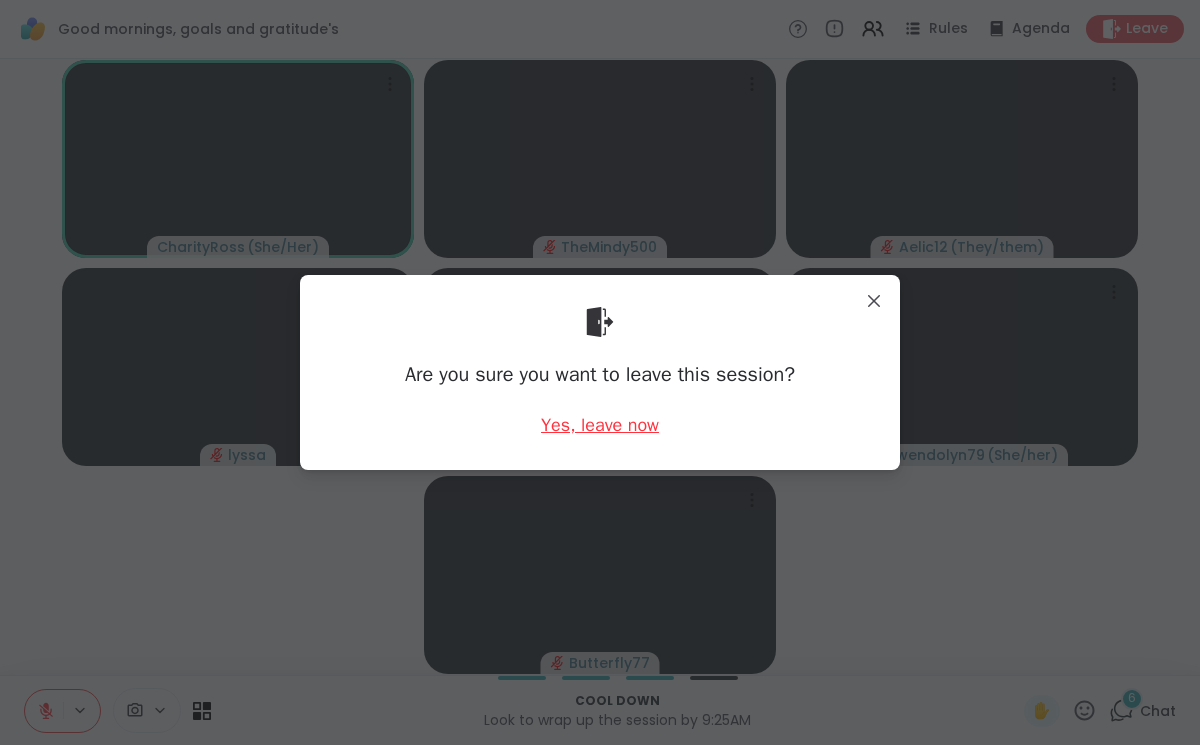click on "Yes, leave now" at bounding box center (600, 425) 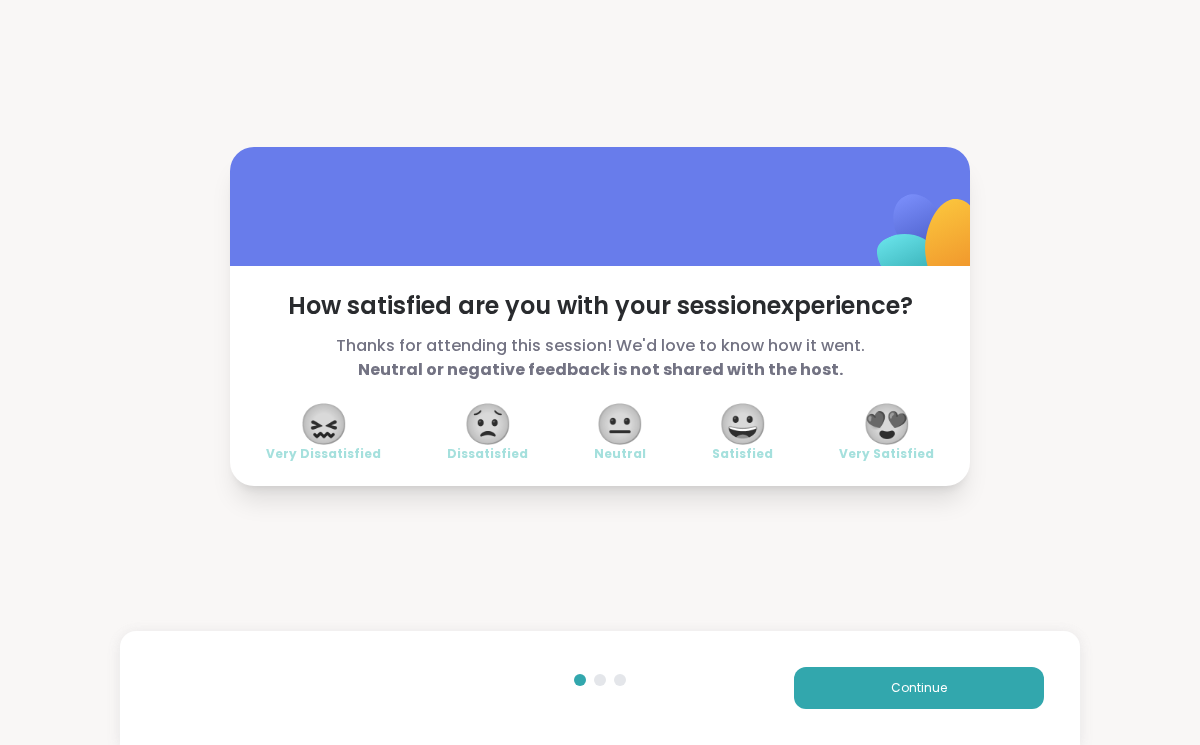 click on "Continue" at bounding box center [600, 688] 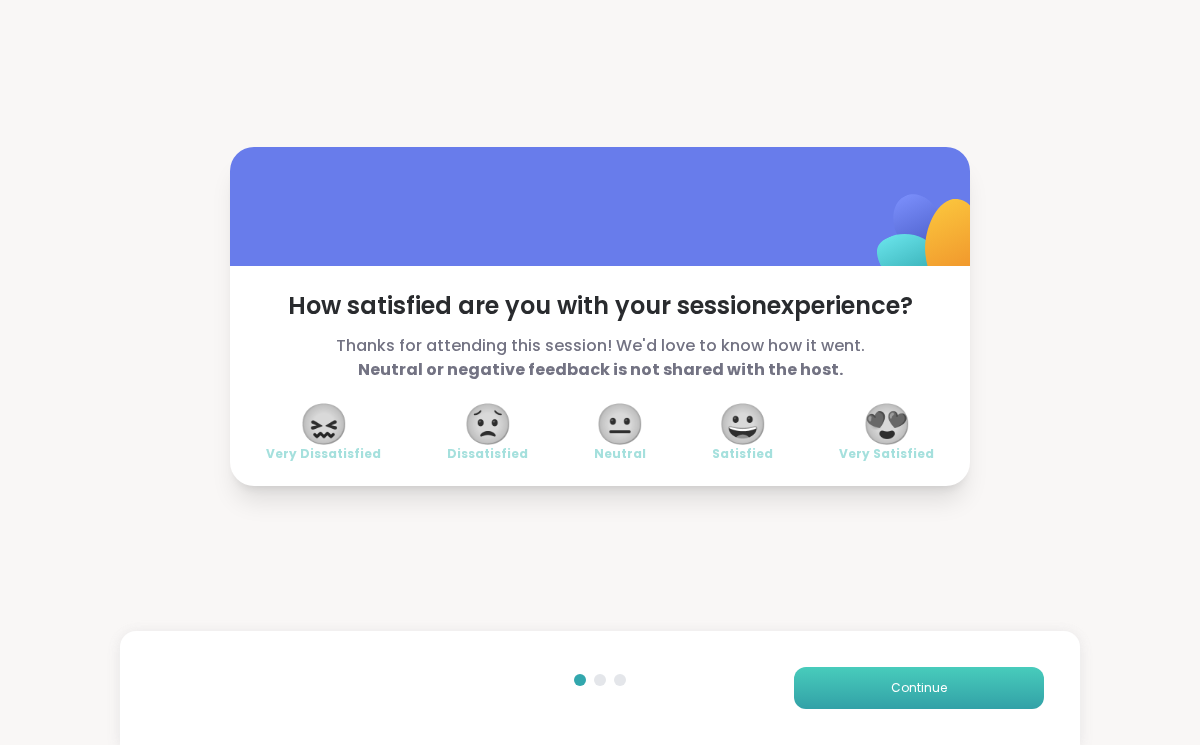 click on "Continue" at bounding box center [919, 688] 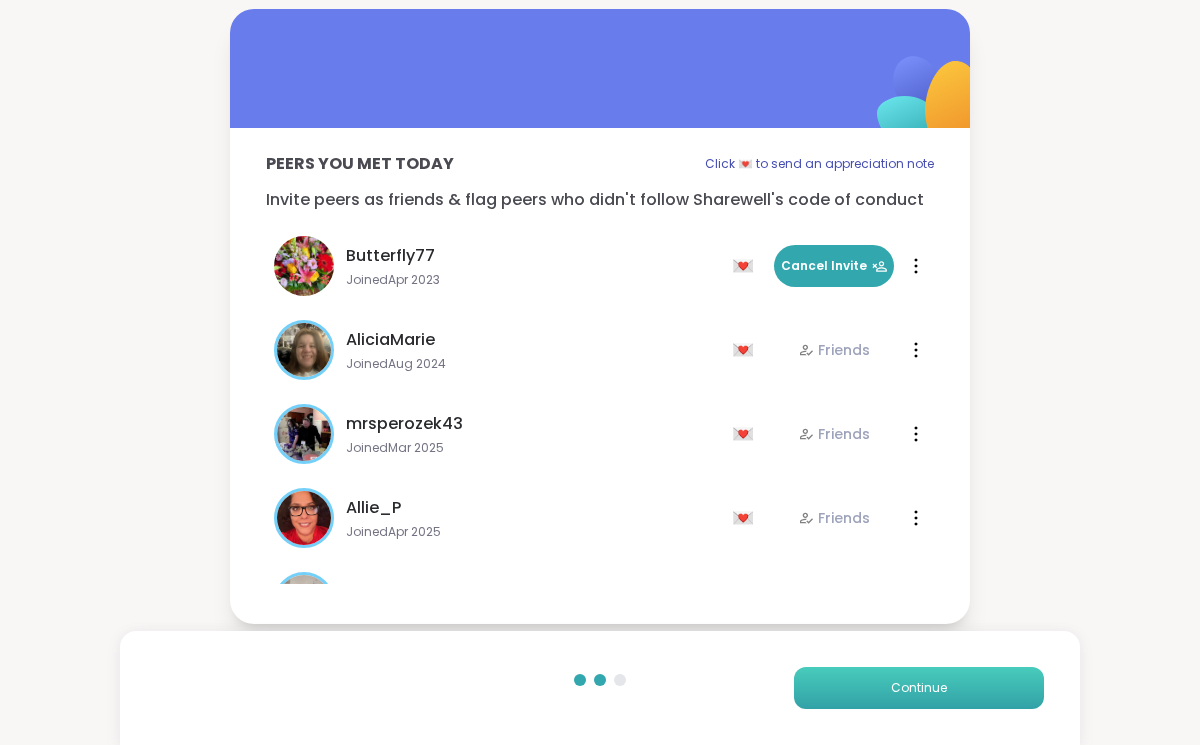 click on "Continue" at bounding box center (919, 688) 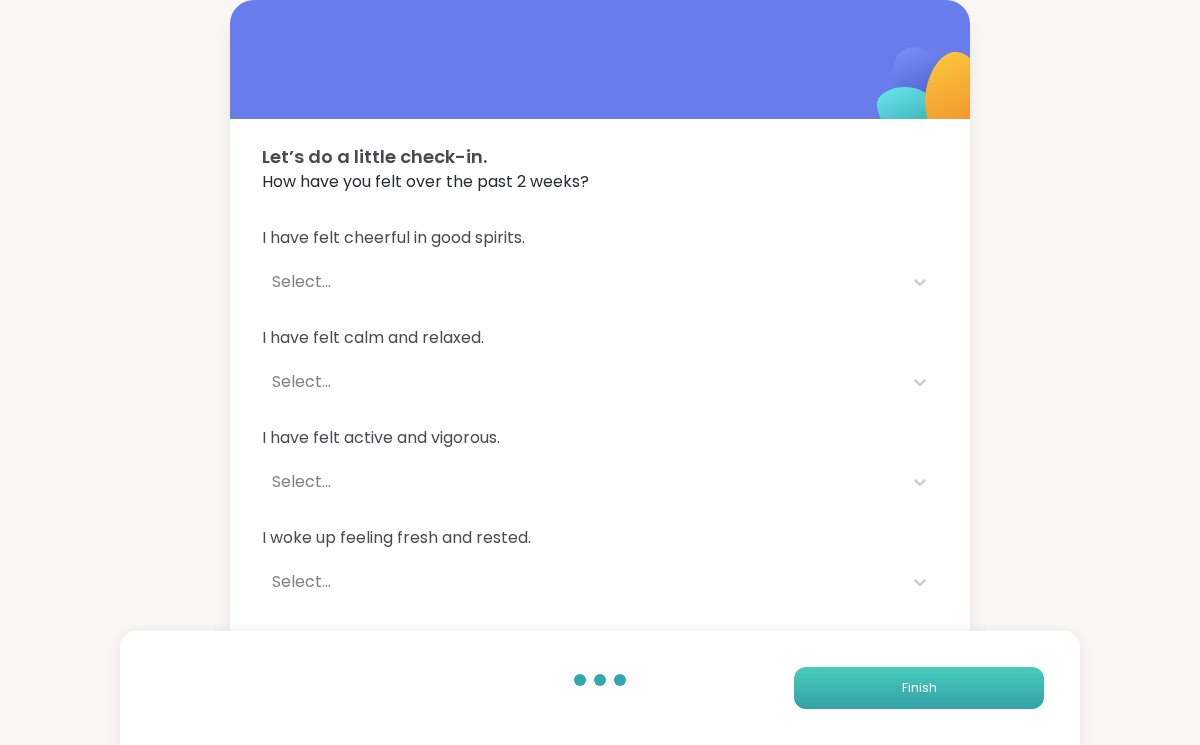 click on "Finish" at bounding box center [919, 688] 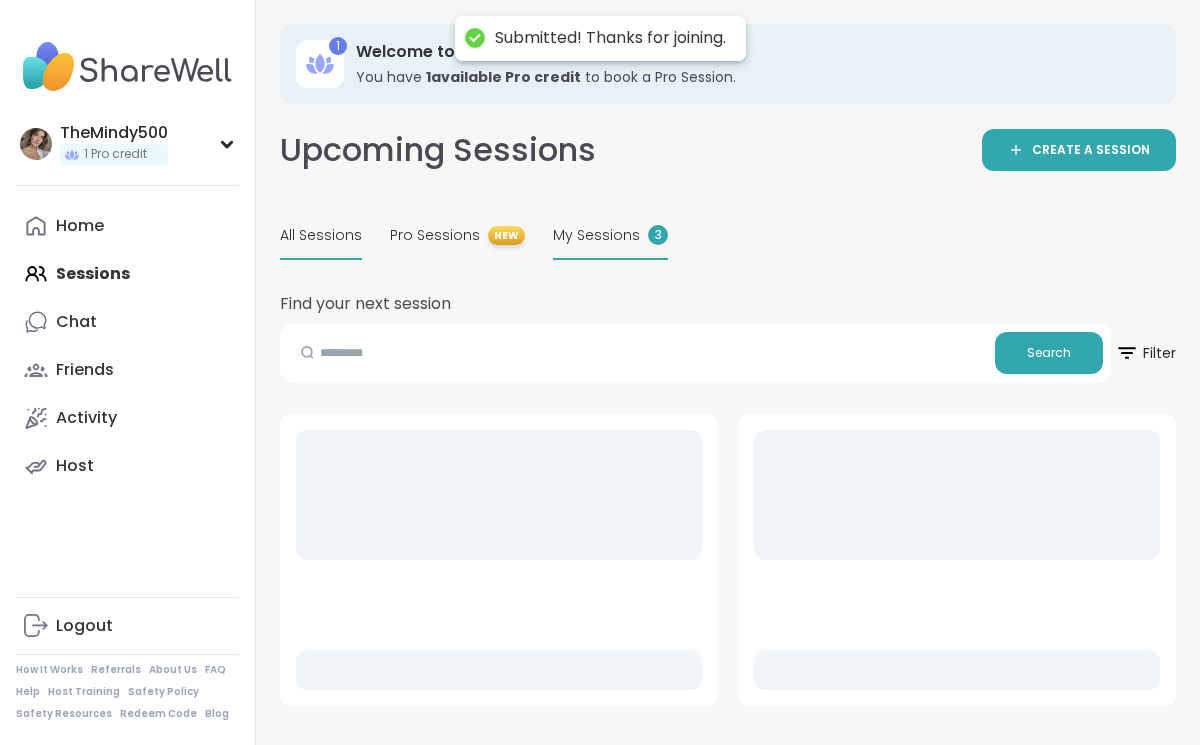 click on "My Sessions" at bounding box center [596, 235] 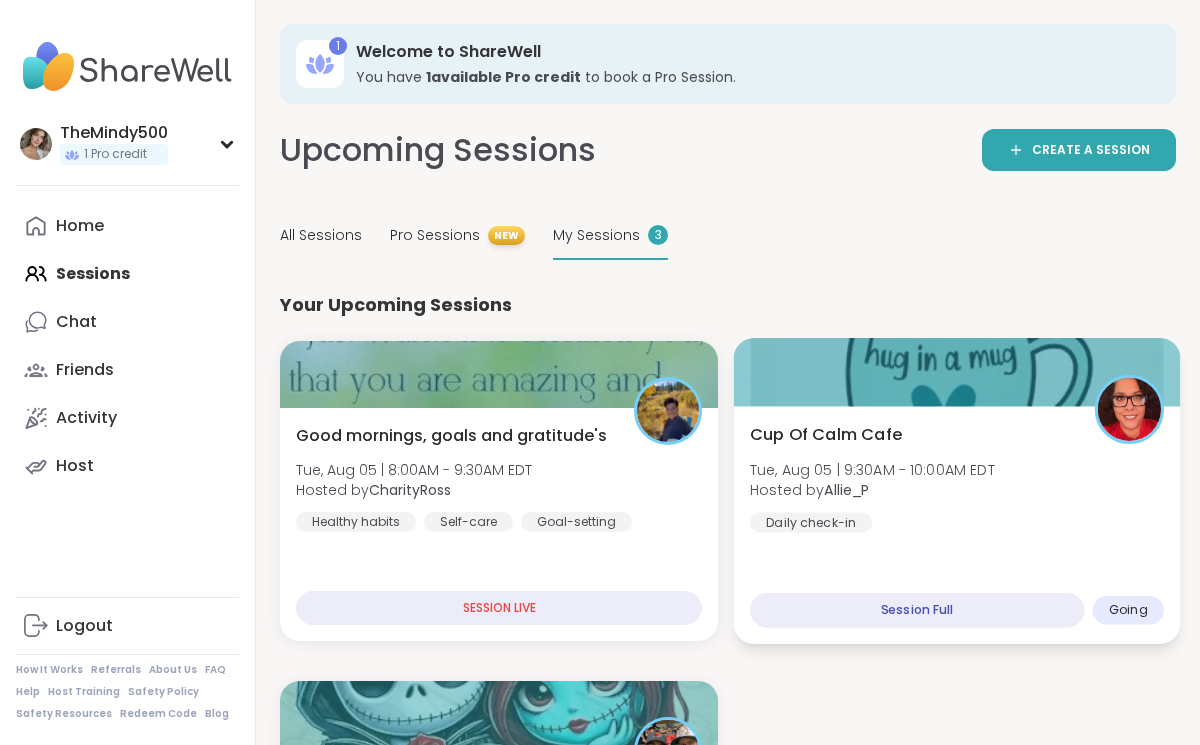 click at bounding box center (957, 372) 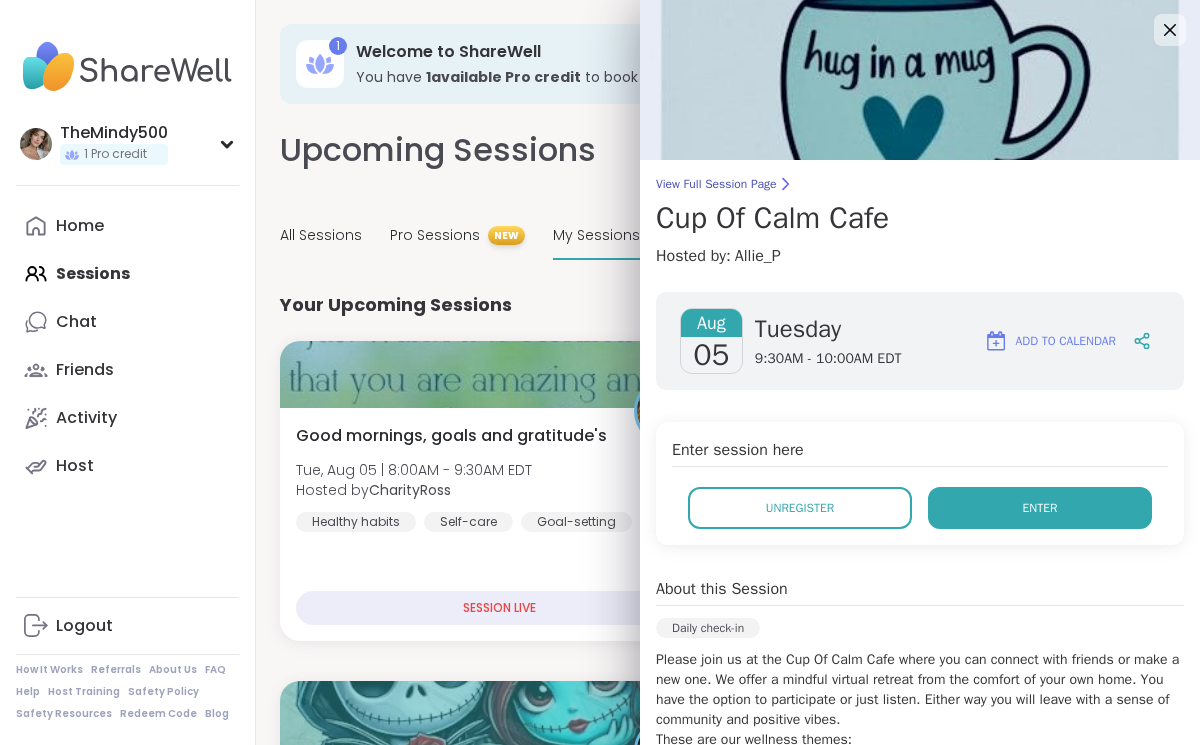 click on "Enter" at bounding box center [1040, 508] 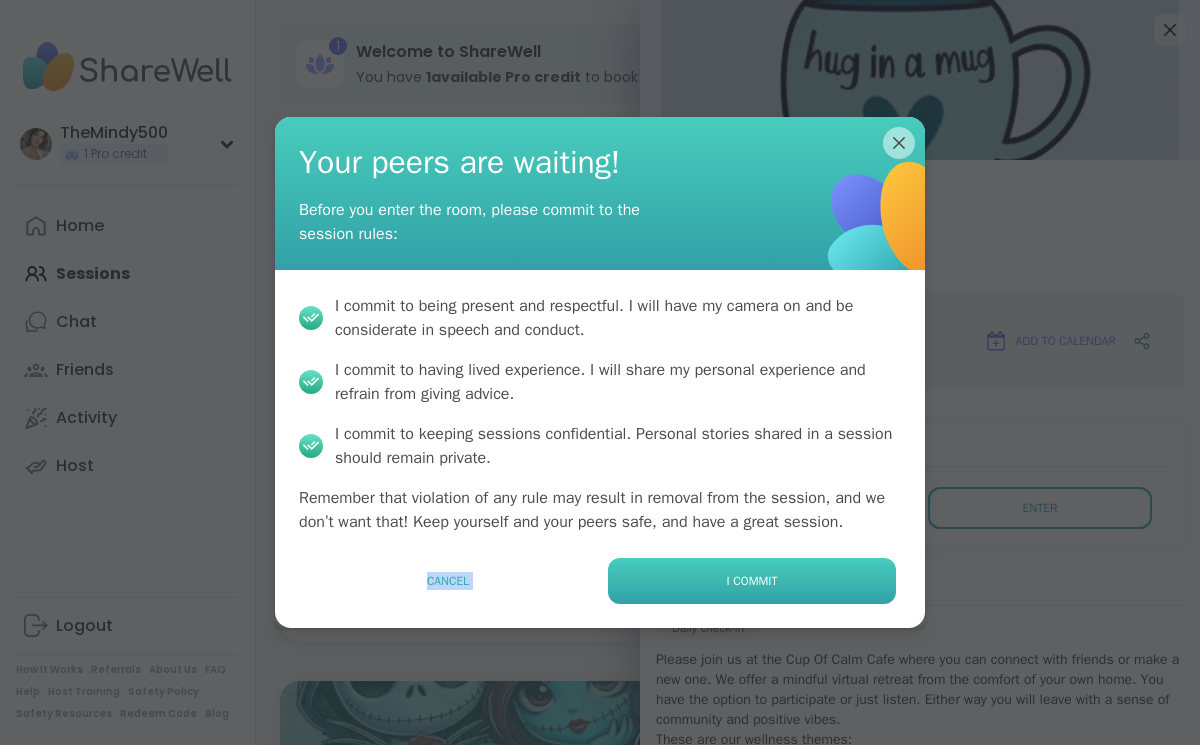 click on "Your peers are waiting! Before you enter the room, please commit to the session rules: I commit to being present and respectful . I will have my camera on and be considerate in speech and conduct. I commit to having lived experience . I will share my personal experience and refrain from giving advice. I commit to keeping sessions confidential . Personal stories shared in a session should remain private. Remember that violation of any rule may result in removal from the session, and we don’t want that! Keep yourself and your peers safe, and have a great session. Cancel I commit" at bounding box center [600, 372] 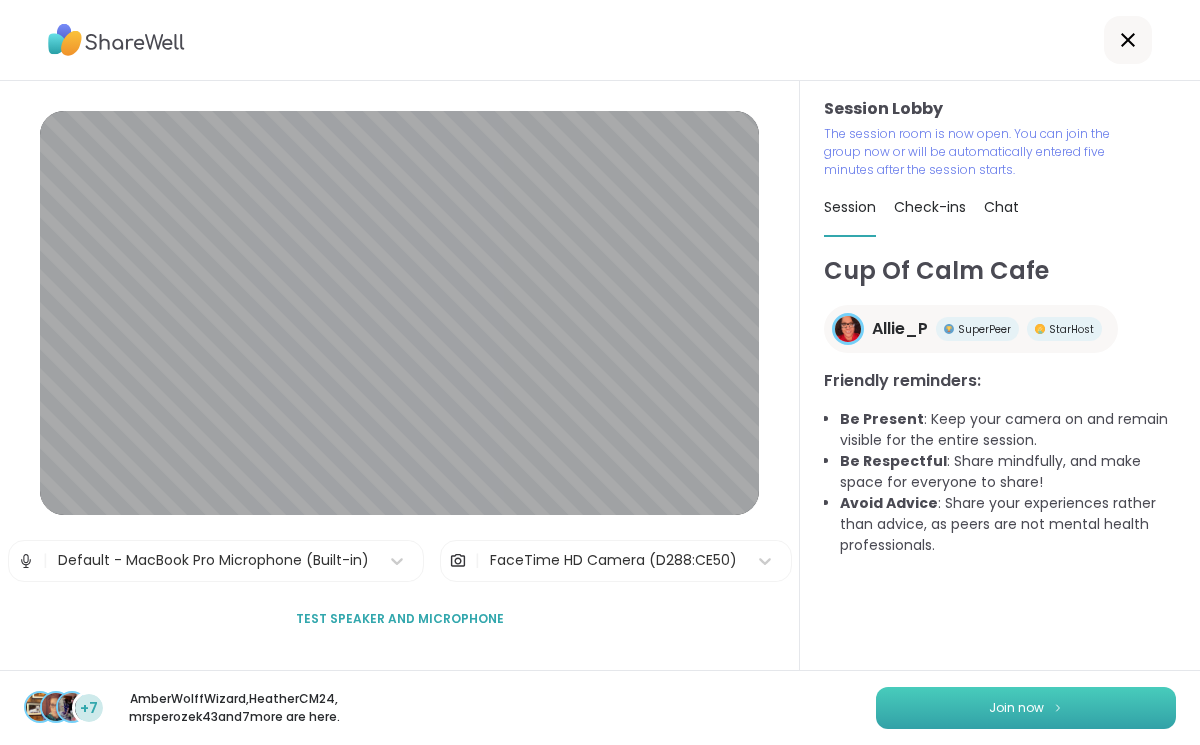 click on "Join now" at bounding box center [1026, 708] 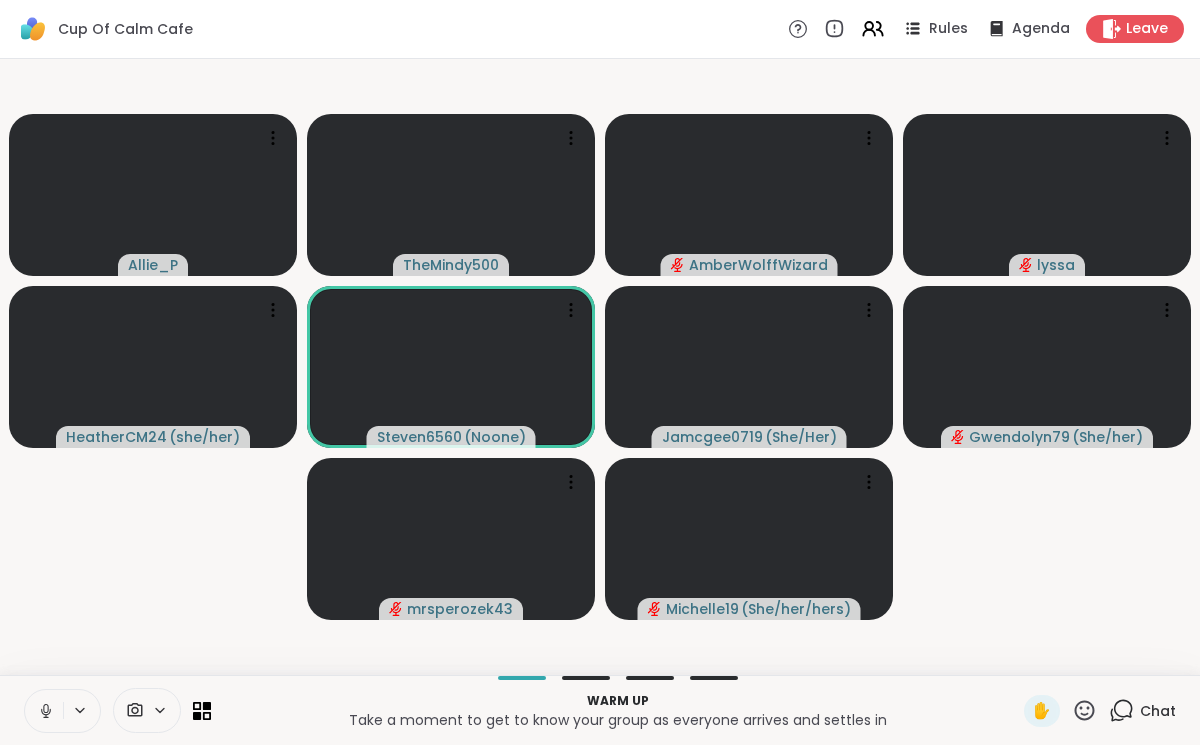click 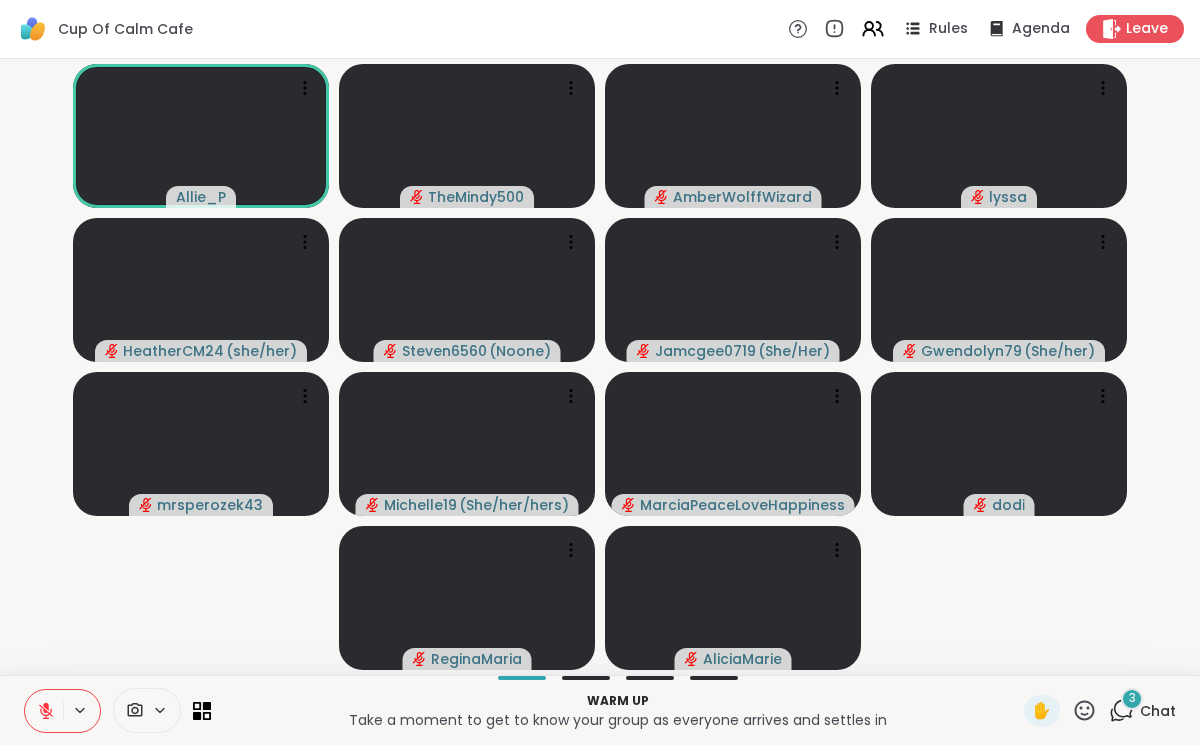click 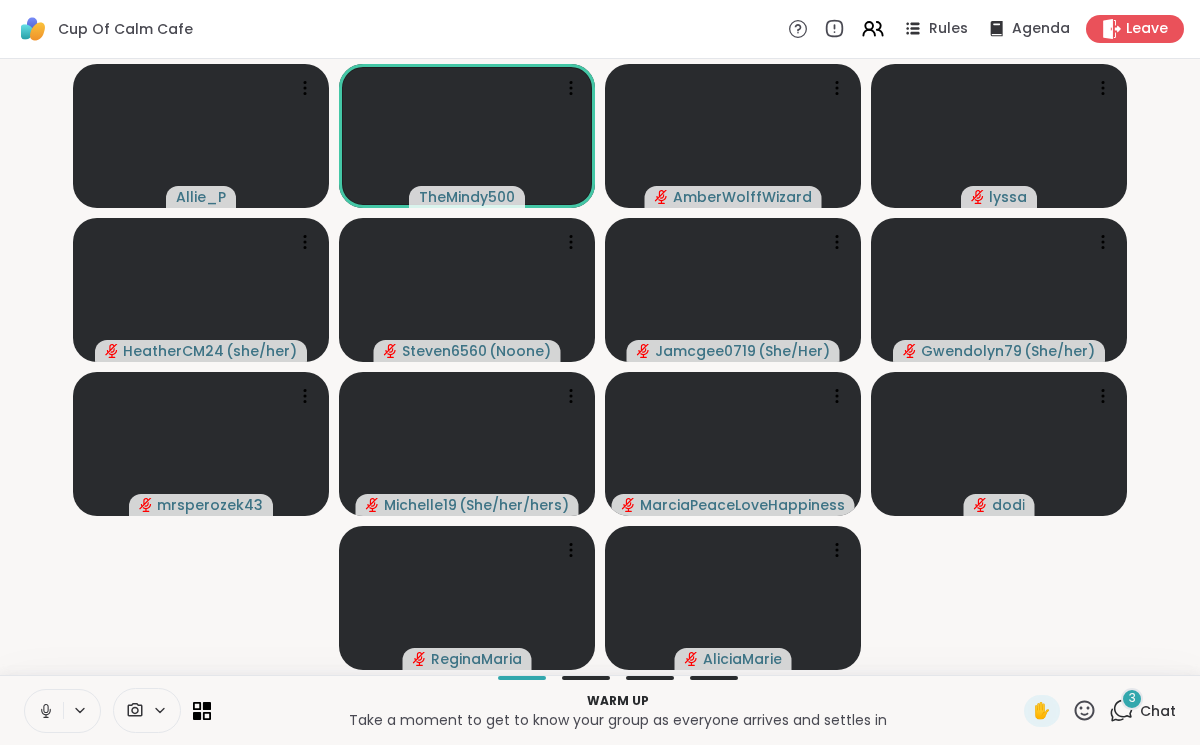click 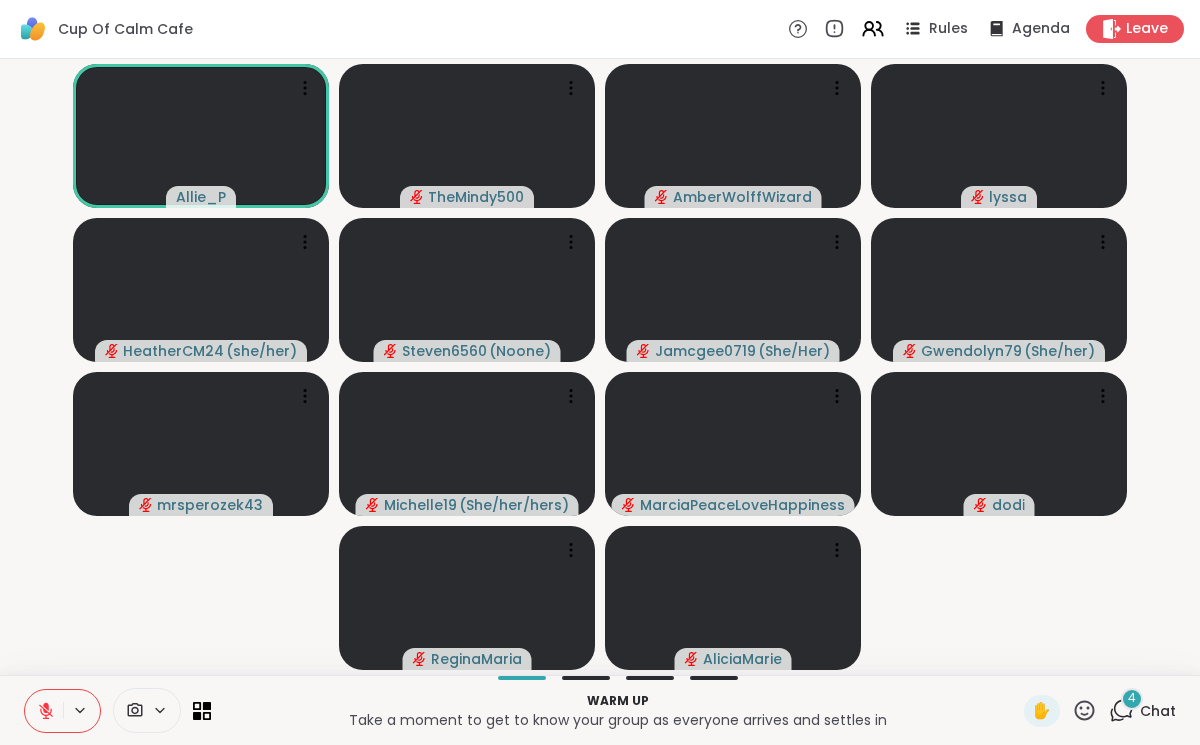 click 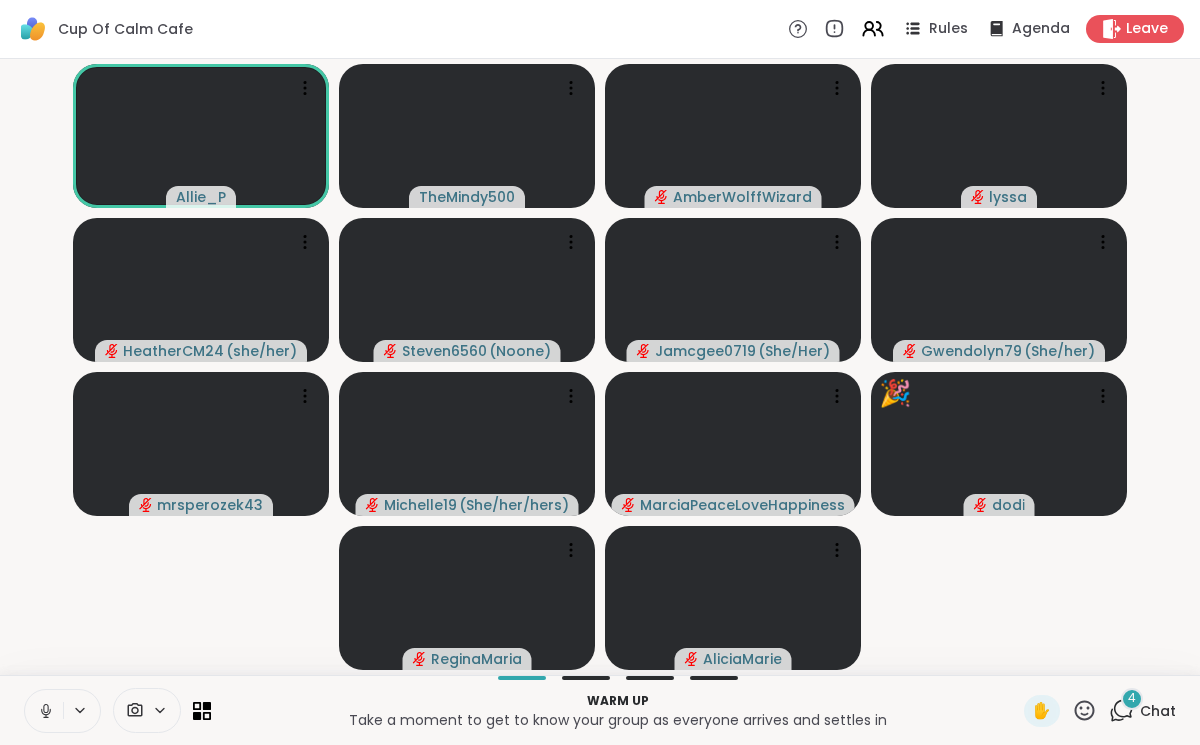 click 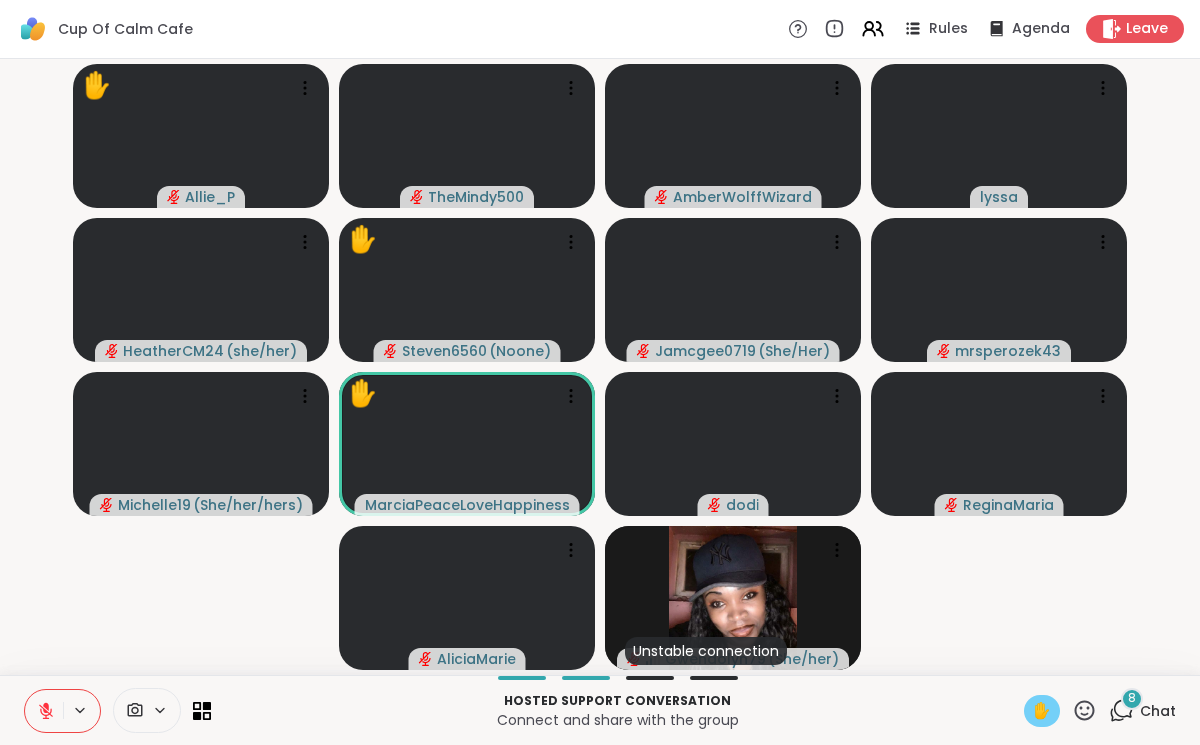 click on "✋" at bounding box center (1042, 711) 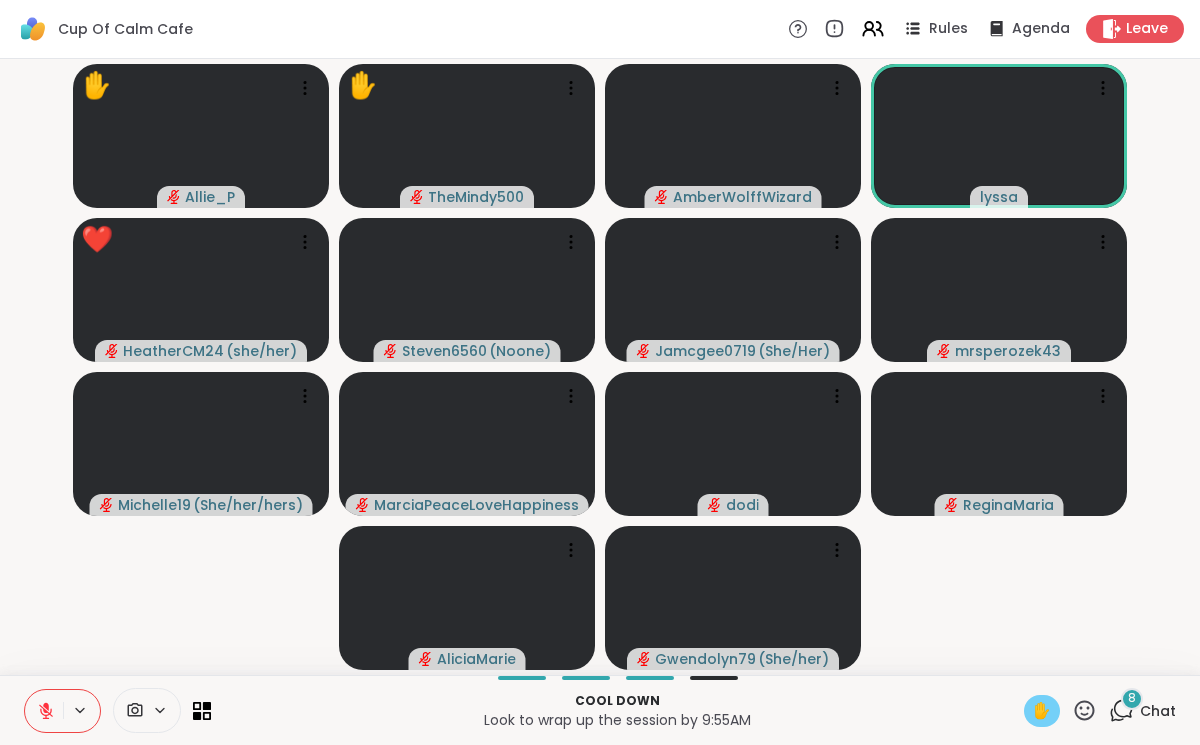 click on "✋" at bounding box center (1042, 711) 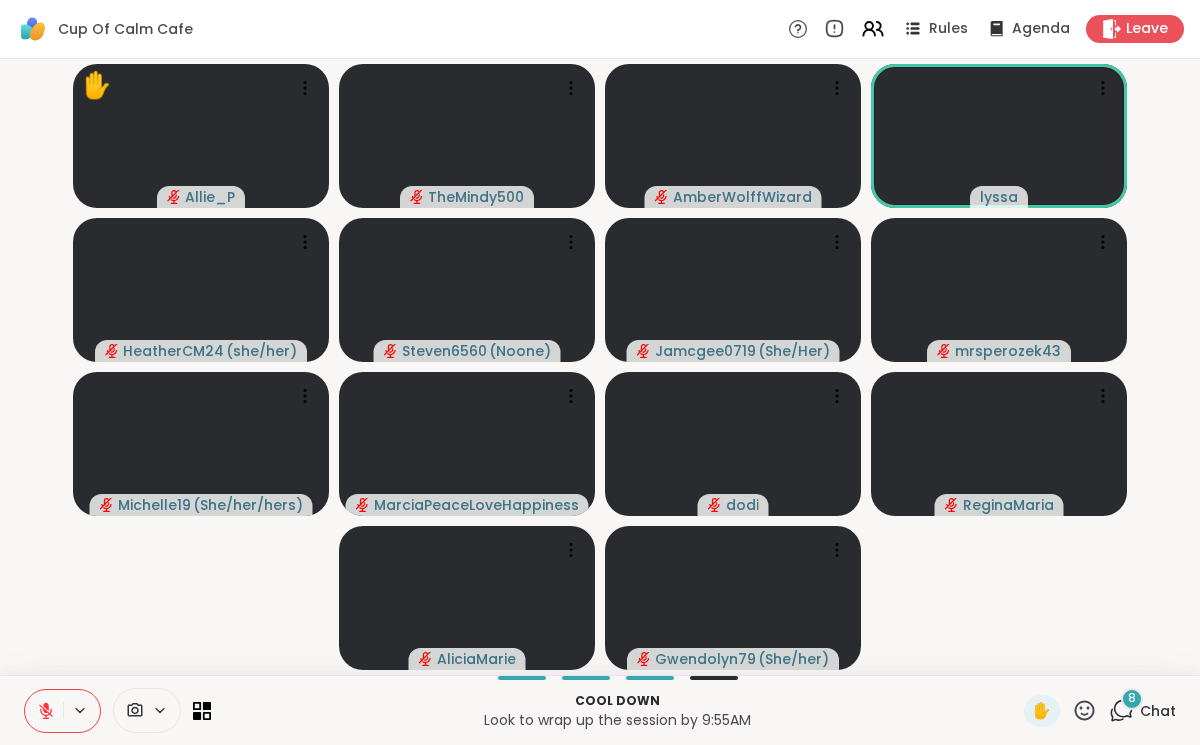 click at bounding box center [44, 711] 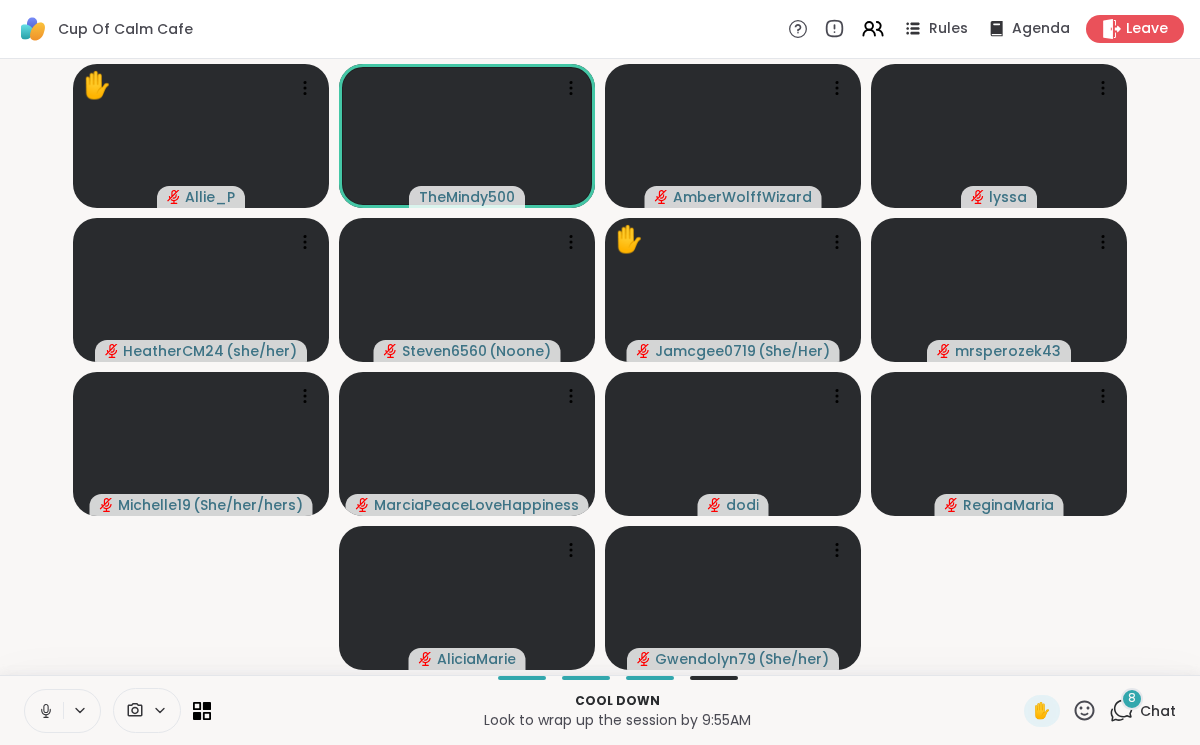 click at bounding box center (44, 711) 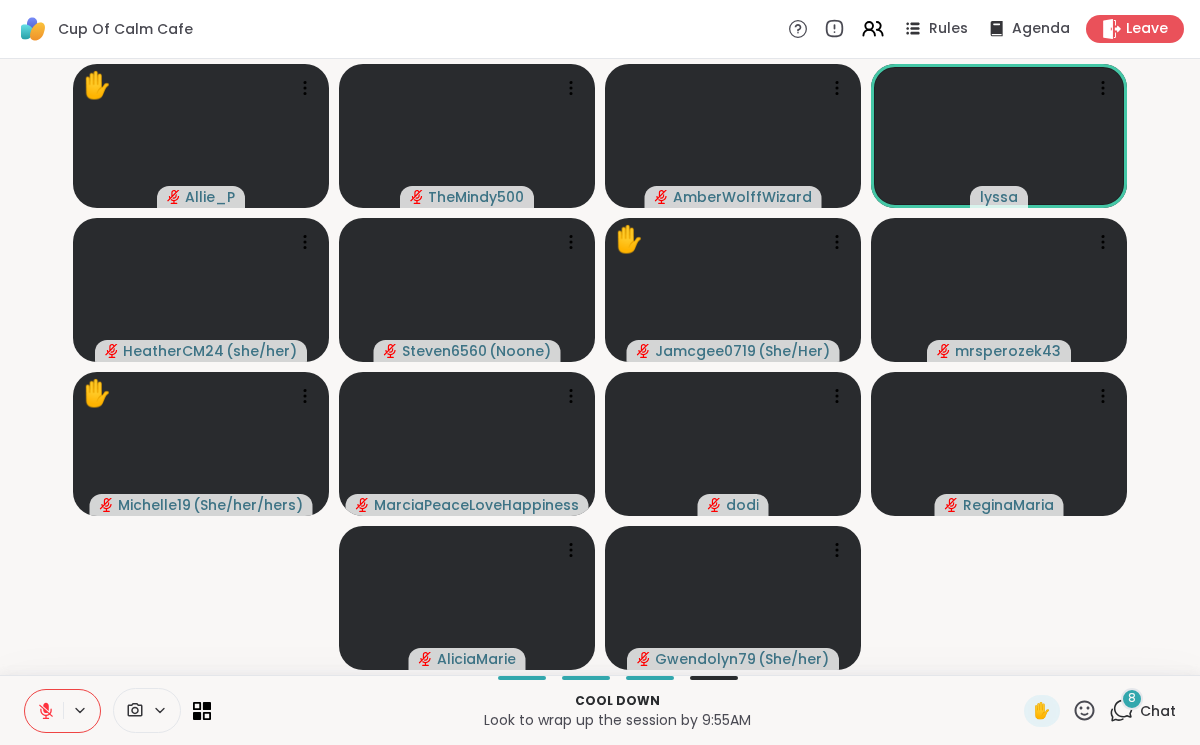 click 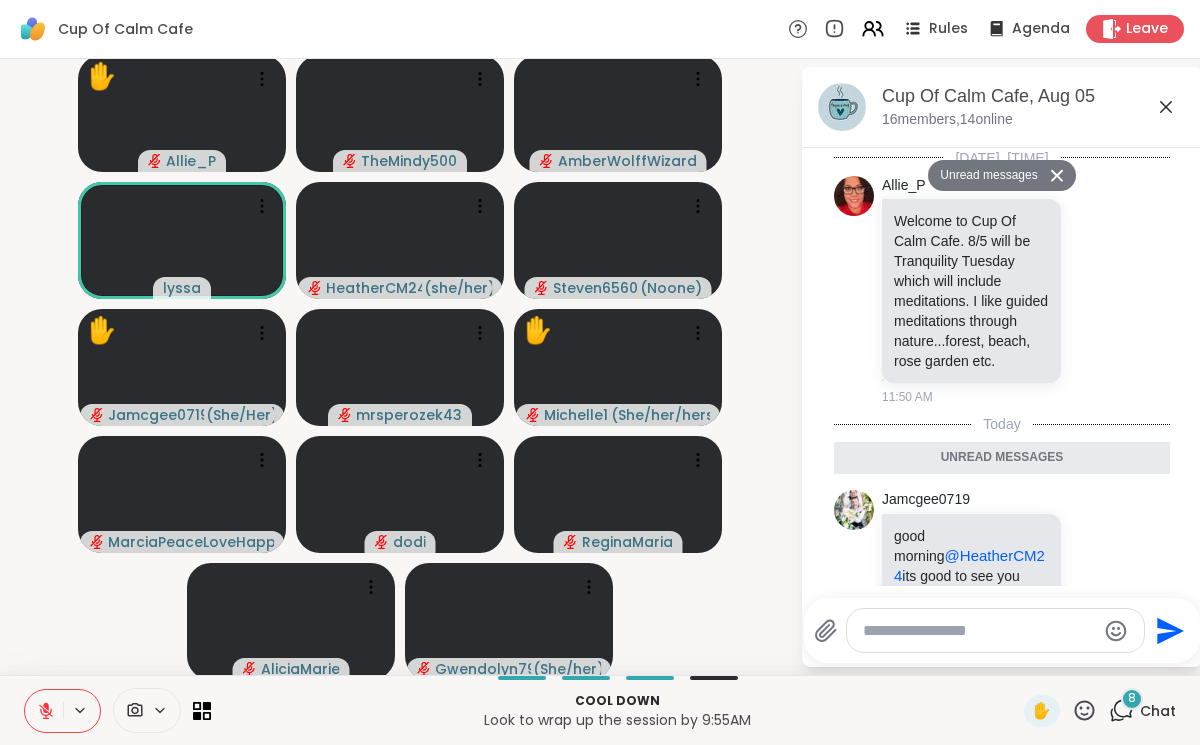 scroll, scrollTop: 1365, scrollLeft: 0, axis: vertical 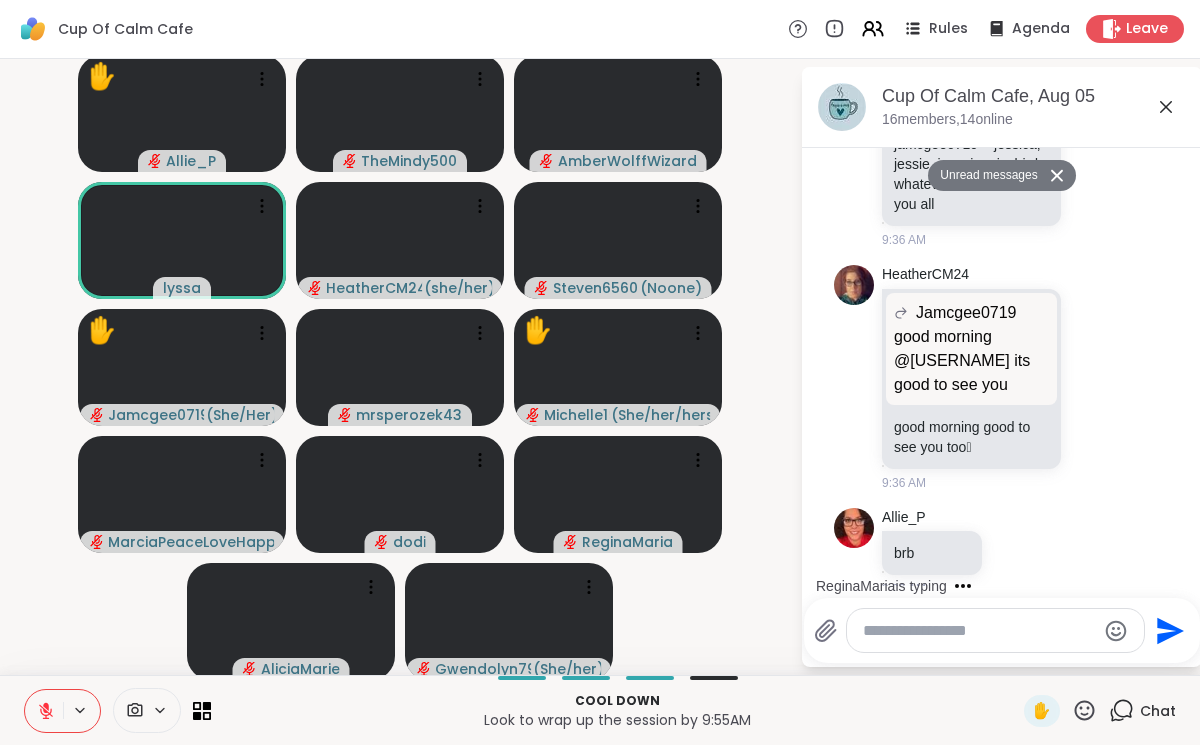 click at bounding box center [979, 631] 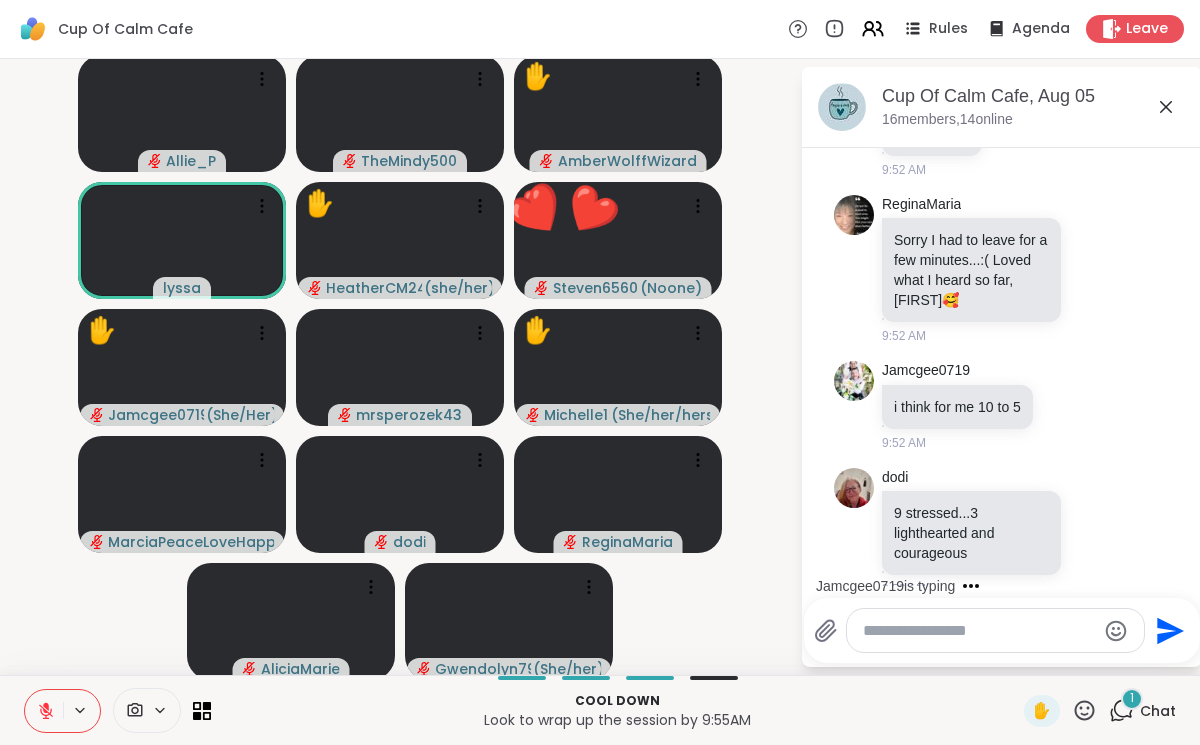 scroll, scrollTop: 2364, scrollLeft: 0, axis: vertical 